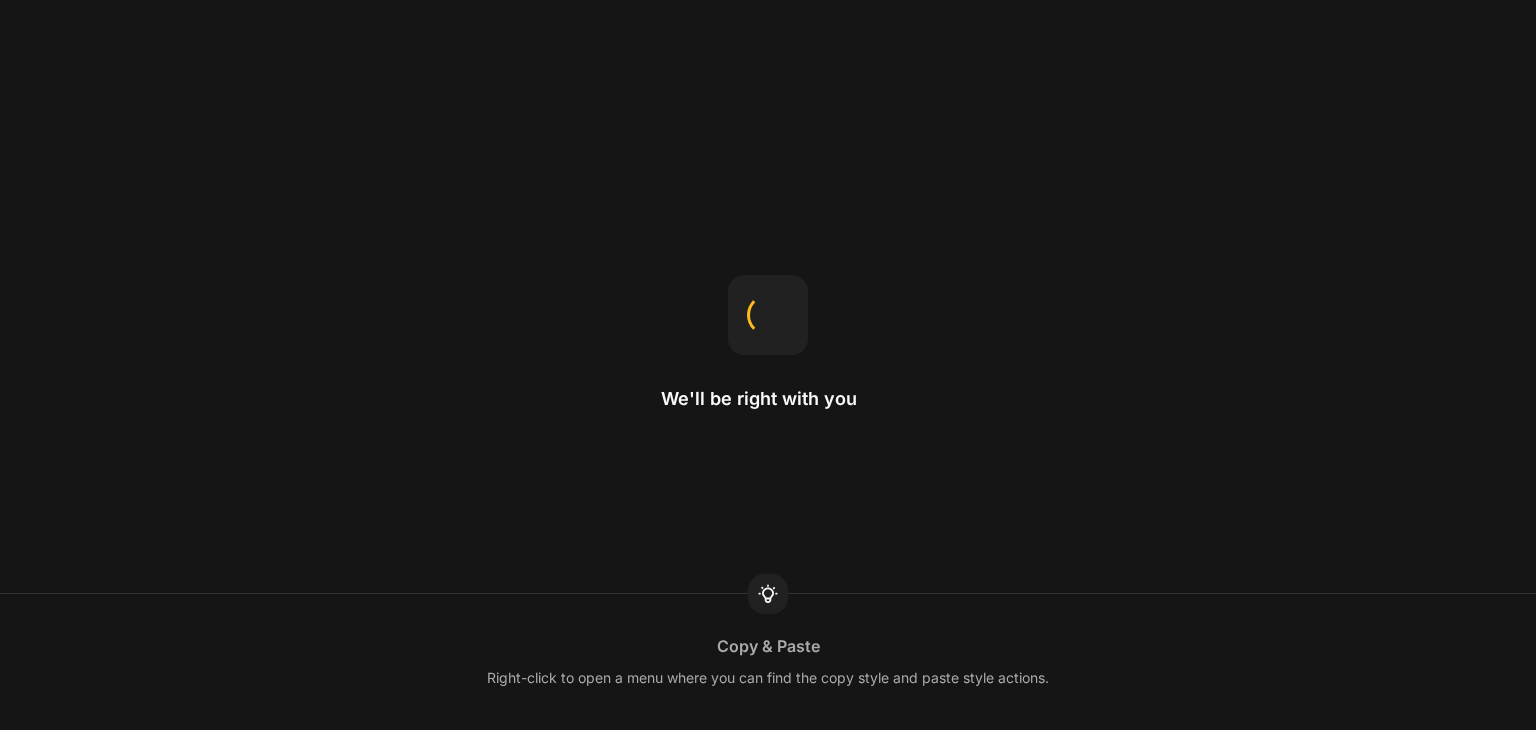 scroll, scrollTop: 0, scrollLeft: 0, axis: both 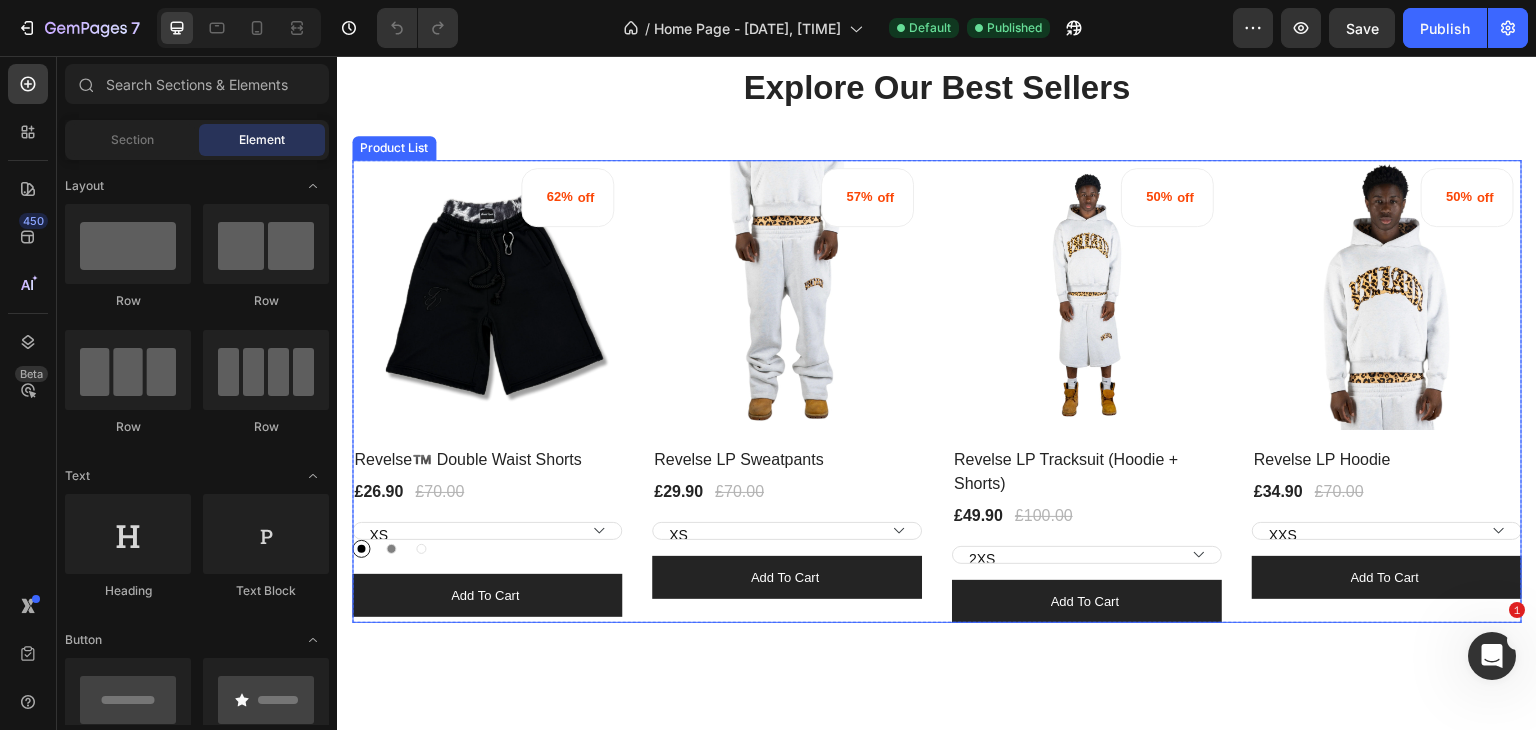 click on "62% off (P) Tag (P) Images Row Revelse™️ Double Waist Shorts (P) Title £26.90 (P) Price (P) Price £70.00 (P) Price (P) Price Row   XS S M L XL 2XL 3XL Black Black Gray Gray White White (P) Variants & Swatches Add to cart (P) Cart Button Row Product List 57% off (P) Tag (P) Images Row Revelse LP Sweatpants (P) Title £29.90 (P) Price (P) Price £70.00 (P) Price (P) Price Row   XS S M L XL 2XL (P) Variants & Swatches Add to cart (P) Cart Button Row Product List 50% off (P) Tag (P) Images Row Revelse LP Tracksuit (Hoodie + Shorts) (P) Title £49.90 (P) Price (P) Price £100.00 (P) Price (P) Price Row   2XS XS S M L XL 2XL (P) Variants & Swatches Add to cart (P) Cart Button Row Product List 50% off (P) Tag (P) Images Row Revelse LP Hoodie (P) Title £34.90 (P) Price (P) Price £70.00 (P) Price (P) Price Row   XXS XS S M L XL 2XL (P) Variants & Swatches Add to cart (P) Cart Button Row Product List" at bounding box center (937, 392) 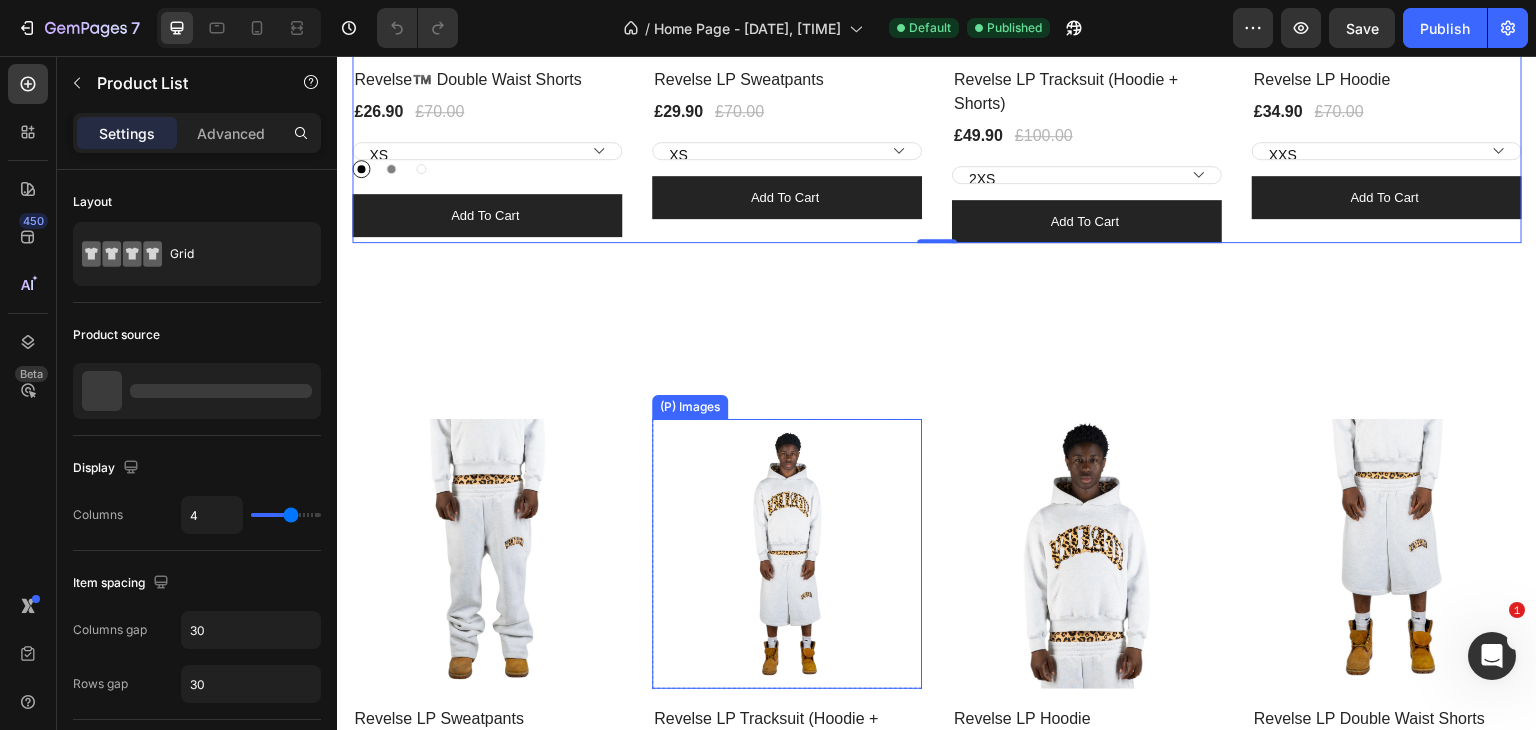 scroll, scrollTop: 1423, scrollLeft: 0, axis: vertical 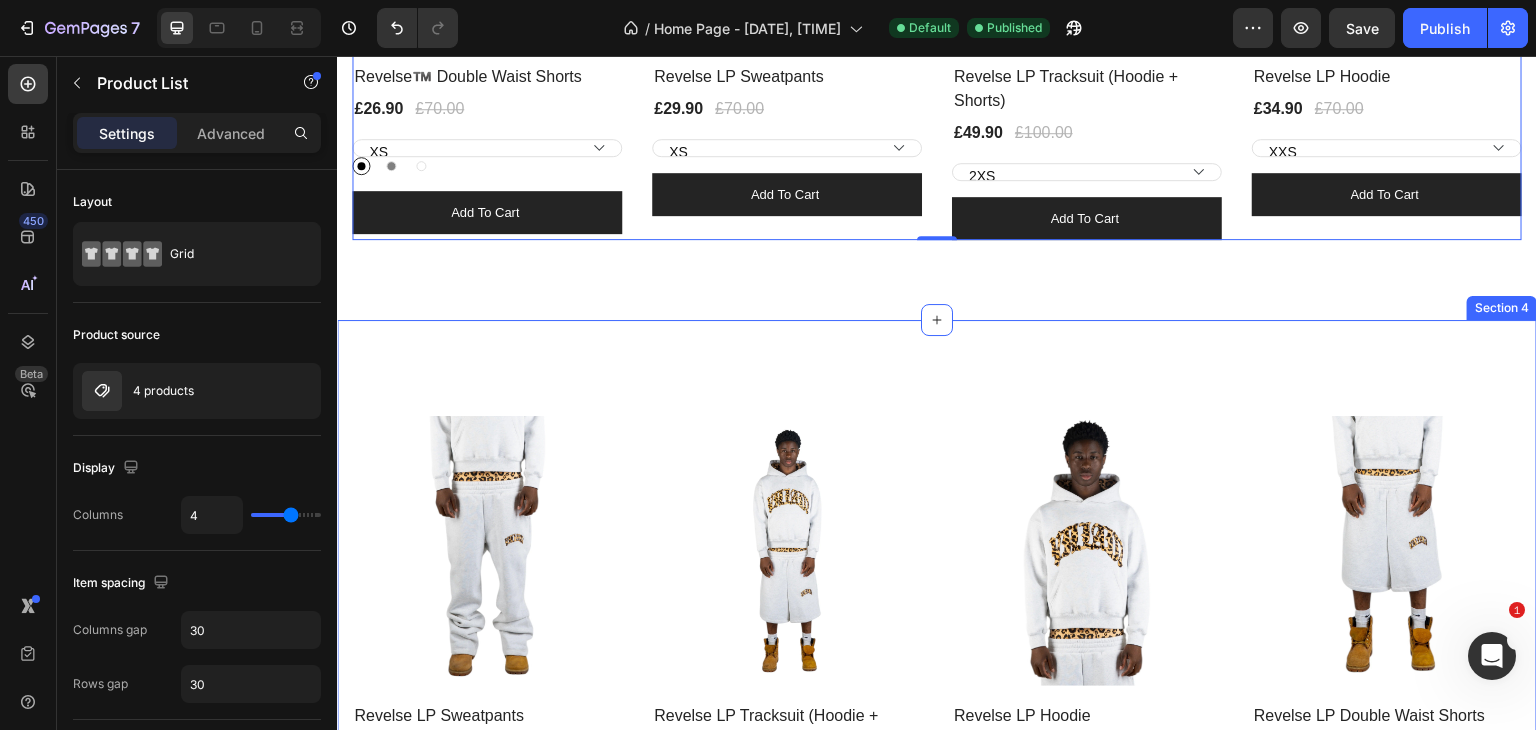 click on "New LP Collection Heading Row (P) Images Row Revelse LP Sweatpants (P) Title £29.90 (P) Price (P) Price £70.00 (P) Price (P) Price Row   XS S M L XL 2XL (P) Variants & Swatches Add to cart (P) Cart Button Row Product List (P) Images Row Revelse LP Tracksuit (Hoodie + Shorts) (P) Title £49.90 (P) Price (P) Price £100.00 (P) Price (P) Price Row   2XS XS S M L XL 2XL (P) Variants & Swatches Add to cart (P) Cart Button Row Product List (P) Images Row Revelse LP Hoodie (P) Title £34.90 (P) Price (P) Price £70.00 (P) Price (P) Price Row   XXS XS S M L XL 2XL (P) Variants & Swatches Add to cart (P) Cart Button Row Product List (P) Images Row Revelse LP Double Waist Shorts (P) Title £29.90 (P) Price (P) Price £60.00 (P) Price (P) Price Row   XXS XS S M L XL 2XL (P) Variants & Swatches Add to cart (P) Cart Button Row Product List Product List Row Section 4" at bounding box center [937, 640] 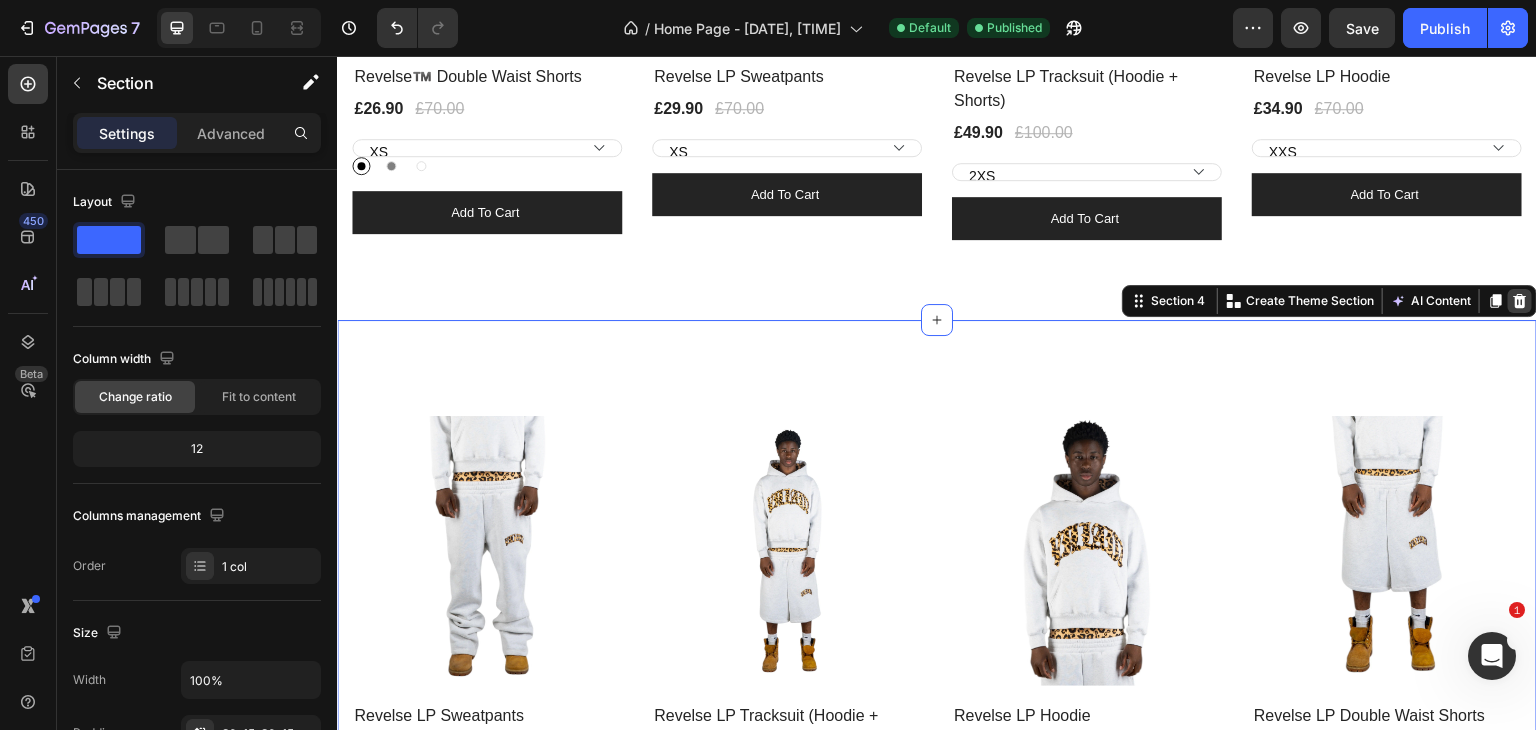 click at bounding box center (1520, 301) 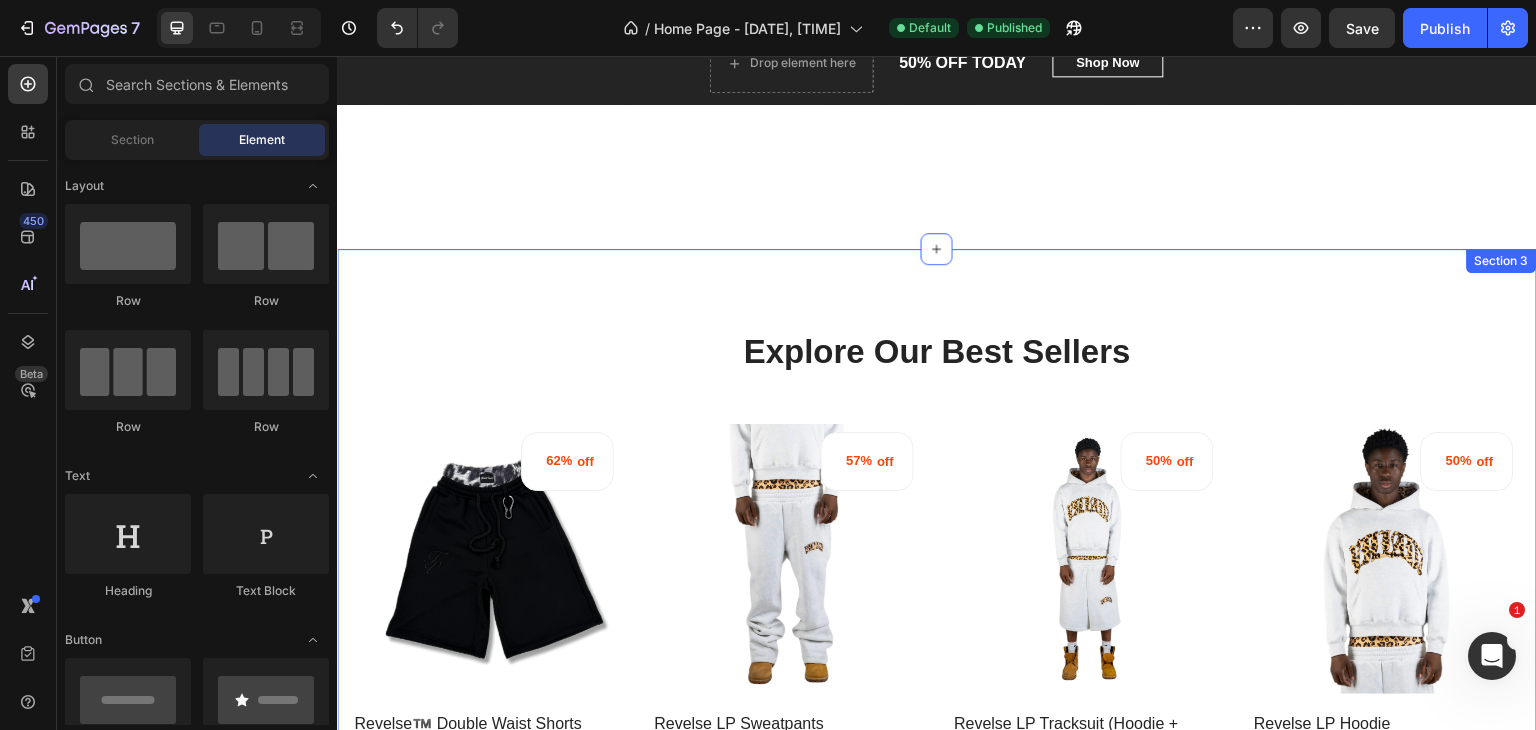 scroll, scrollTop: 747, scrollLeft: 0, axis: vertical 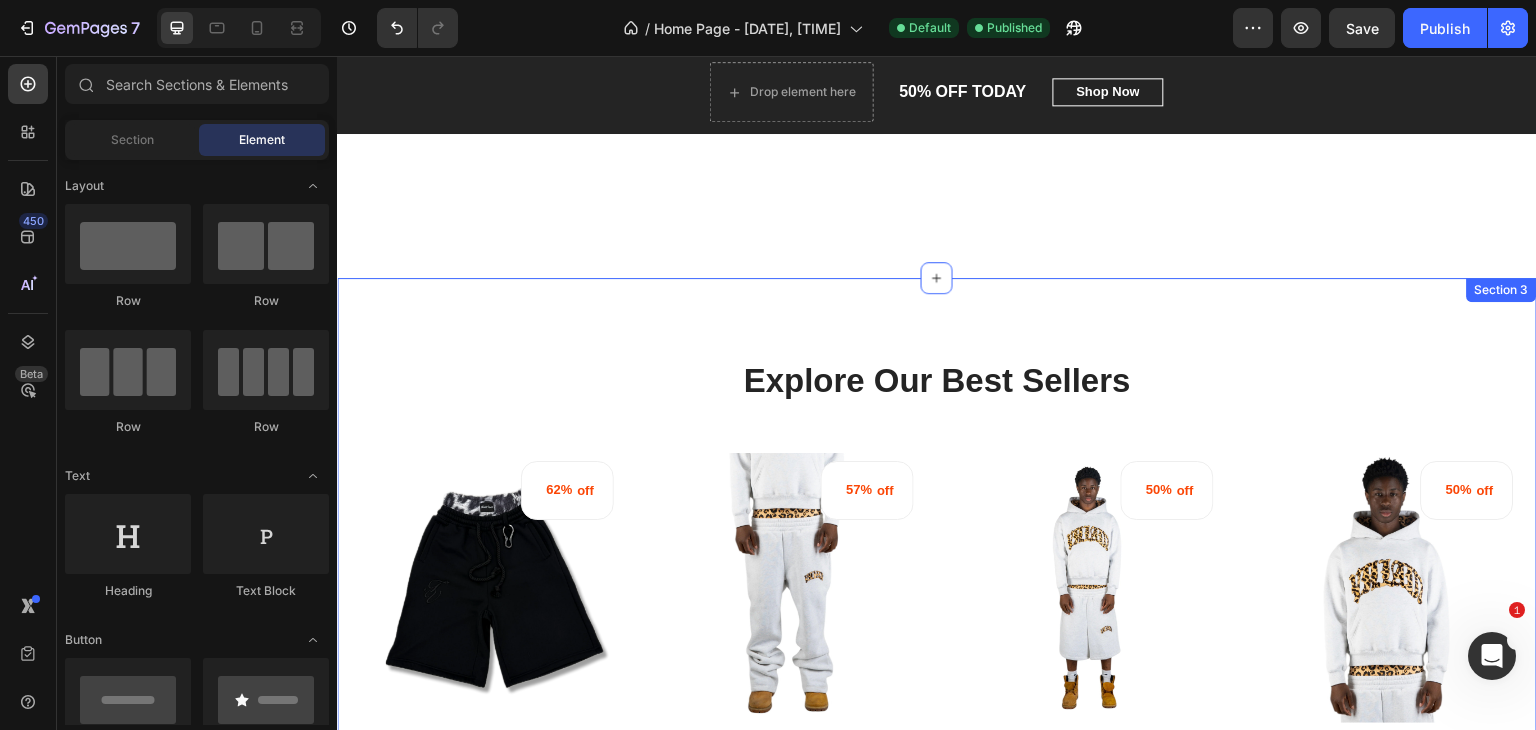 click on "Explore Our Best Sellers Heading Row 62% off (P) Tag (P) Images Row Revelse™️ Double Waist Shorts (P) Title £26.90 (P) Price (P) Price £70.00 (P) Price (P) Price Row   XS S M L XL 2XL 3XL Black Black Gray Gray White White (P) Variants & Swatches Add to cart (P) Cart Button Row Product List 57% off (P) Tag (P) Images Row Revelse LP Sweatpants (P) Title £29.90 (P) Price (P) Price £70.00 (P) Price (P) Price Row   XS S M L XL 2XL (P) Variants & Swatches Add to cart (P) Cart Button Row Product List 50% off (P) Tag (P) Images Row Revelse LP Tracksuit (Hoodie + Shorts) (P) Title £49.90 (P) Price (P) Price £100.00 (P) Price (P) Price Row   2XS XS S M L XL 2XL (P) Variants & Swatches Add to cart (P) Cart Button Row Product List 50% off (P) Tag (P) Images Row Revelse LP Hoodie (P) Title £34.90 (P) Price (P) Price £70.00 (P) Price (P) Price Row   XXS XS S M L XL 2XL (P) Variants & Swatches Add to cart (P) Cart Button Row Product List Product List Row Section 3" at bounding box center (937, 637) 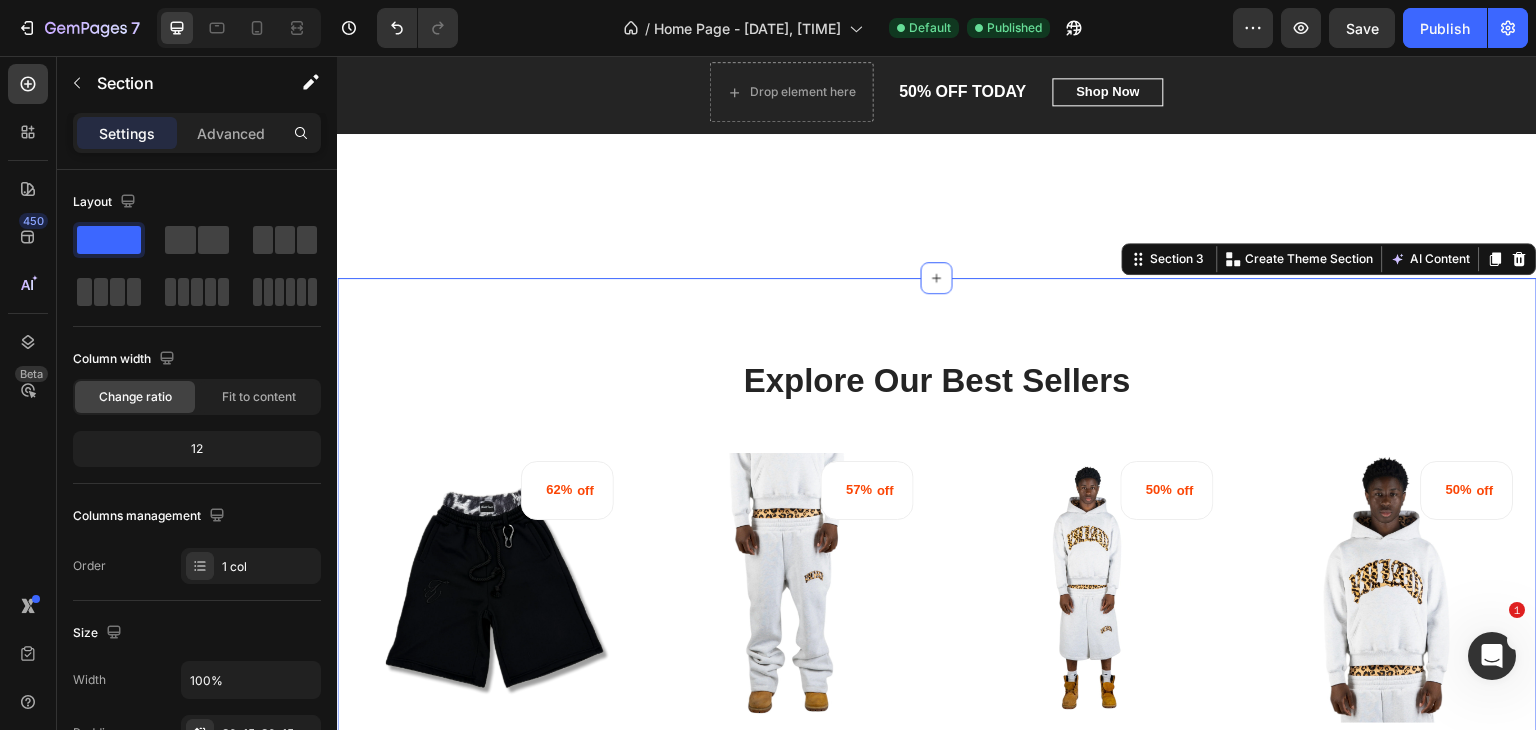 click on "Explore Our Best Sellers" at bounding box center (937, 381) 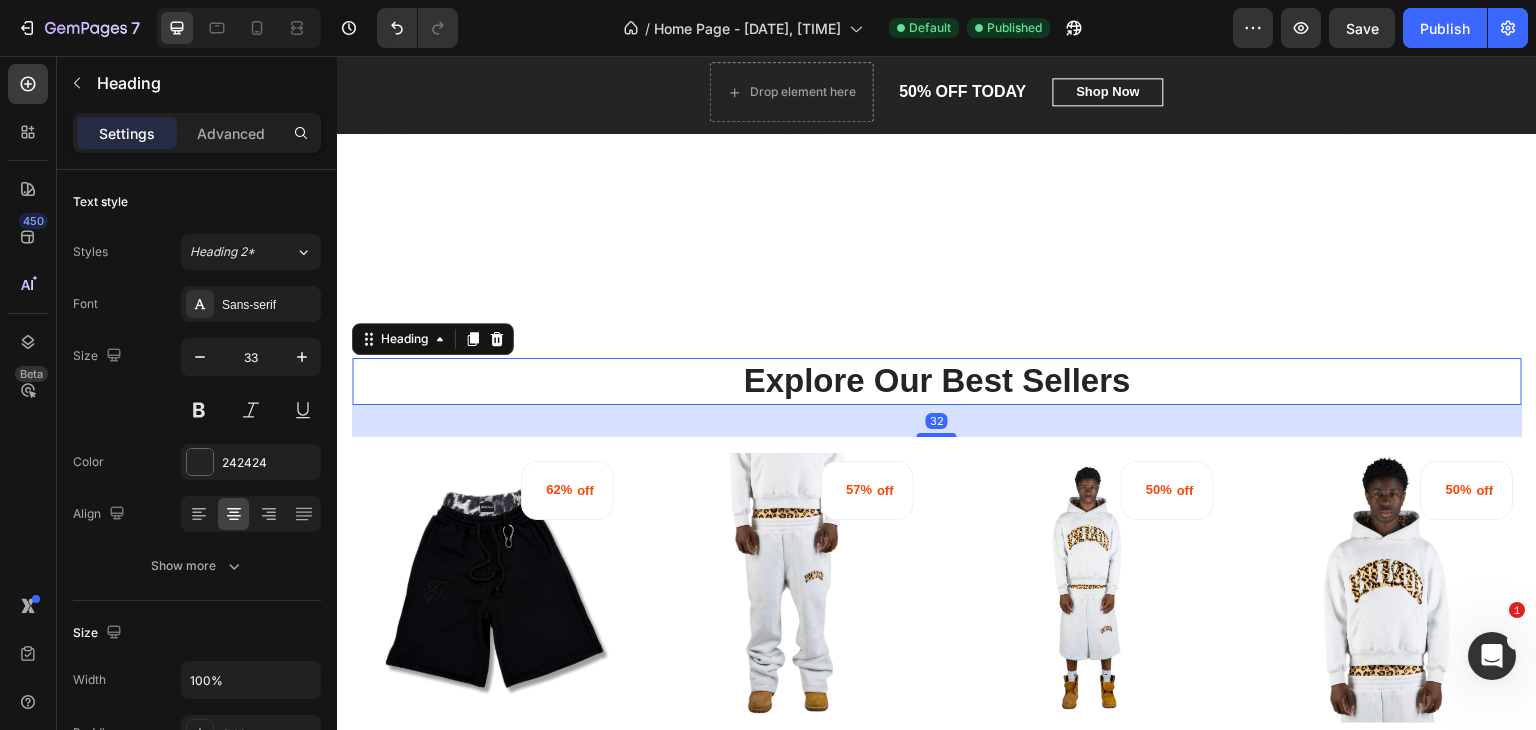 click on "32" at bounding box center [937, 421] 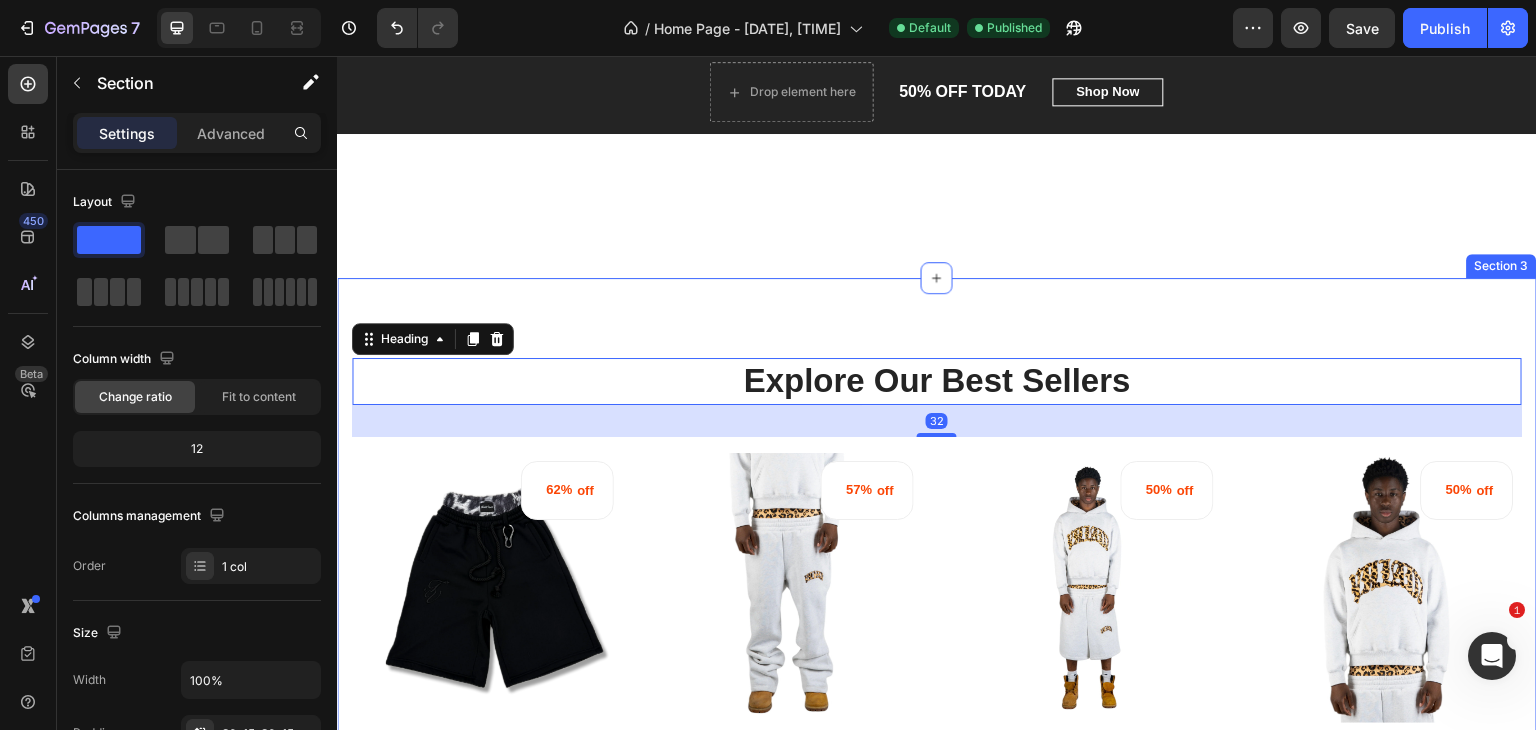 click on "Explore Our Best Sellers Heading   32 Row 62% off (P) Tag (P) Images Row Revelse™️ Double Waist Shorts (P) Title £26.90 (P) Price (P) Price £70.00 (P) Price (P) Price Row   XS S M L XL 2XL 3XL Black Black Gray Gray White White (P) Variants & Swatches Add to cart (P) Cart Button Row Product List 57% off (P) Tag (P) Images Row Revelse LP Sweatpants (P) Title £29.90 (P) Price (P) Price £70.00 (P) Price (P) Price Row   XS S M L XL 2XL (P) Variants & Swatches Add to cart (P) Cart Button Row Product List 50% off (P) Tag (P) Images Row Revelse LP Tracksuit (Hoodie + Shorts) (P) Title £49.90 (P) Price (P) Price £100.00 (P) Price (P) Price Row   2XS XS S M L XL 2XL (P) Variants & Swatches Add to cart (P) Cart Button Row Product List 50% off (P) Tag (P) Images Row Revelse LP Hoodie (P) Title £34.90 (P) Price (P) Price £70.00 (P) Price (P) Price Row   XXS XS S M L XL 2XL (P) Variants & Swatches Add to cart (P) Cart Button Row Product List Product List Row" at bounding box center (937, 637) 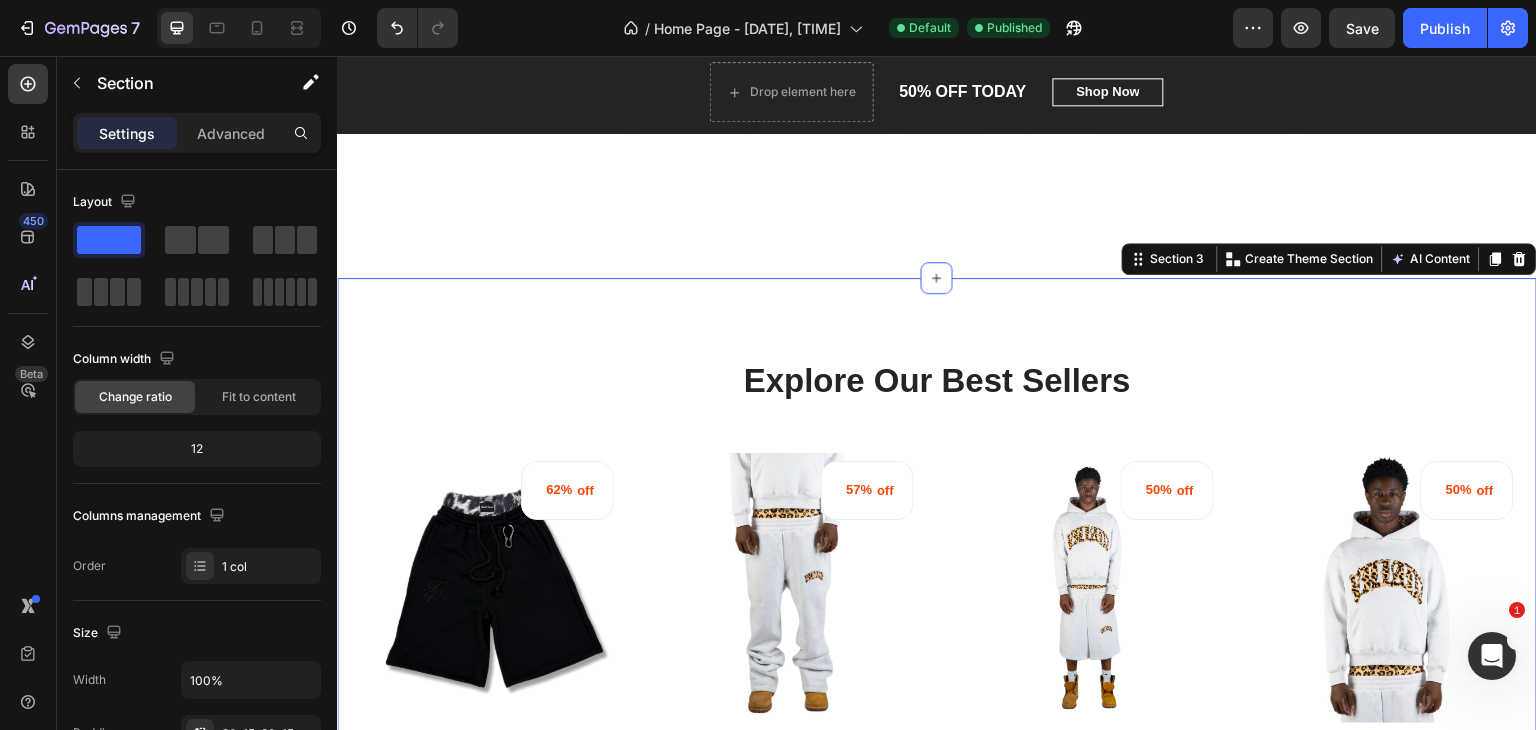 click on "Explore Our Best Sellers Heading" at bounding box center (937, 397) 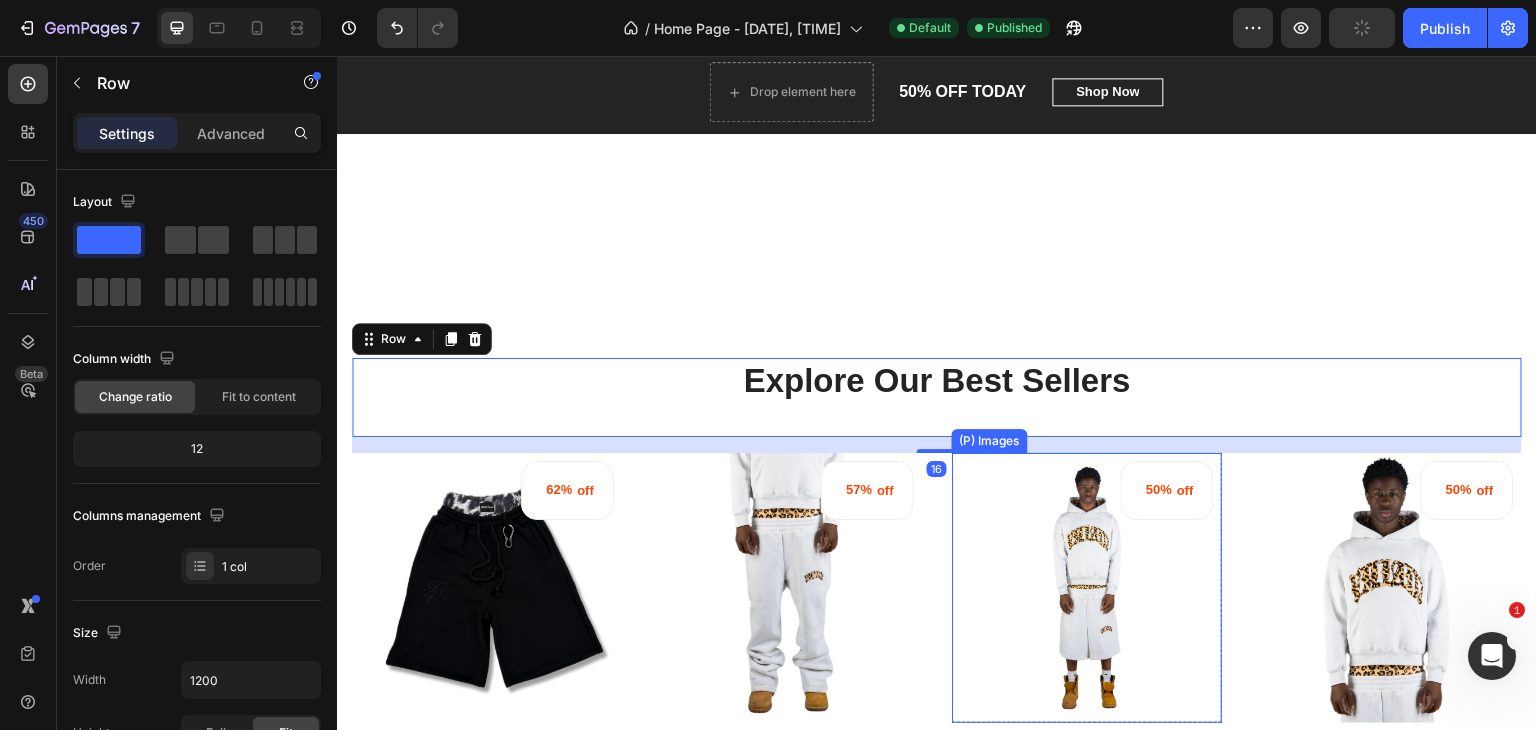 click at bounding box center [1087, 588] 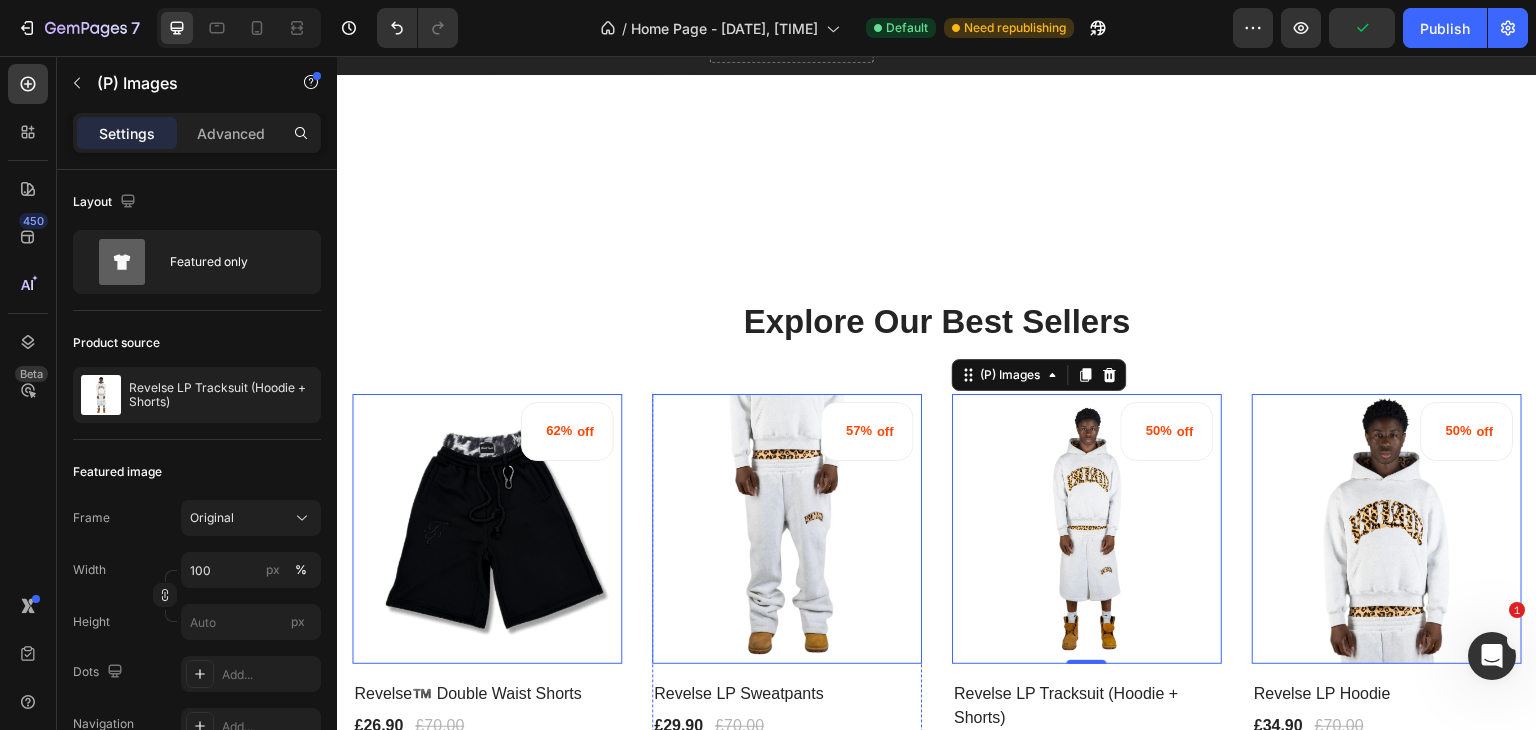 scroll, scrollTop: 807, scrollLeft: 0, axis: vertical 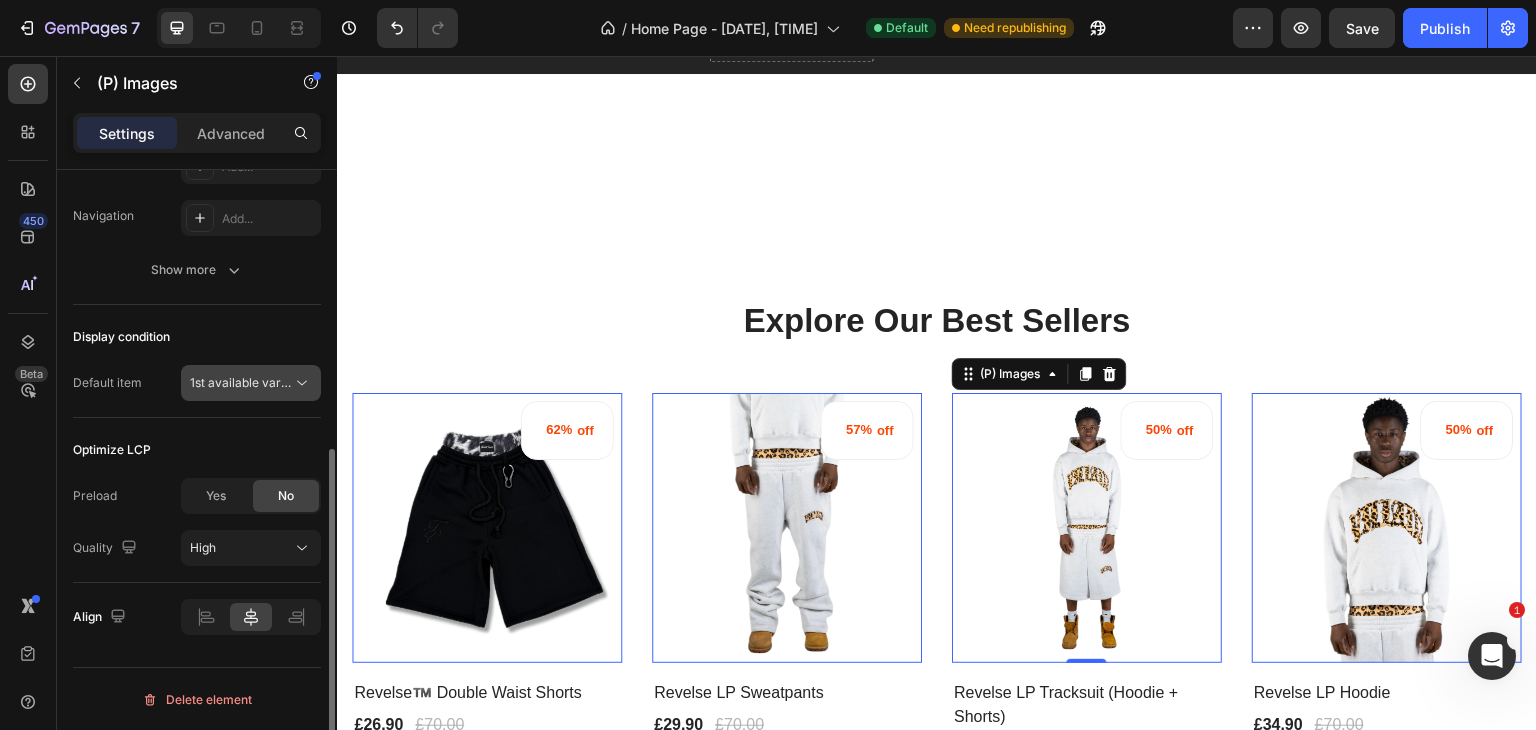 click on "1st available variant" at bounding box center (251, 383) 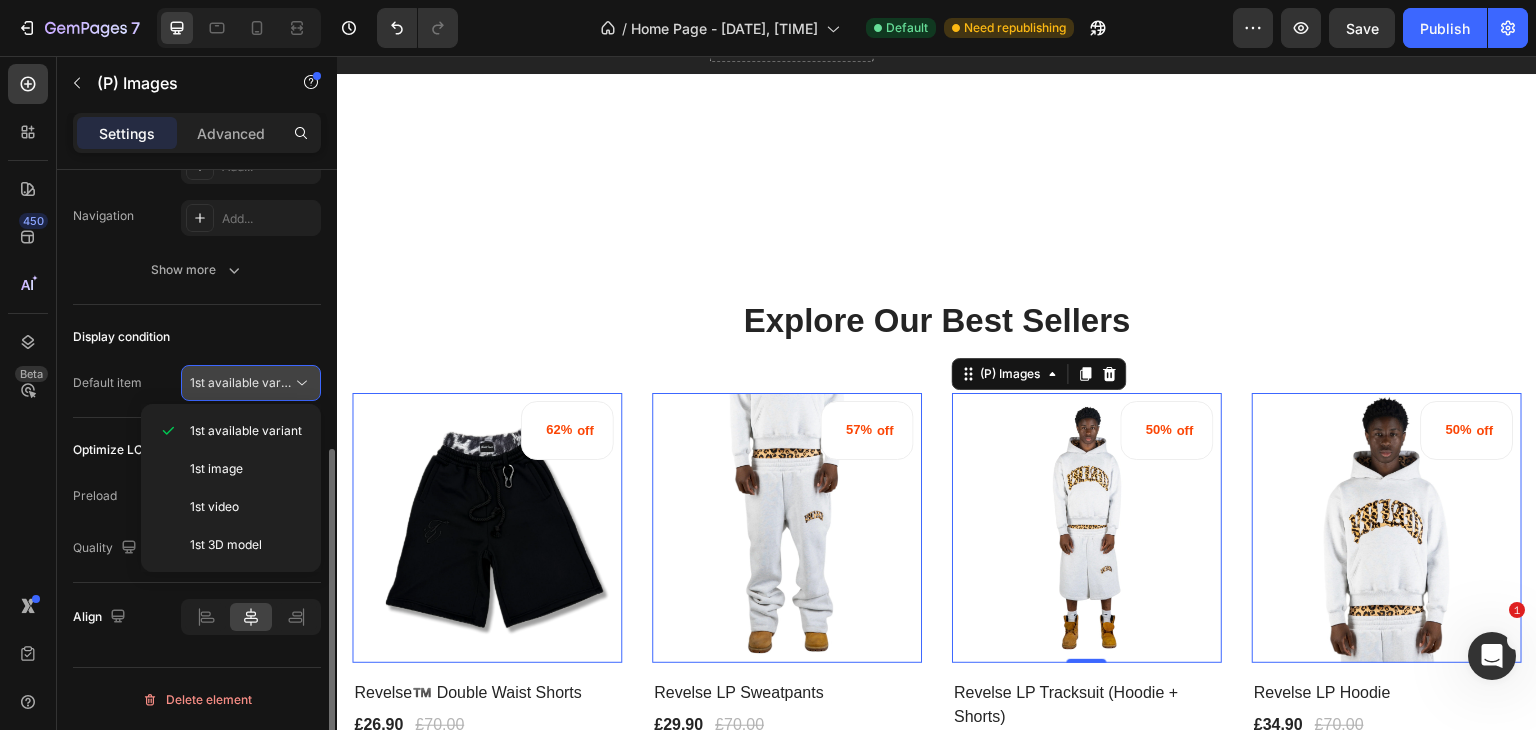 click on "1st available variant" at bounding box center [241, 383] 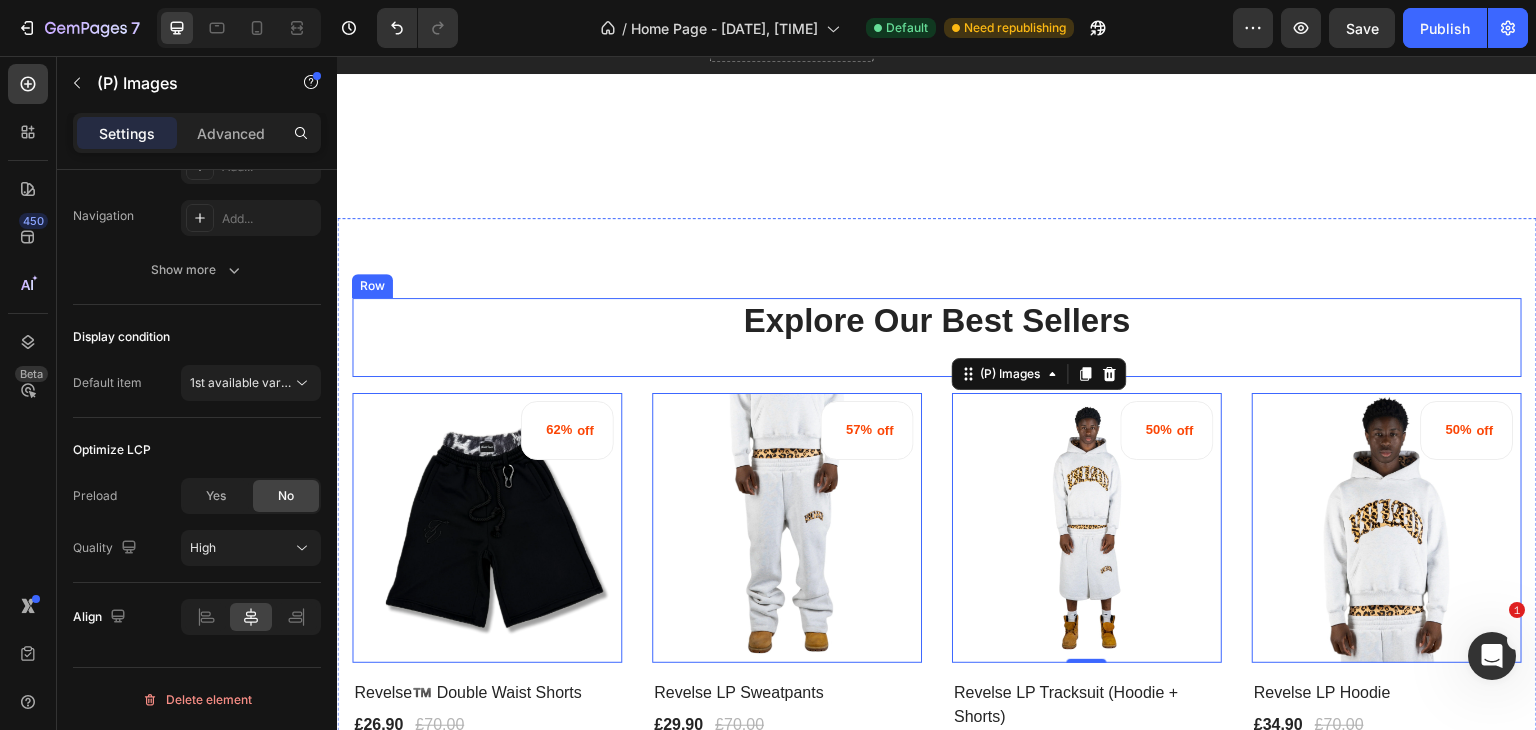 click on "Explore Our Best Sellers Heading" at bounding box center (937, 337) 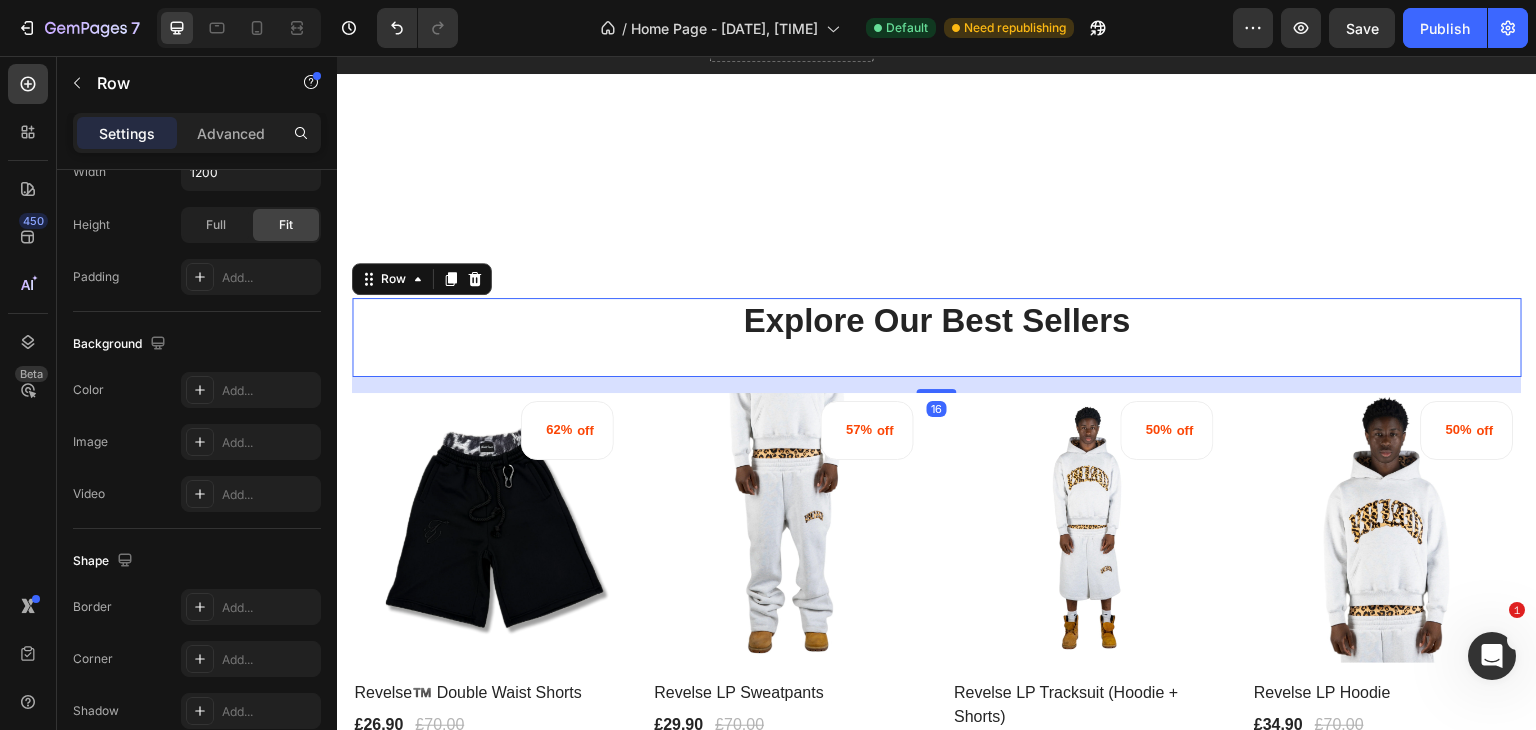 scroll, scrollTop: 0, scrollLeft: 0, axis: both 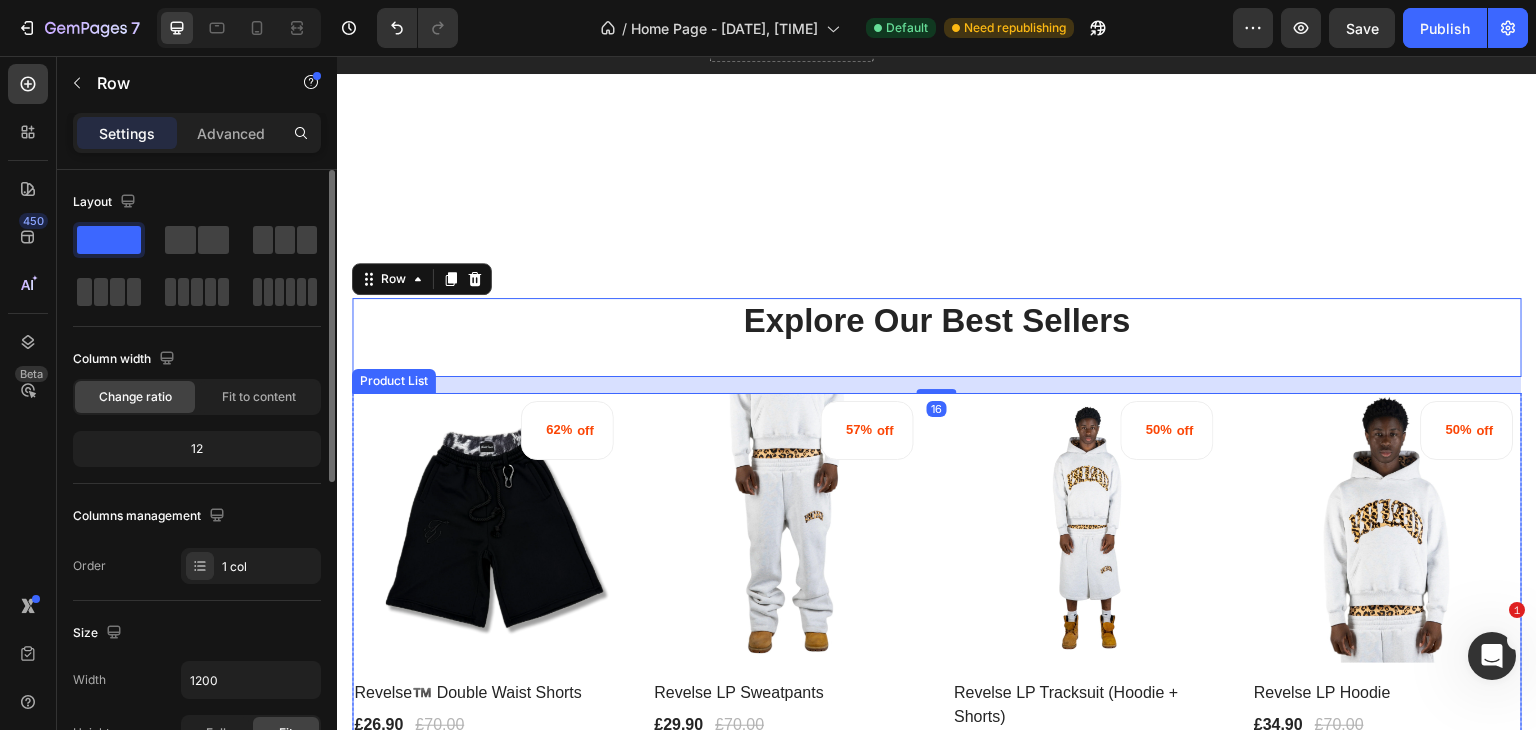 click on "62% off (P) Tag (P) Images Row Revelse™️ Double Waist Shorts (P) Title £26.90 (P) Price (P) Price £70.00 (P) Price (P) Price Row   XS S M L XL 2XL 3XL Black Black Gray Gray White White (P) Variants & Swatches Add to cart (P) Cart Button Row Product List 57% off (P) Tag (P) Images Row Revelse LP Sweatpants (P) Title £29.90 (P) Price (P) Price £70.00 (P) Price (P) Price Row   XS S M L XL 2XL (P) Variants & Swatches Add to cart (P) Cart Button Row Product List 50% off (P) Tag (P) Images Row Revelse LP Tracksuit (Hoodie + Shorts) (P) Title £49.90 (P) Price (P) Price £100.00 (P) Price (P) Price Row   2XS XS S M L XL 2XL (P) Variants & Swatches Add to cart (P) Cart Button Row Product List 50% off (P) Tag (P) Images Row Revelse LP Hoodie (P) Title £34.90 (P) Price (P) Price £70.00 (P) Price (P) Price Row   XXS XS S M L XL 2XL (P) Variants & Swatches Add to cart (P) Cart Button Row Product List" at bounding box center [937, 625] 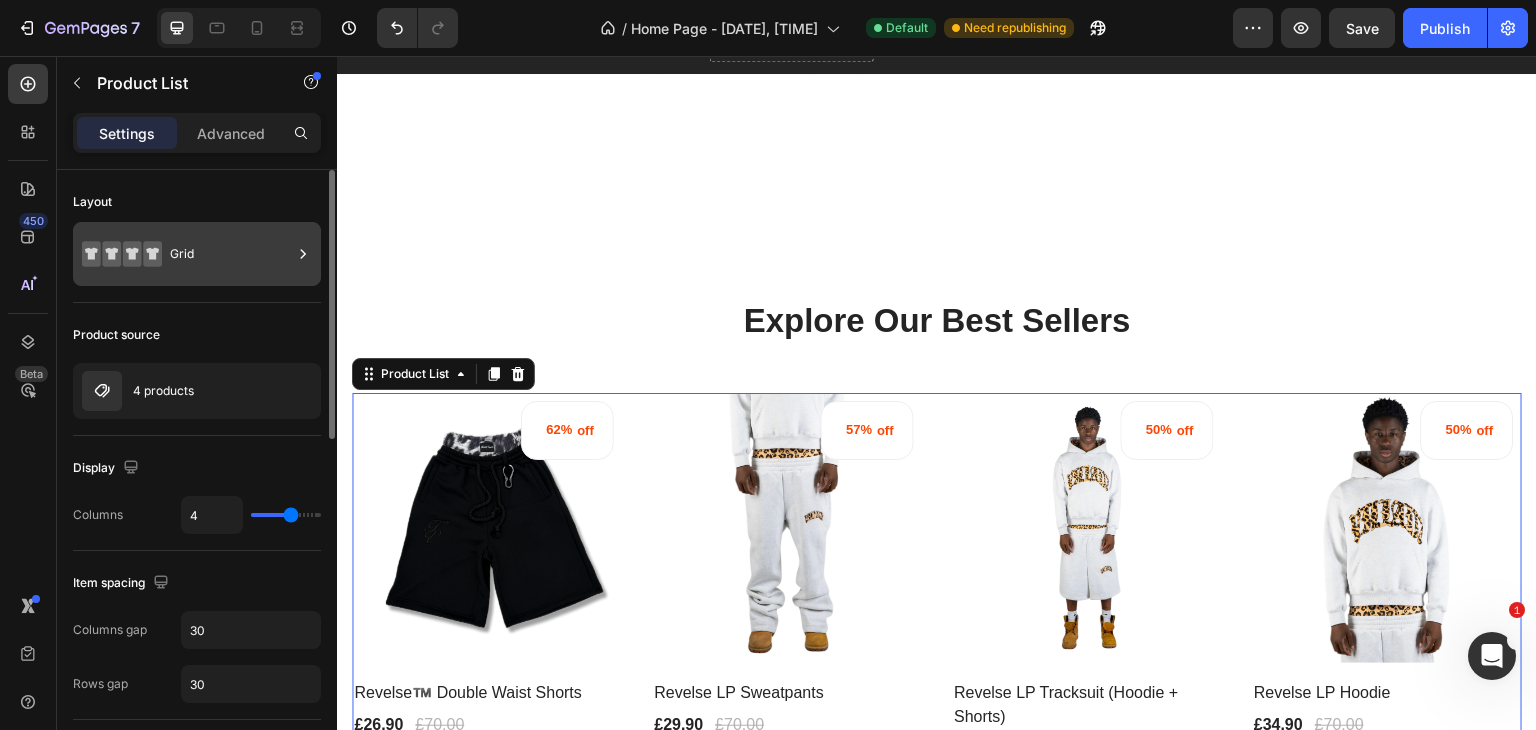 click on "Grid" at bounding box center [231, 254] 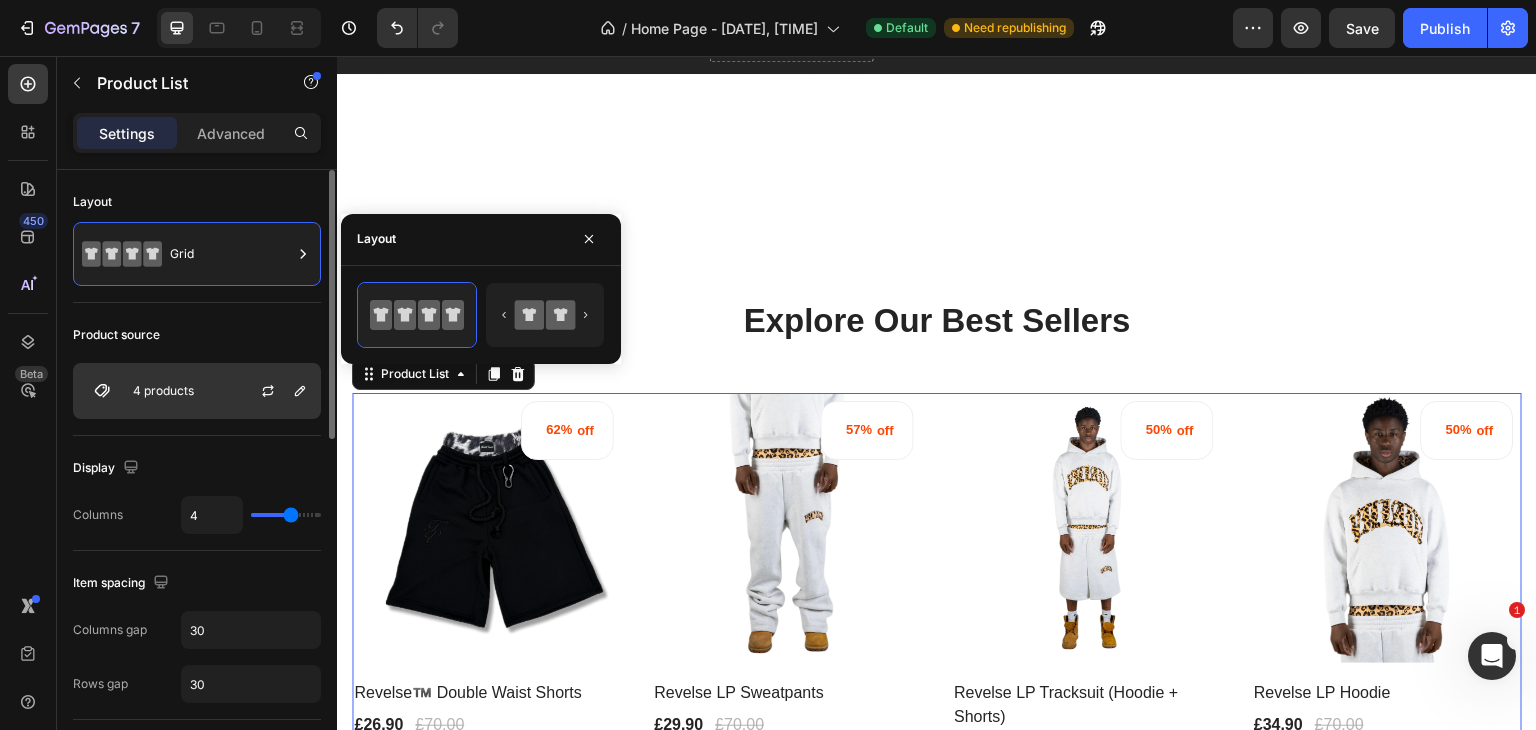 click on "4 products" at bounding box center (197, 391) 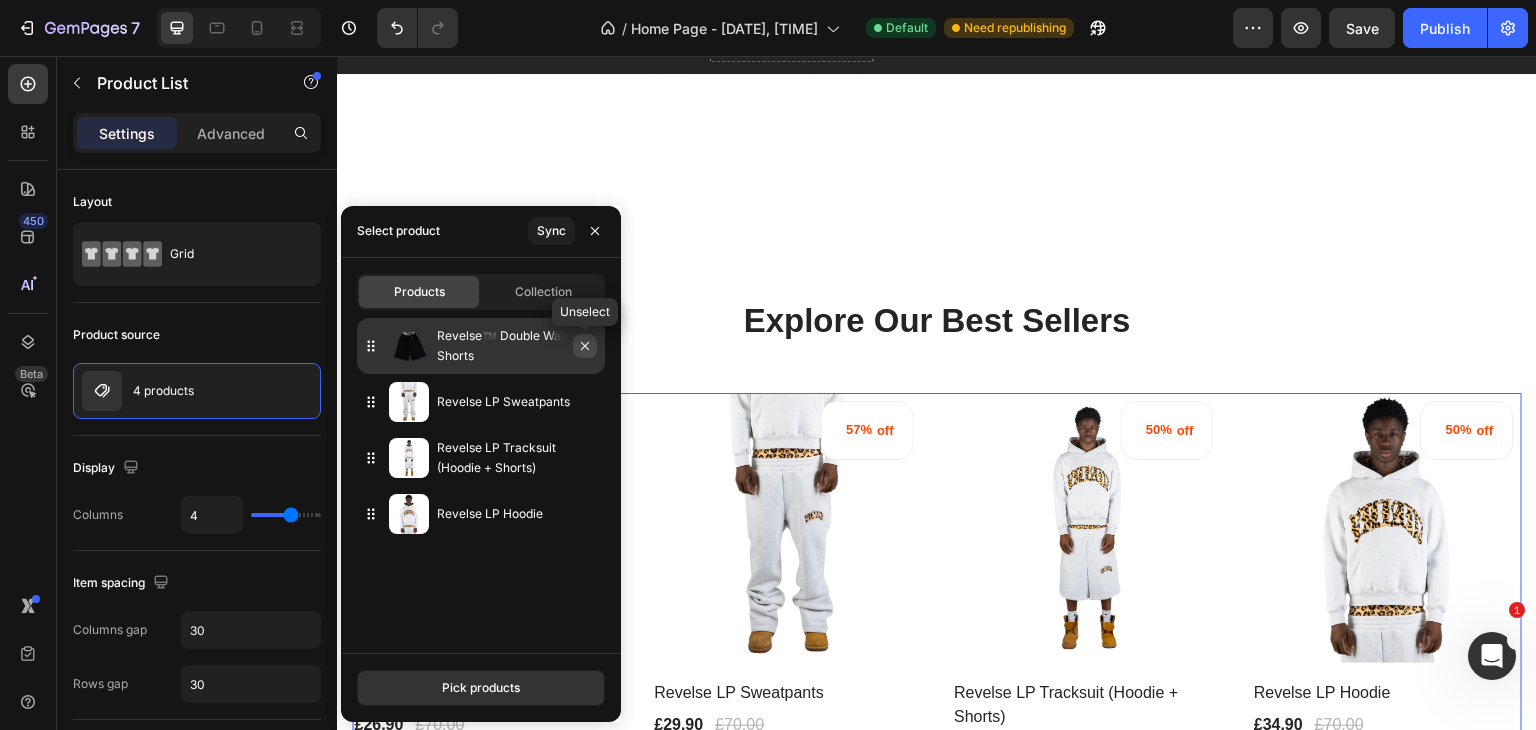 click 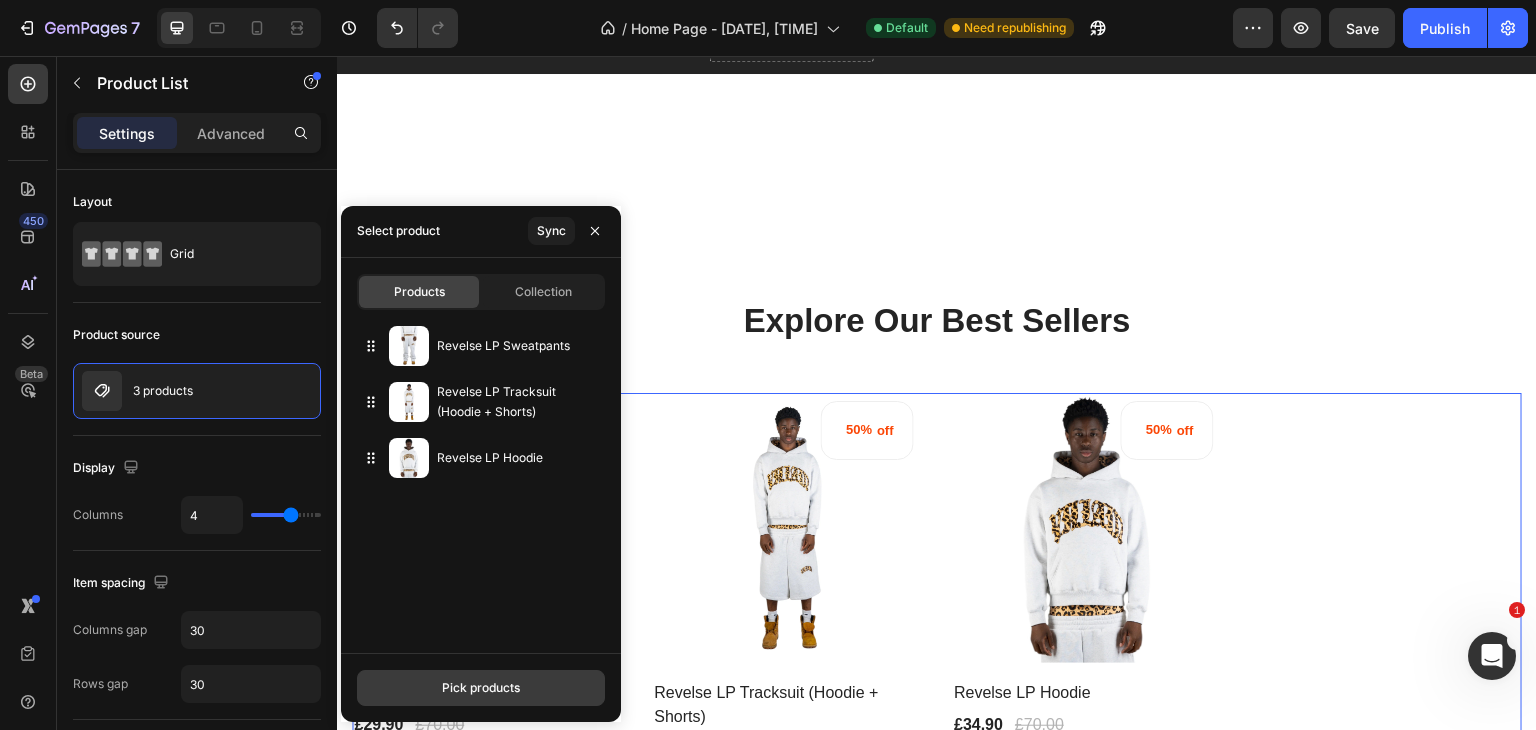 click on "Pick products" at bounding box center [481, 688] 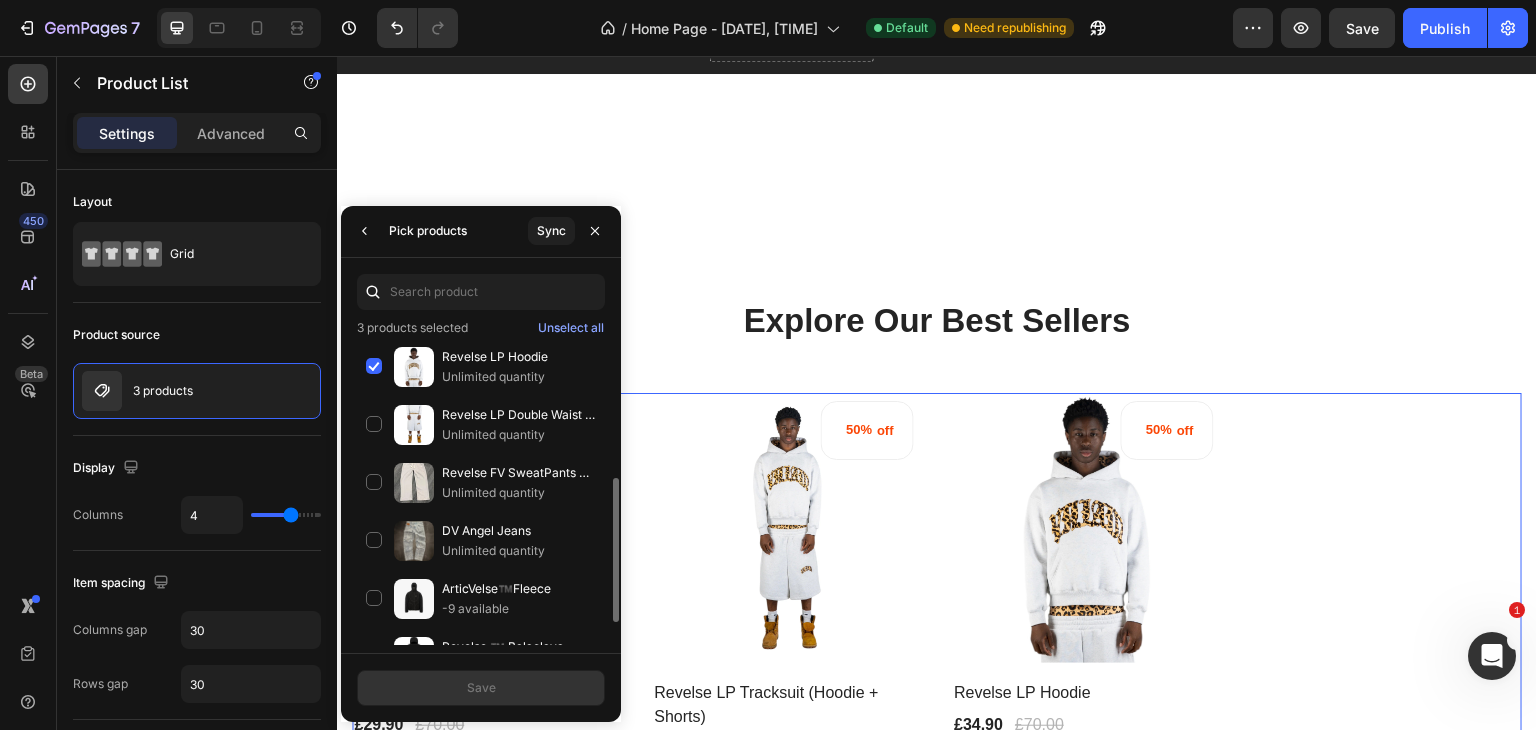 scroll, scrollTop: 296, scrollLeft: 0, axis: vertical 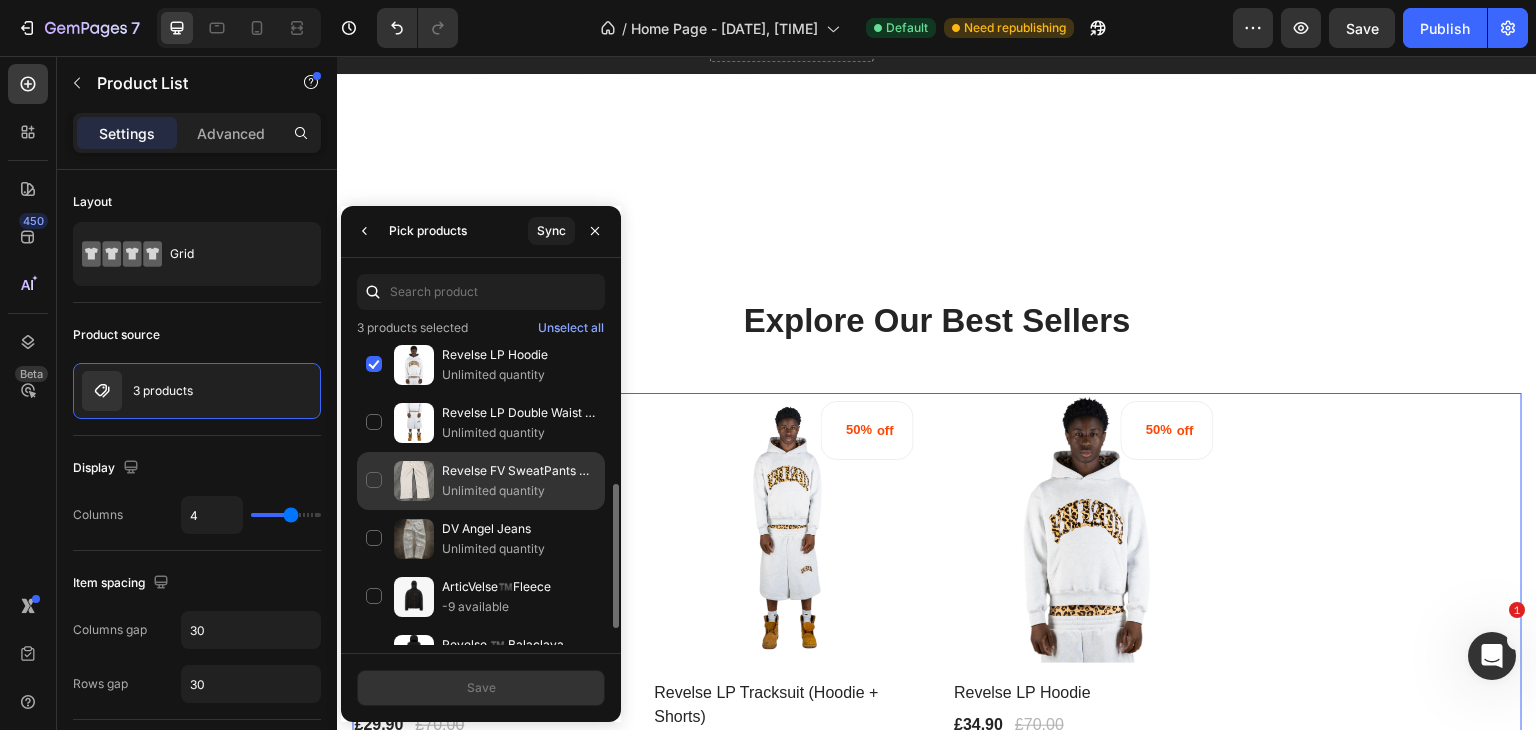 click on "Revelse FV SweatPants Unisex" at bounding box center (519, 471) 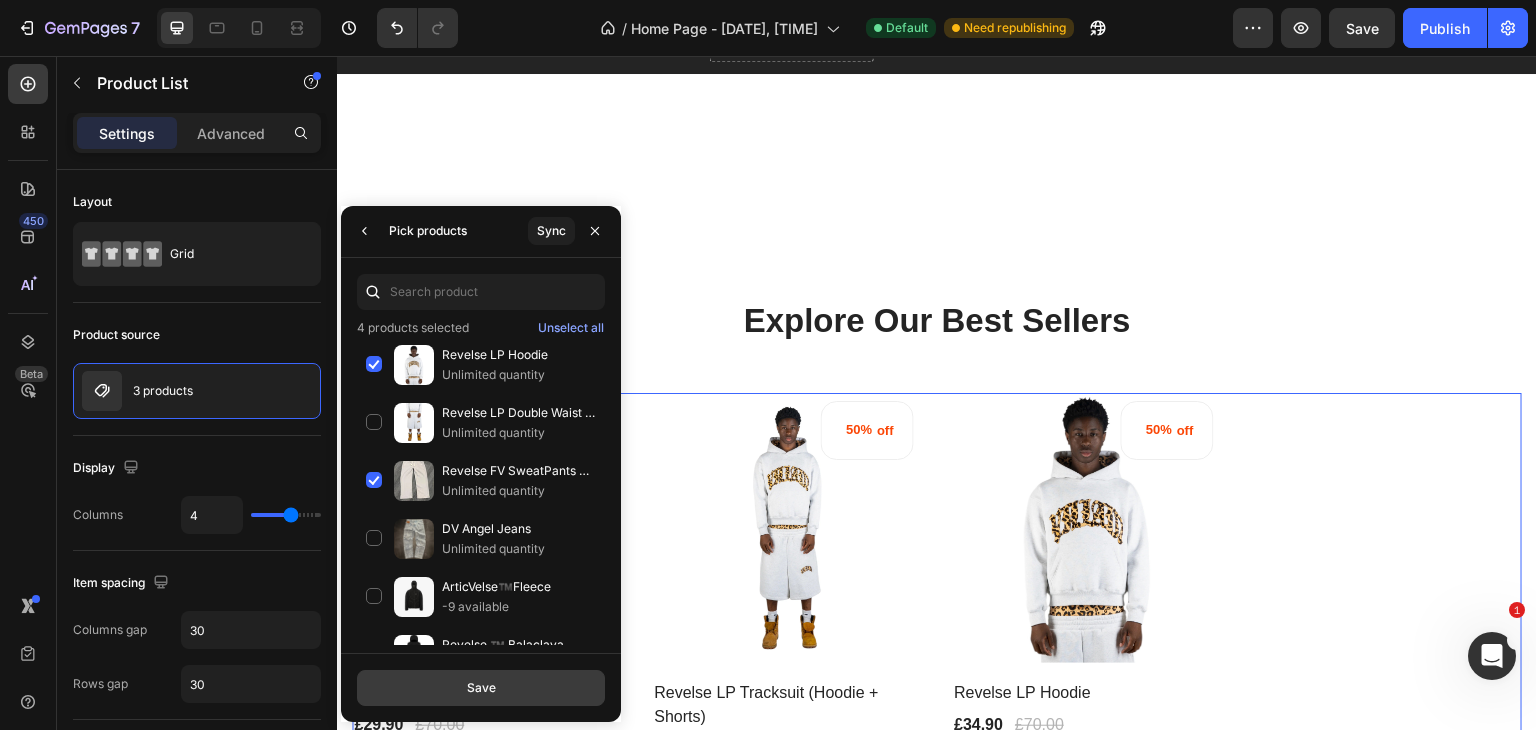 click on "Save" at bounding box center (481, 688) 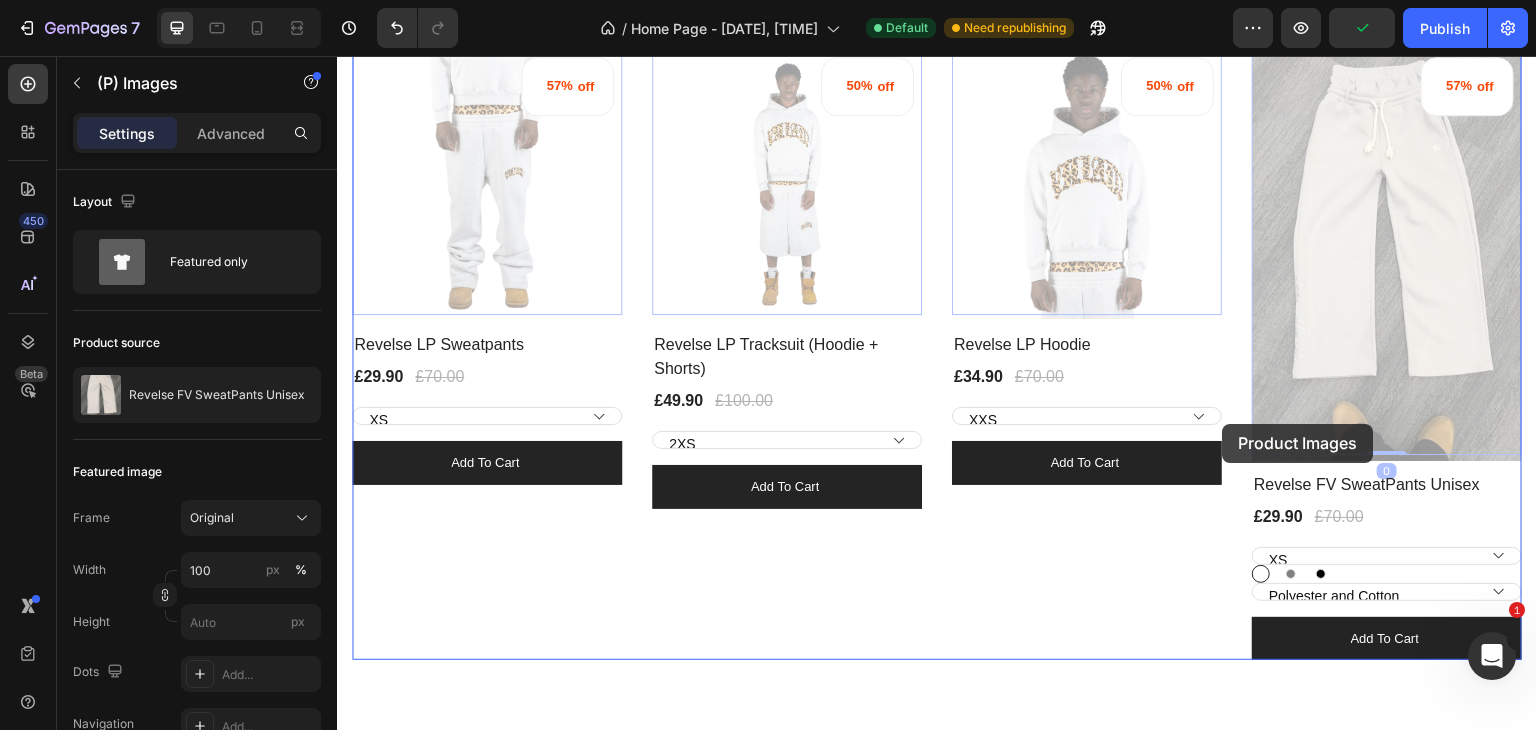scroll, scrollTop: 1282, scrollLeft: 0, axis: vertical 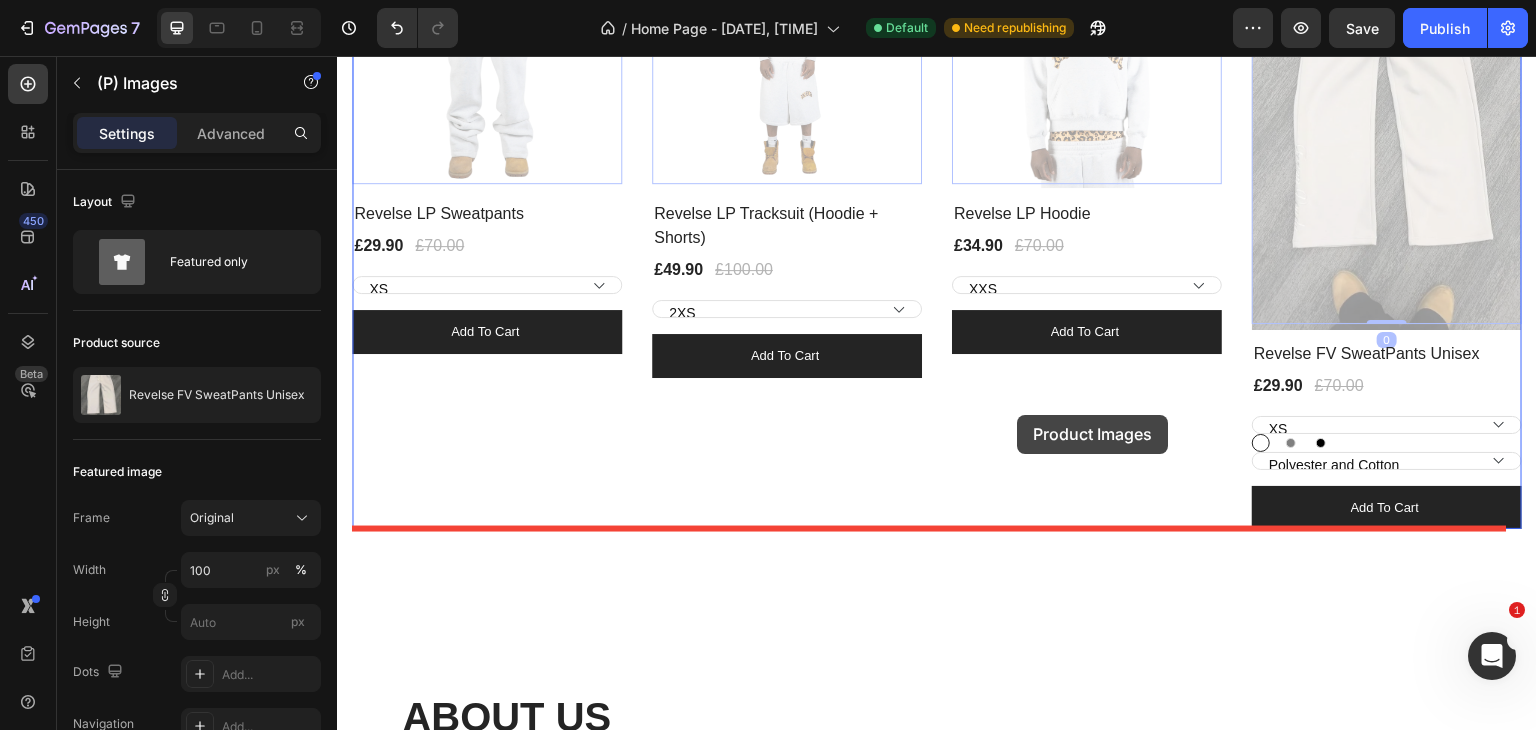 click at bounding box center (937, 706) 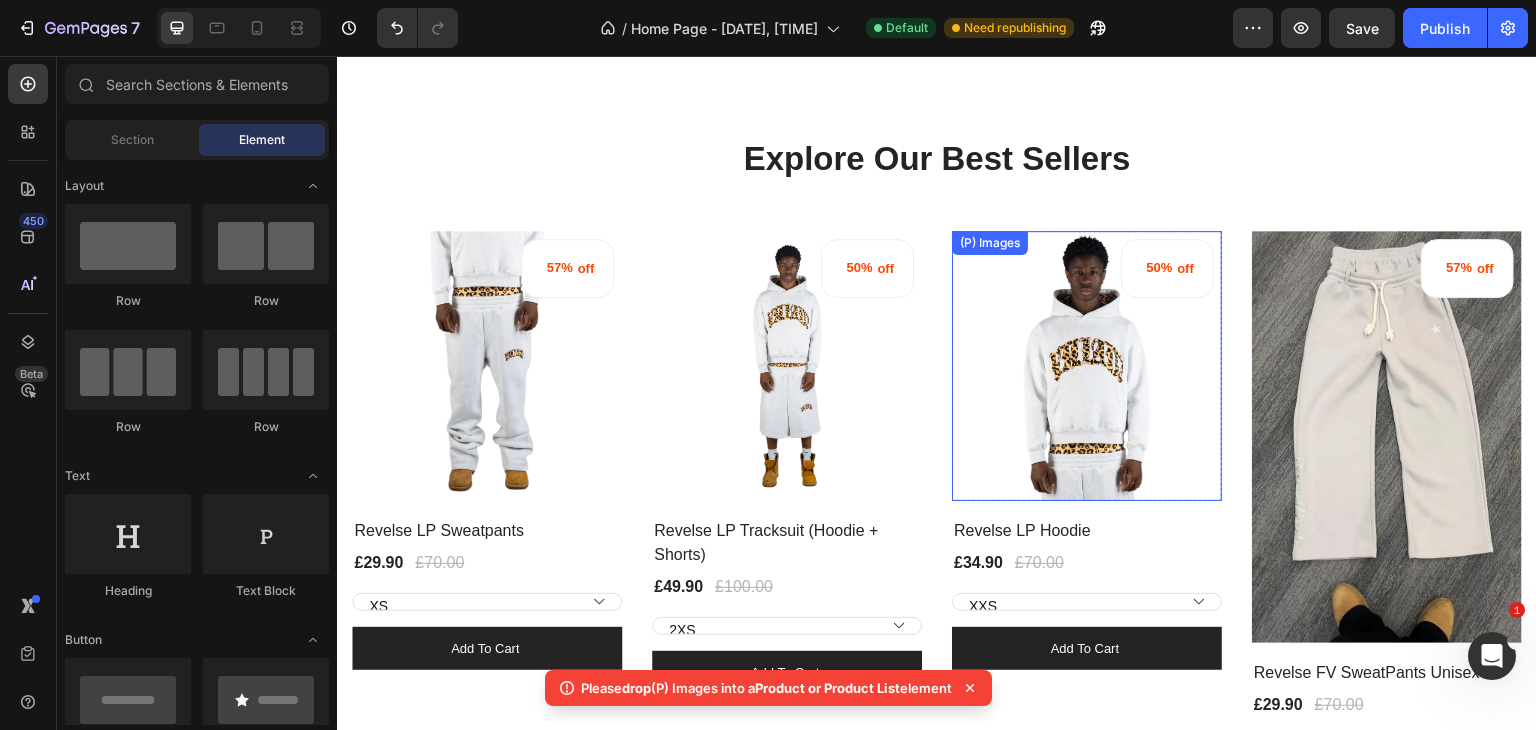 scroll, scrollTop: 963, scrollLeft: 0, axis: vertical 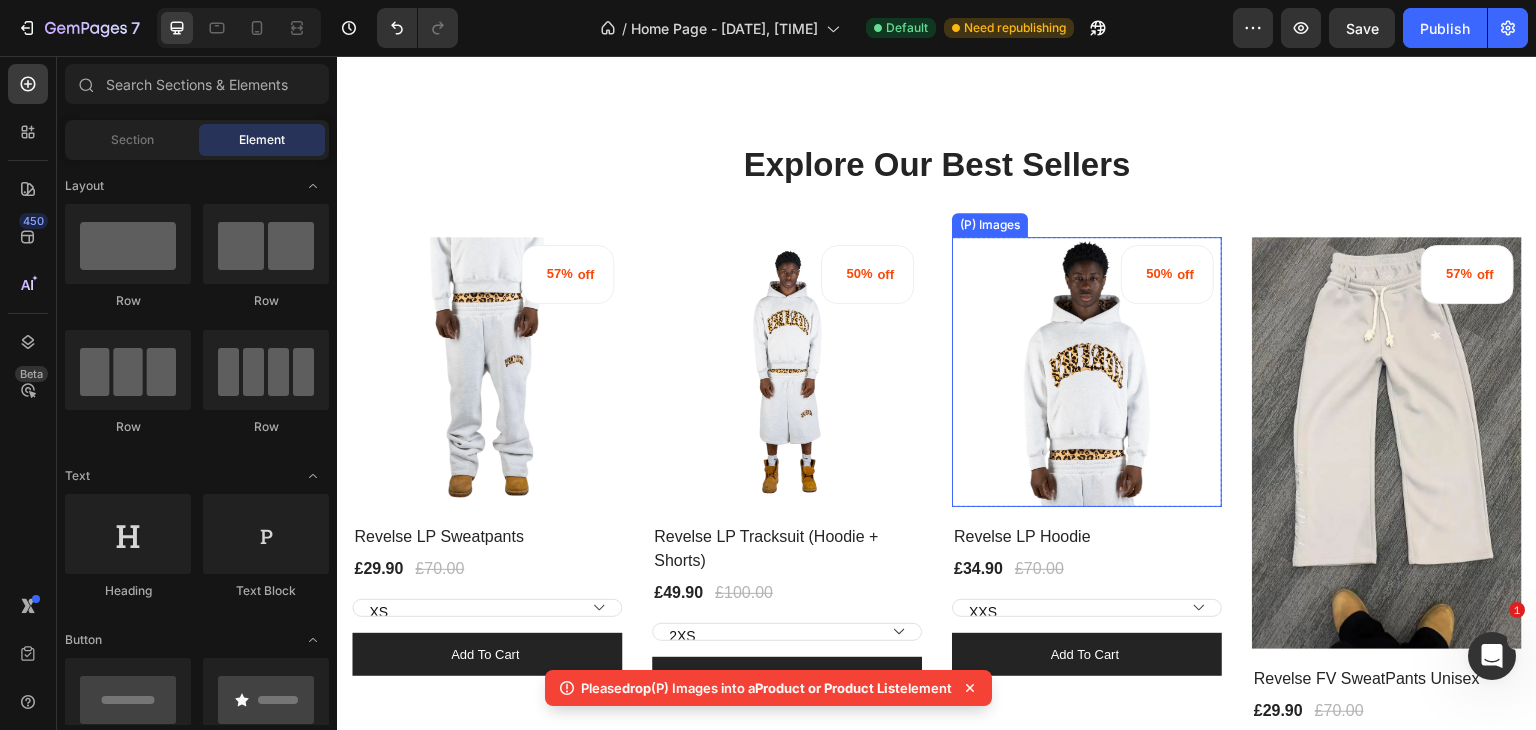 click on "57% off (P) Tag (P) Images Row Revelse LP Sweatpants (P) Title £29.90 (P) Price (P) Price £70.00 (P) Price (P) Price Row   XS S M L XL 2XL (P) Variants & Swatches Add to cart (P) Cart Button Row Product List 50% off (P) Tag (P) Images Row Revelse LP Tracksuit (Hoodie + Shorts) (P) Title £49.90 (P) Price (P) Price £100.00 (P) Price (P) Price Row   2XS XS S M L XL 2XL (P) Variants & Swatches Add to cart (P) Cart Button Row Product List 50% off (P) Tag (P) Images Row Revelse LP Hoodie (P) Title £34.90 (P) Price (P) Price £70.00 (P) Price (P) Price Row   XXS XS S M L XL 2XL (P) Variants & Swatches Add to cart (P) Cart Button Row Product List 57% off (P) Tag (P) Images Row Revelse FV SweatPants Unisex (P) Title £29.90 (P) Price (P) Price £70.00 (P) Price (P) Price Row   XS S M L XL 2XL 3XL White White Gray Gray Black Black   Polyester and Cotton 100% cotton (P) Variants & Swatches Add to cart (P) Cart Button Row Product List" at bounding box center [937, 545] 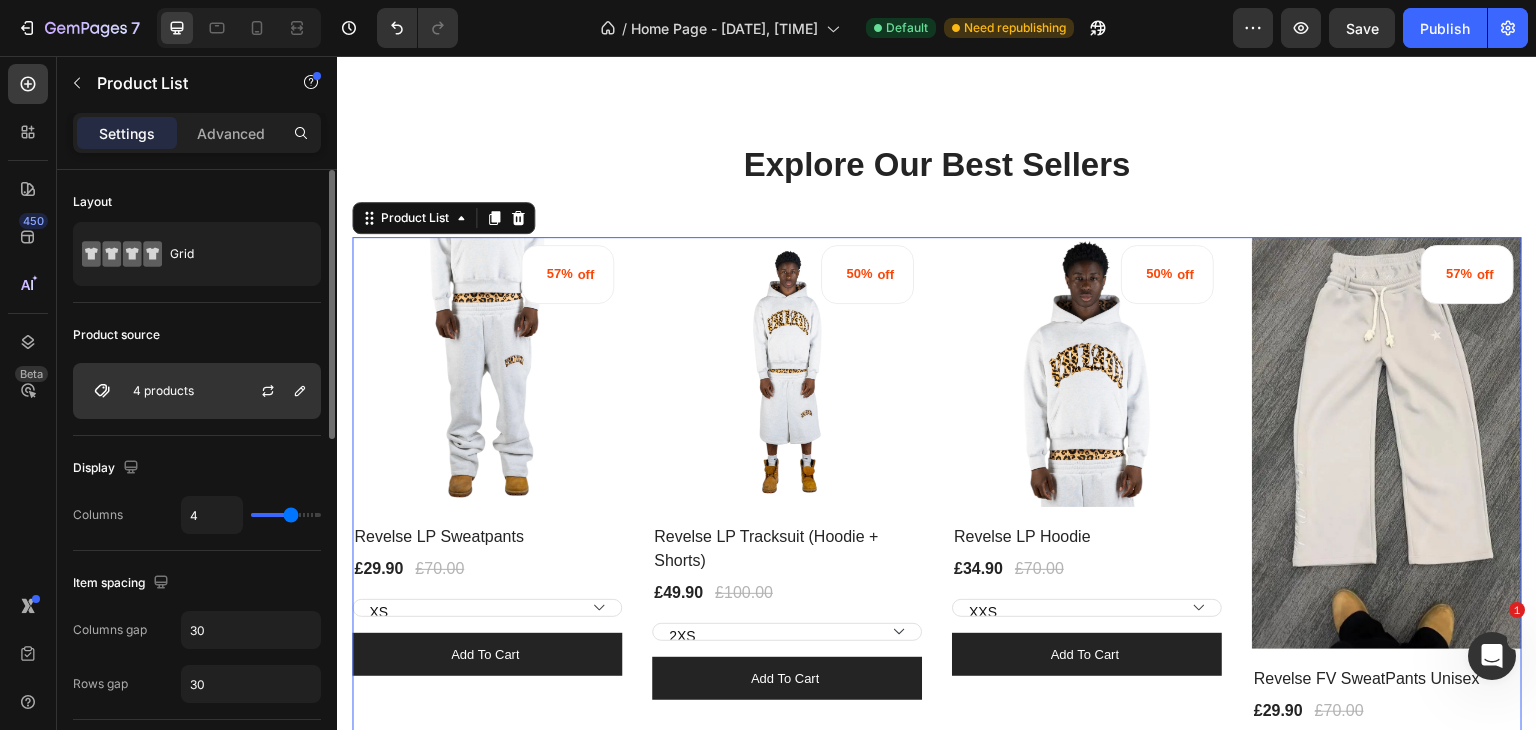 click on "4 products" at bounding box center [197, 391] 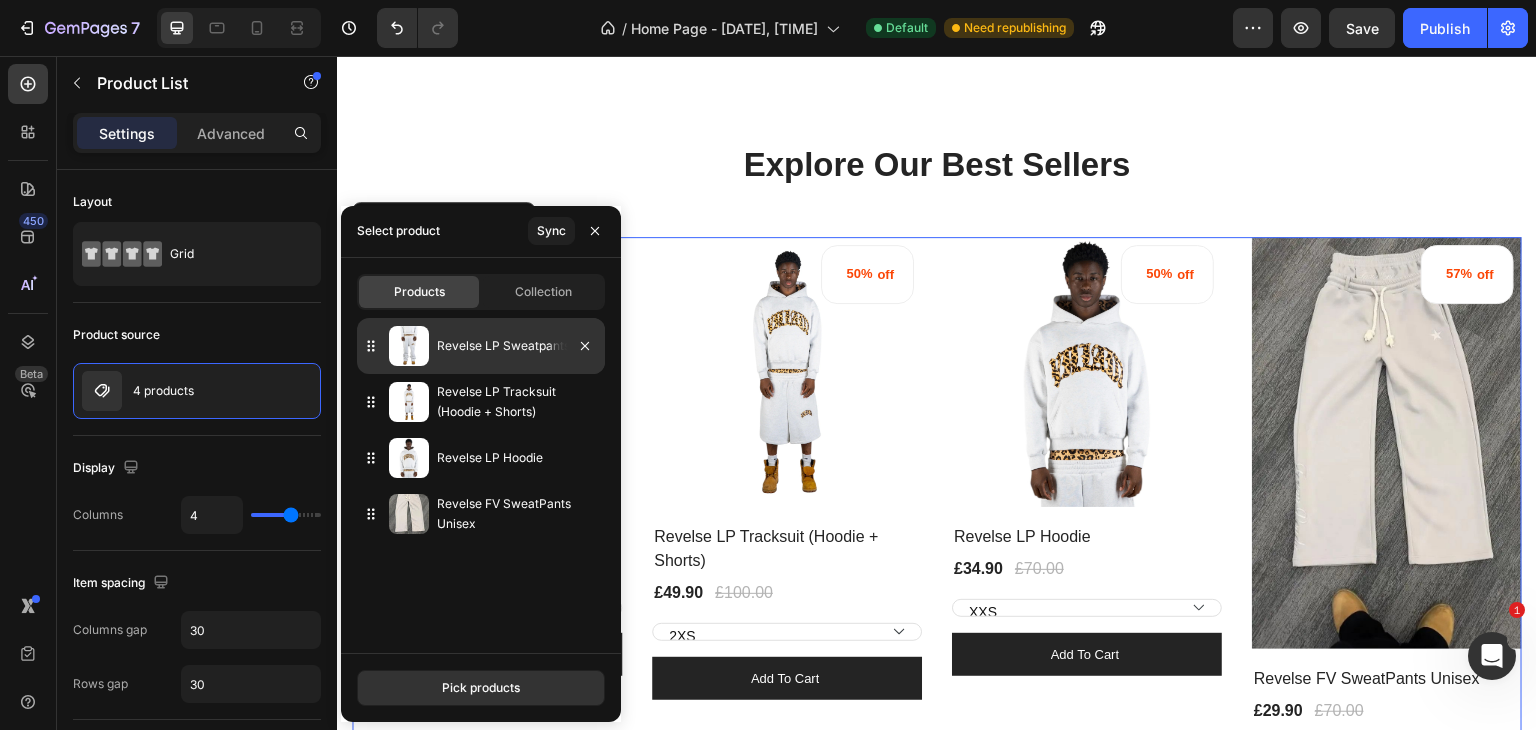type 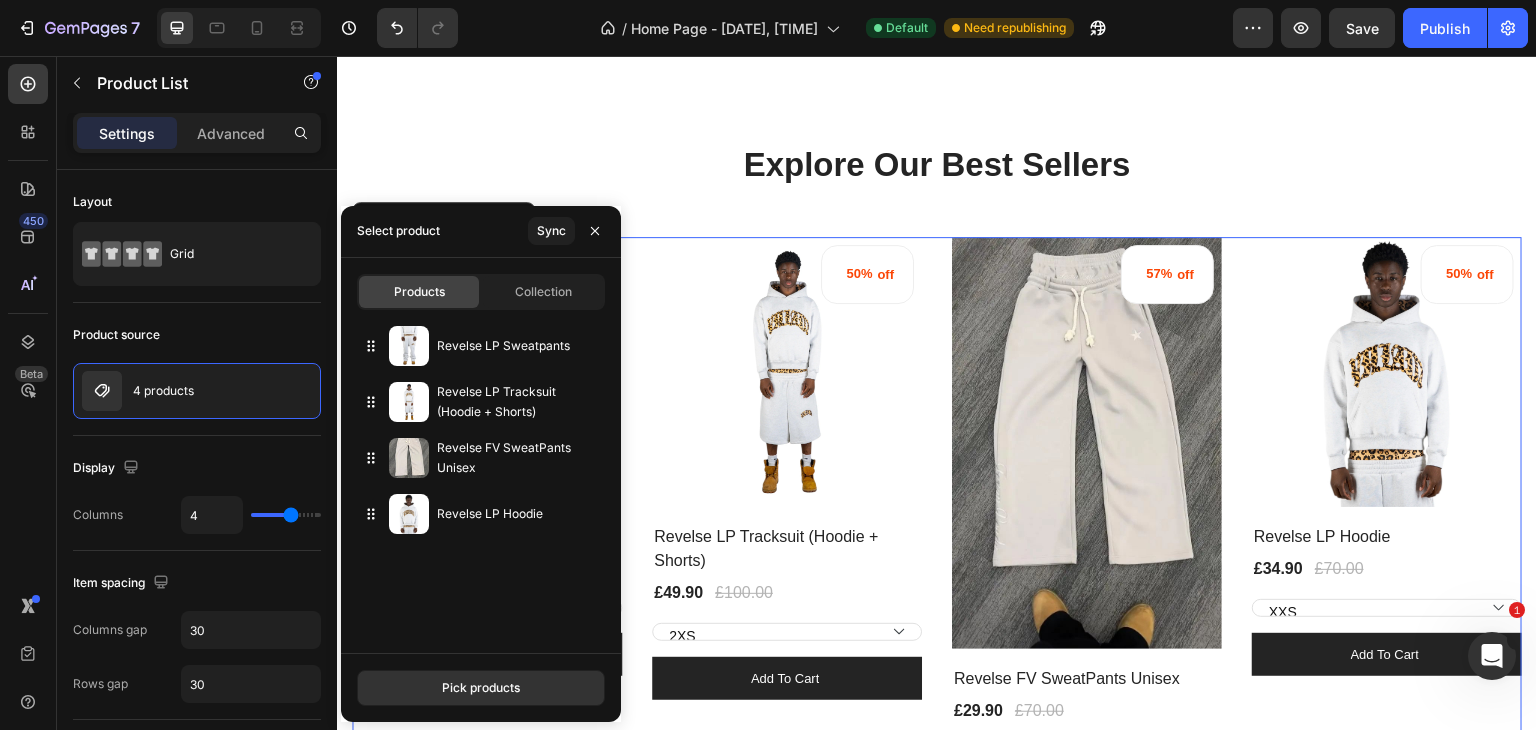 drag, startPoint x: 367, startPoint y: 515, endPoint x: 355, endPoint y: 342, distance: 173.41568 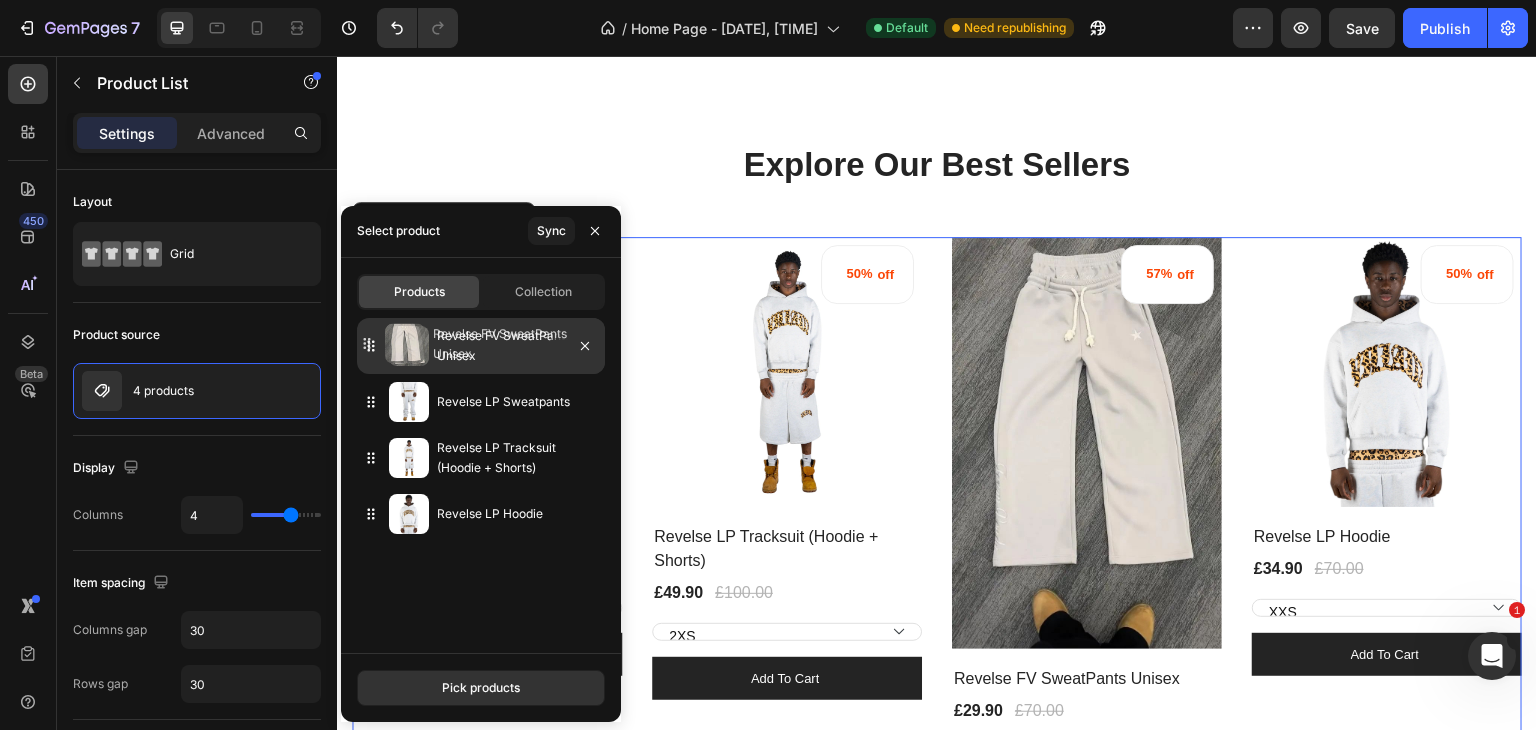 drag, startPoint x: 368, startPoint y: 465, endPoint x: 366, endPoint y: 349, distance: 116.01724 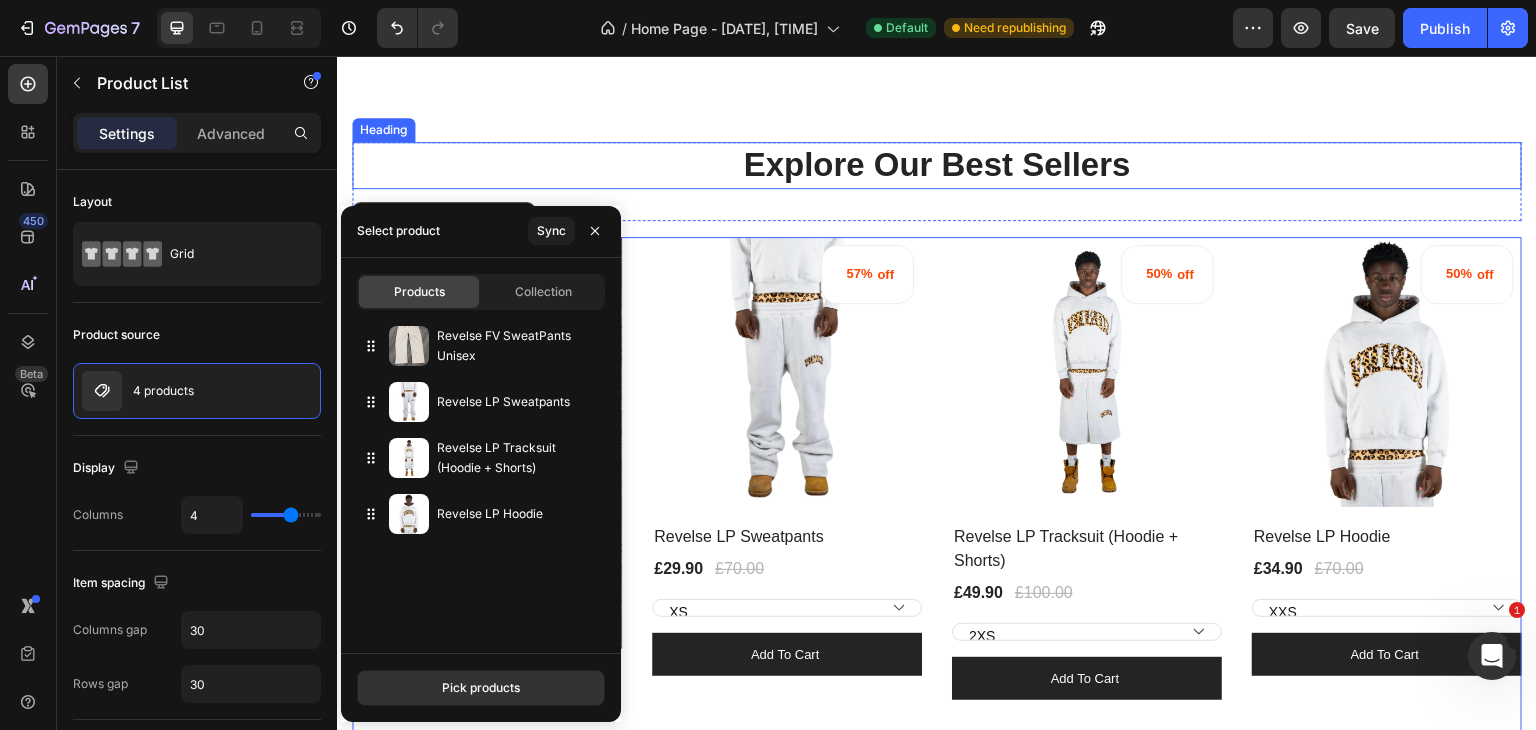 click on "Explore Our Best Sellers" at bounding box center [937, 165] 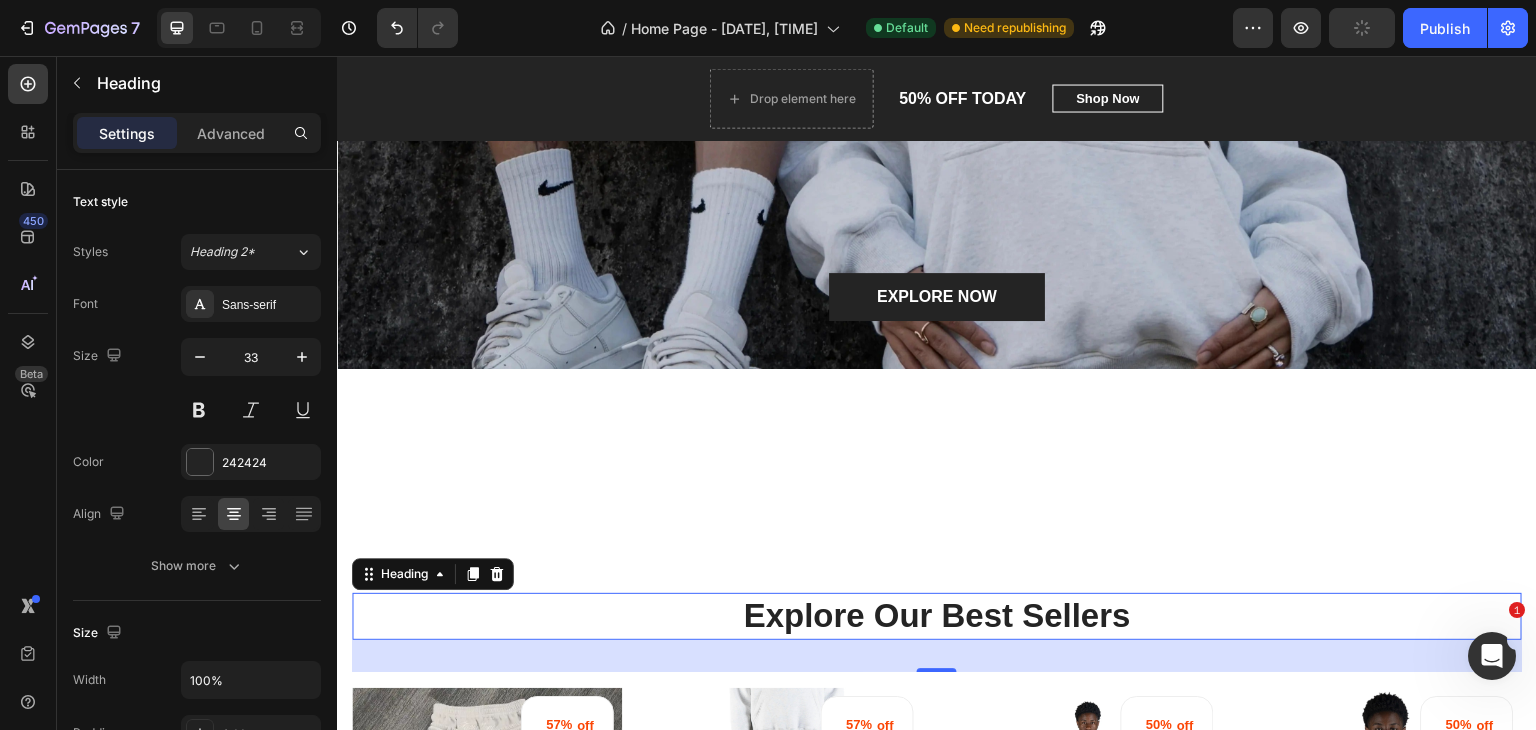 scroll, scrollTop: 511, scrollLeft: 0, axis: vertical 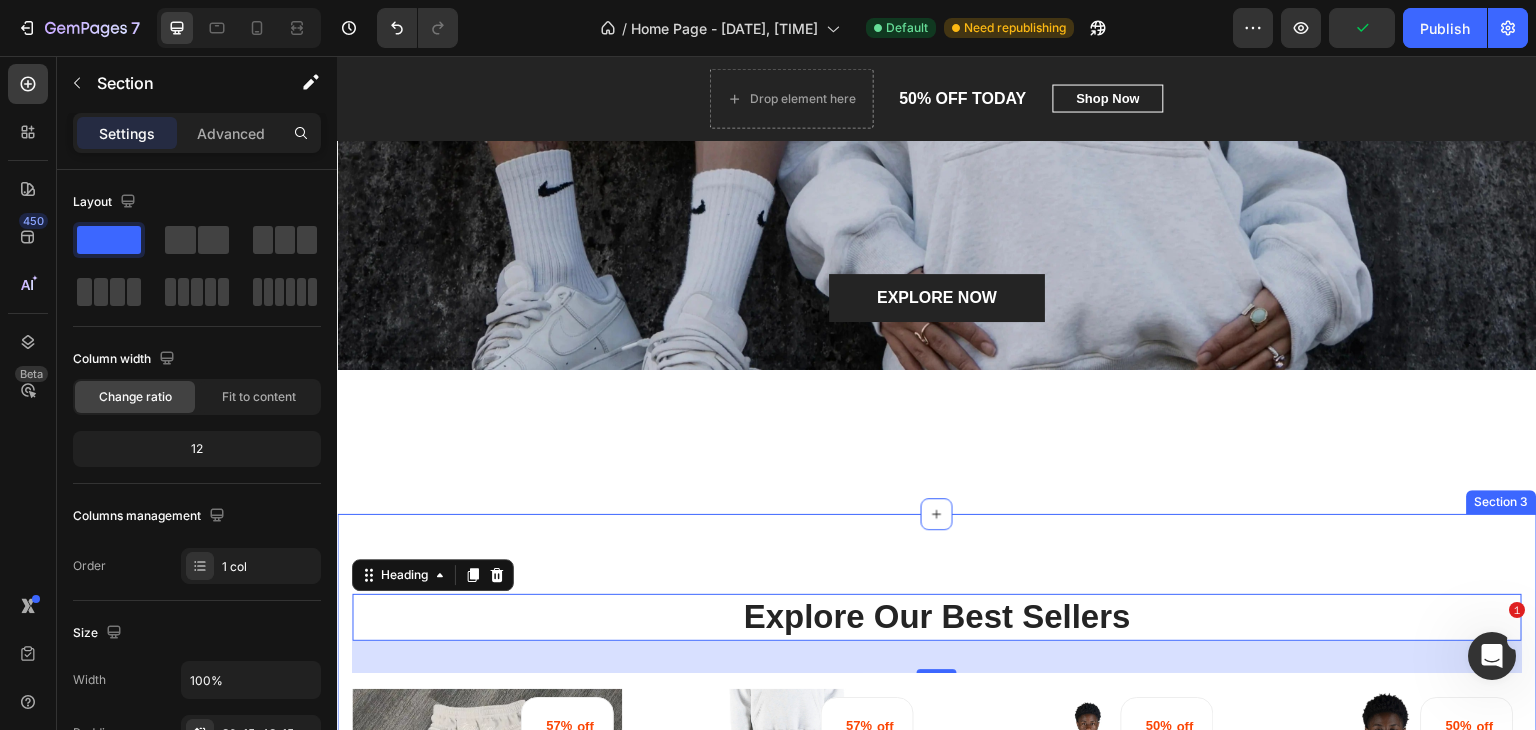 click on "BESTSELLERS Heading Row BALACLAVA HOODIE Text block Row Row Hero Banner DOUBLE WAIST SHORTS Text block Row Row Hero Banner REVELSE FV SWEATPANTS Text block Row Row Hero Banner Section 2" at bounding box center (937, 442) 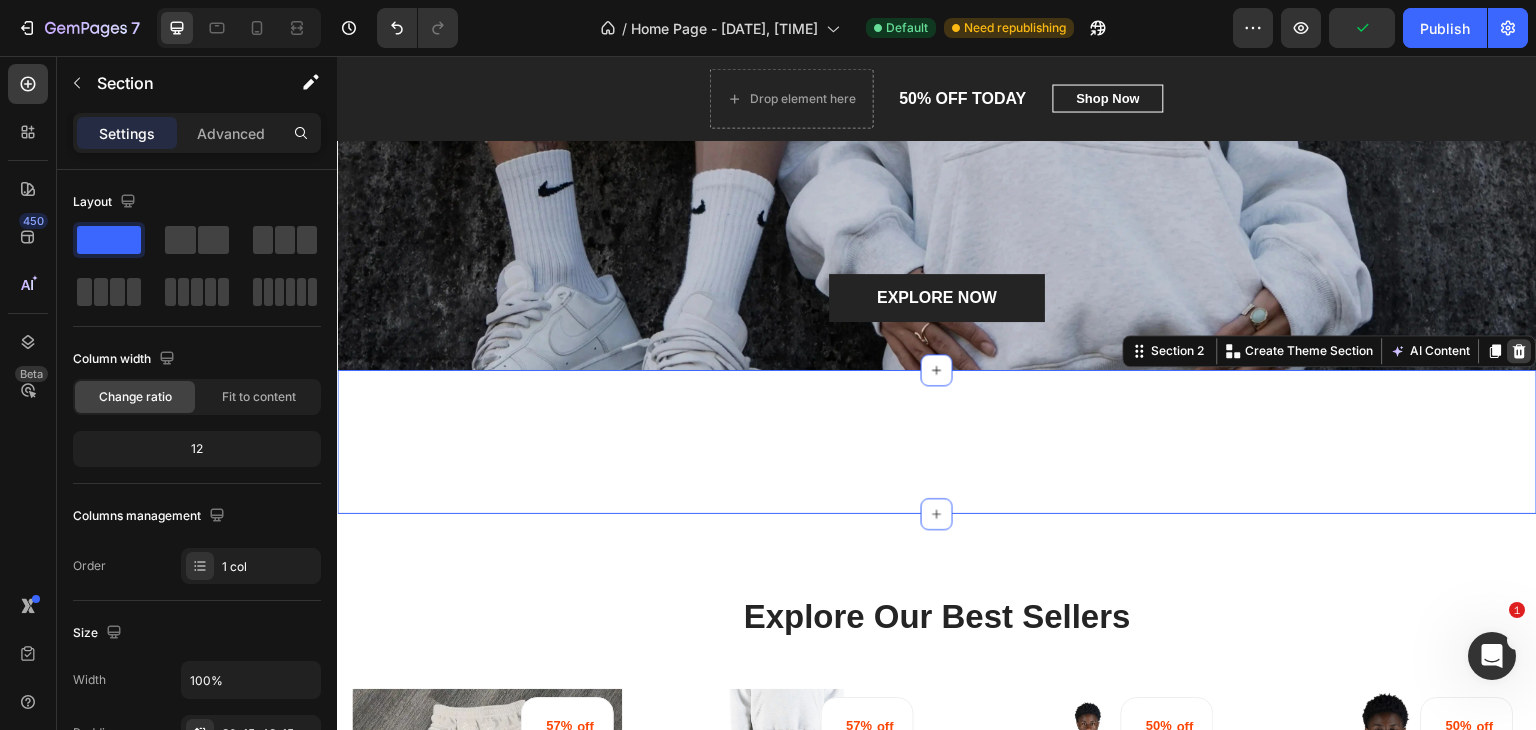 click 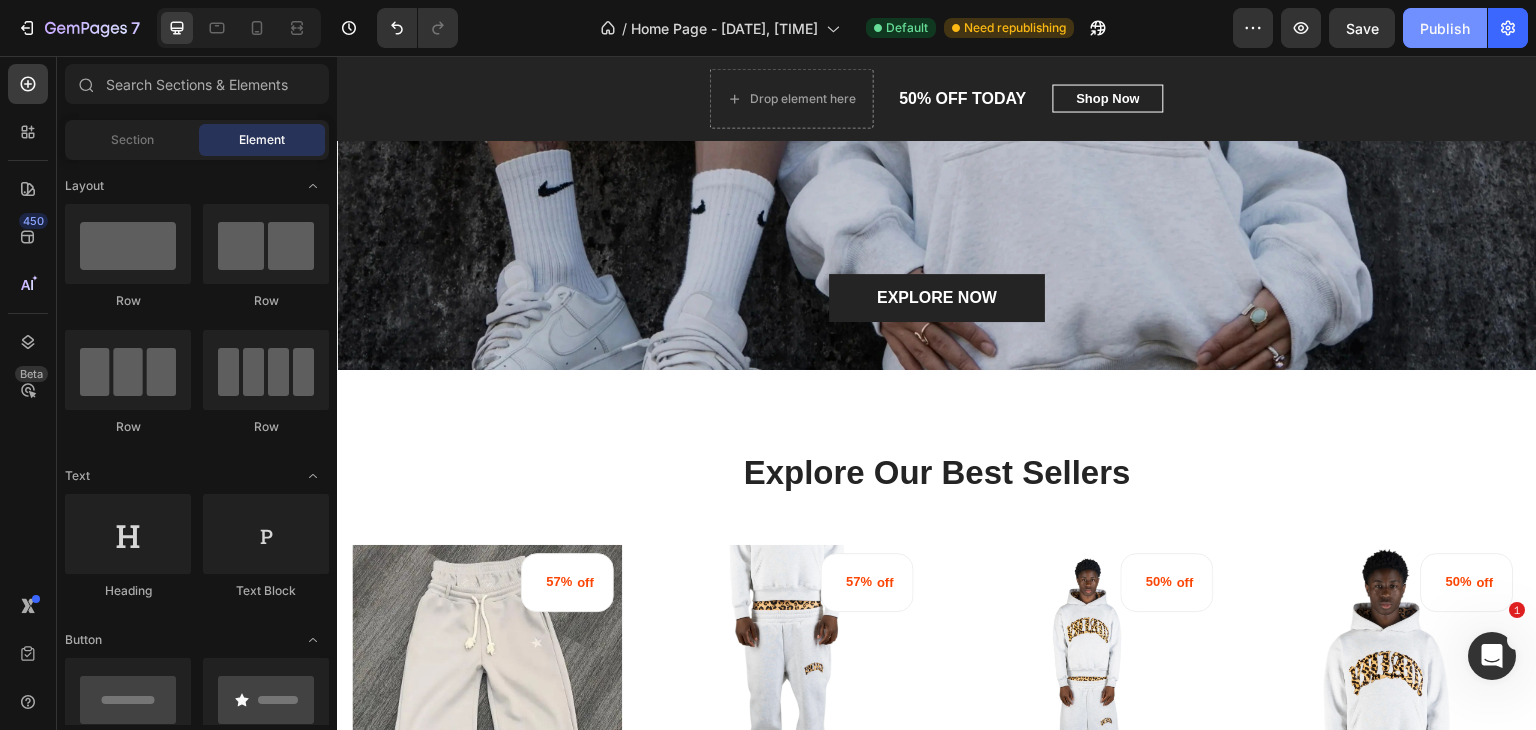 click on "Publish" 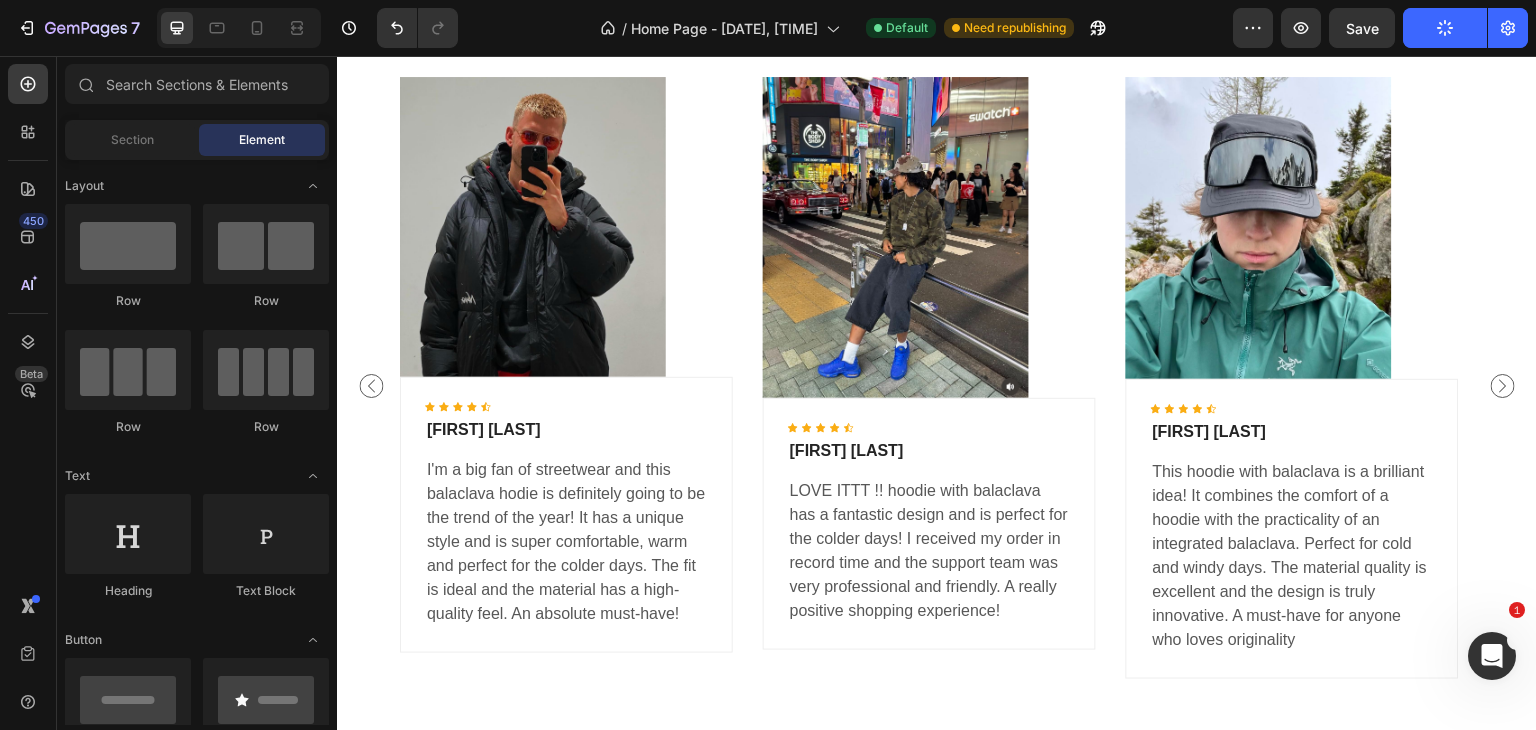 scroll, scrollTop: 2319, scrollLeft: 0, axis: vertical 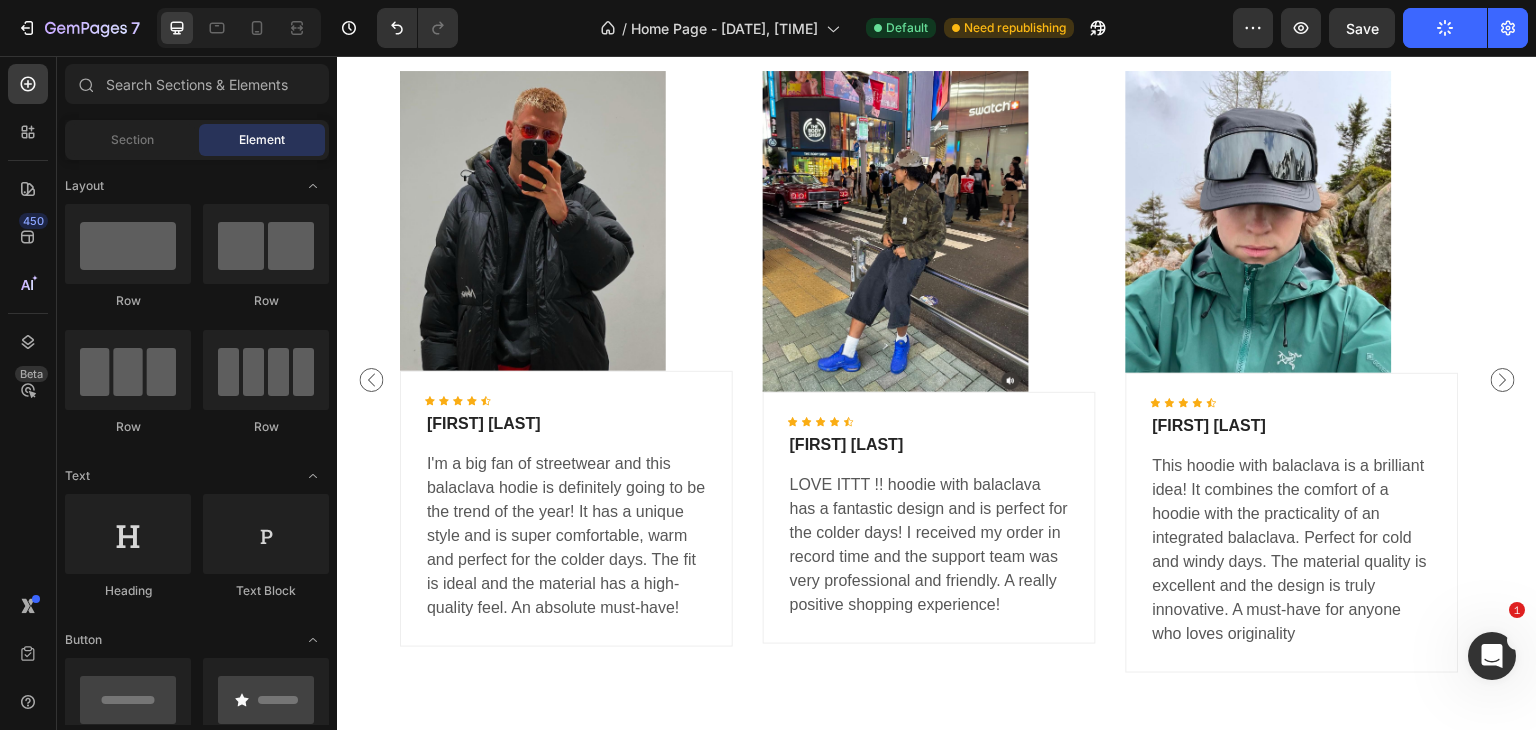 click at bounding box center [1190, -266] 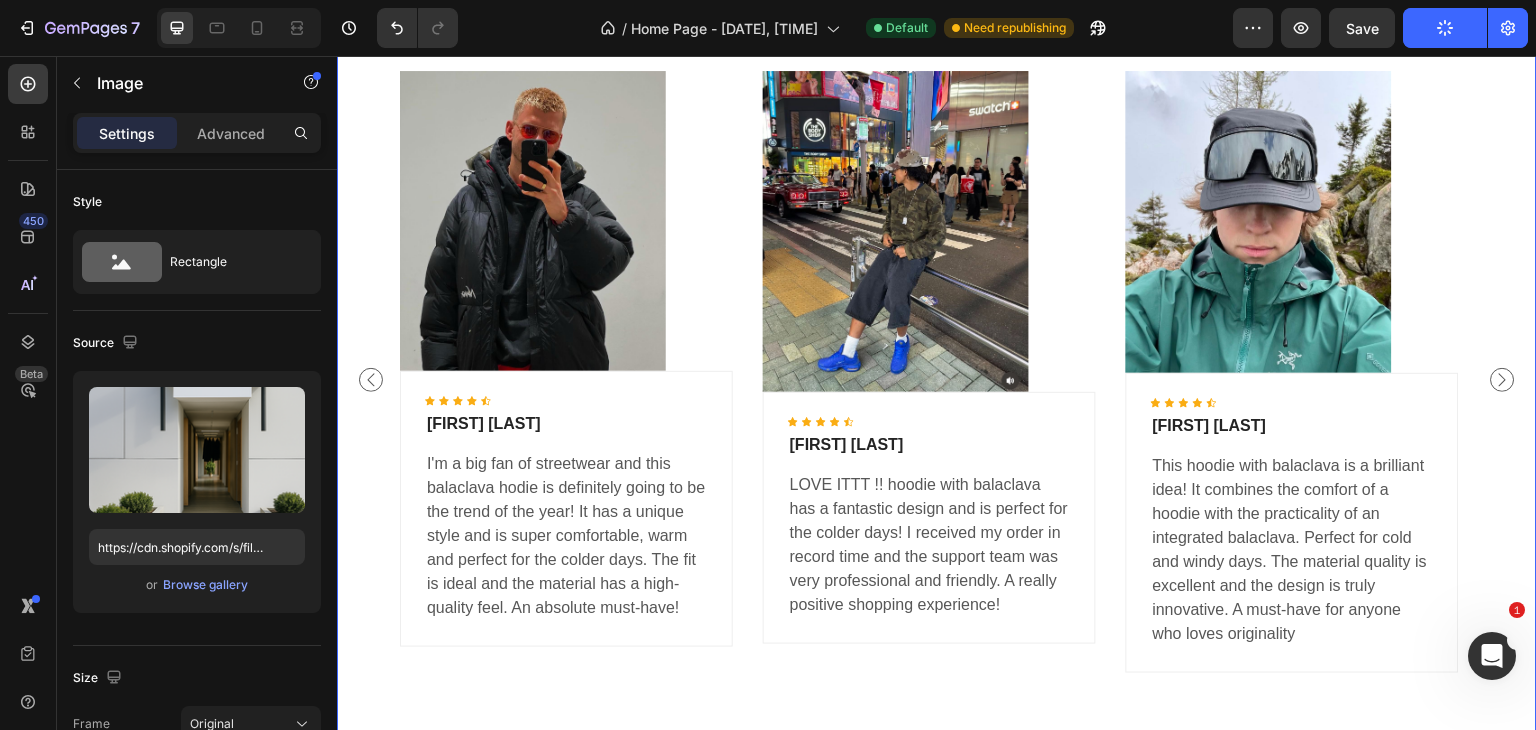 click on "ABOUT US Heading At Revelse, we don't just create clothes  - we create a movement . Our brand was born in [YEAR] out of a desire to revolutionise streetwear. Combining innovative designs with unrivalled comfort, we offer you more than just clothes, we offer you an experience.   Crafted with the utmost precision and attention to detail,  every piece we make is designed with one goal in mind: To empower you to move freely, express yourself with confidence and add style to your everyday life.  Revelse is more than just a brand - it's a statement of innovation. Text block Row Image   0 Row Customers reviews Heading         Image                Icon                Icon                Icon                Icon
Icon Icon List Hoz [FIRST] [LAST]. Text block Text block Row Image                Icon                Icon                Icon                Icon
Icon Icon List Hoz [FIRST] [LAST]. Text block Text block Row Image                Icon                Icon                Icon                Icon" at bounding box center [937, 106] 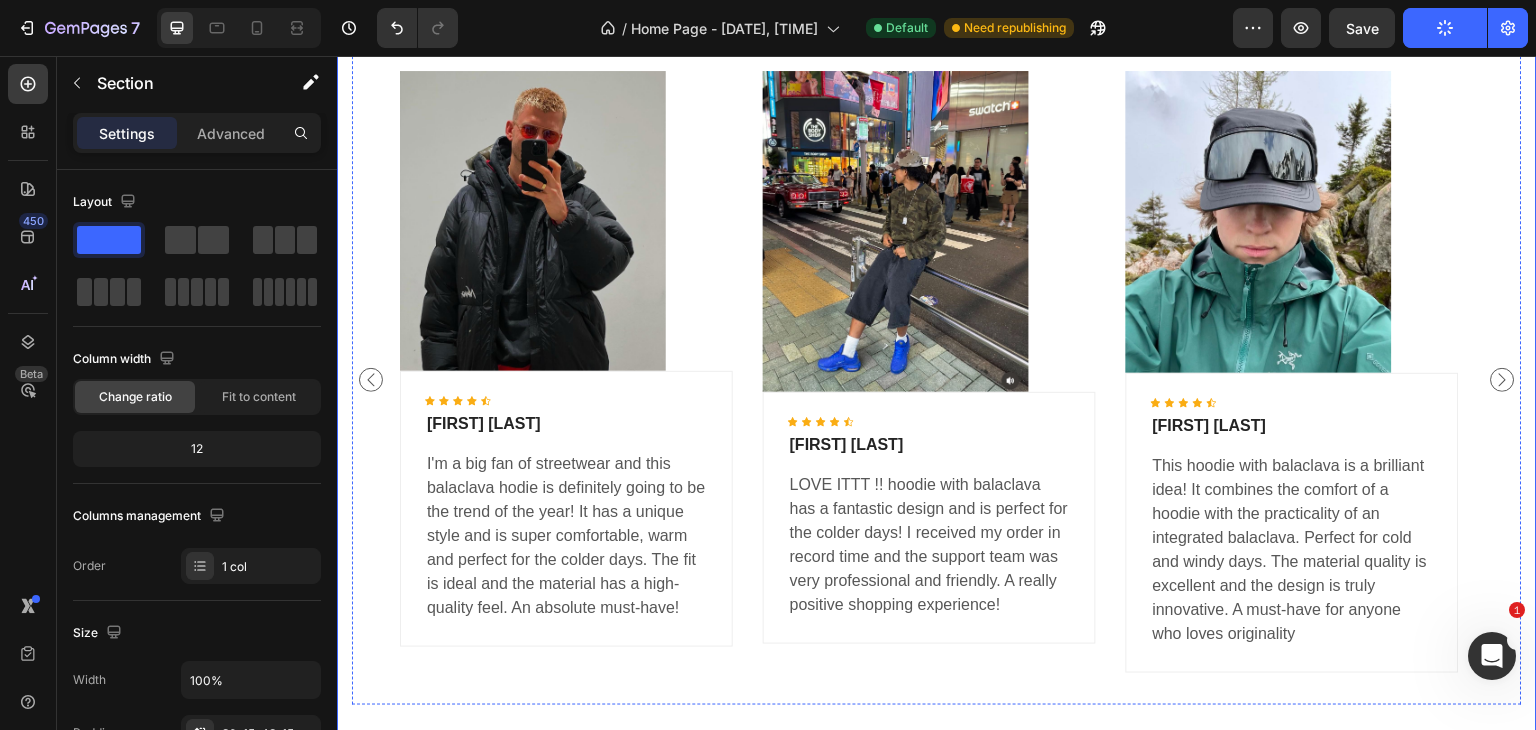 click on "Customers reviews" at bounding box center [937, -1] 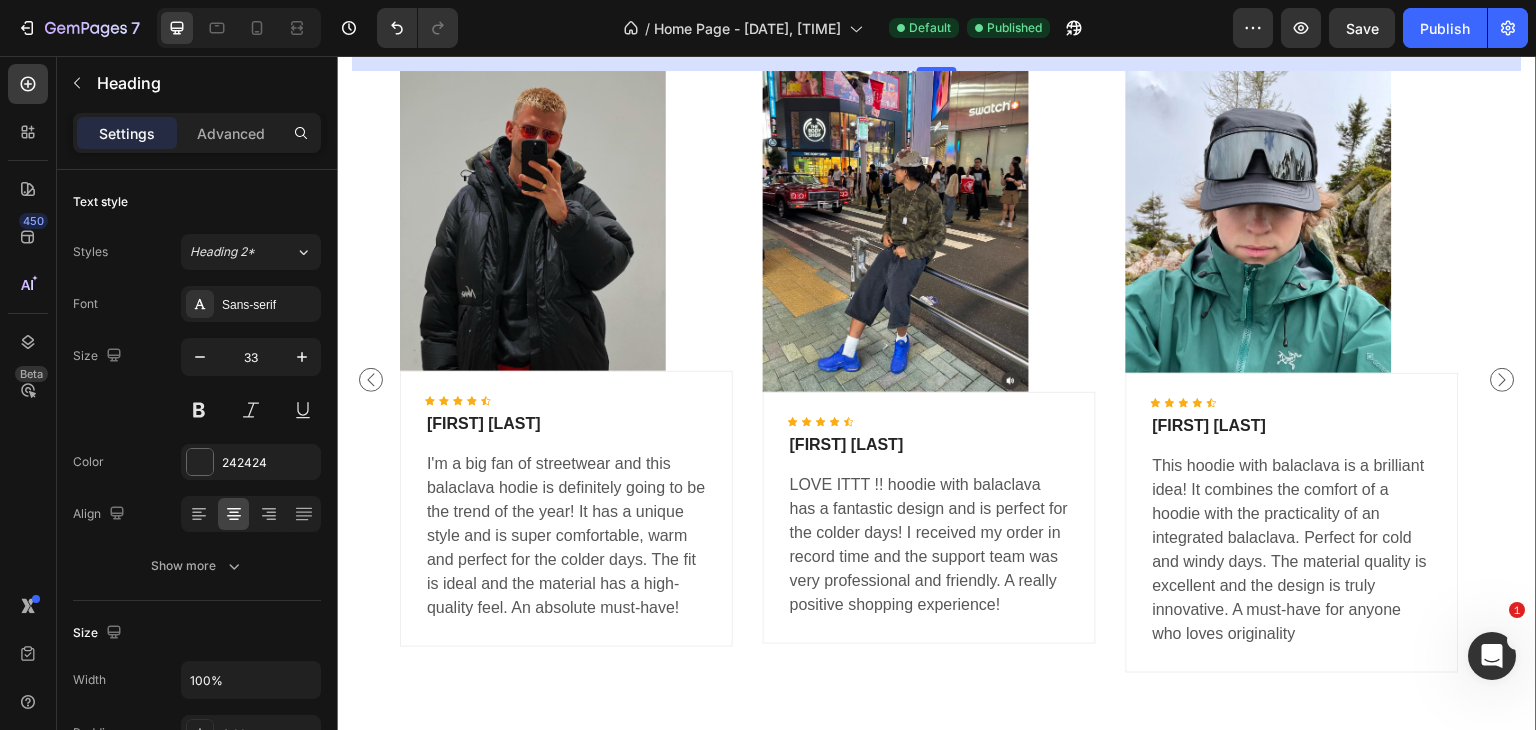 click at bounding box center (1190, -266) 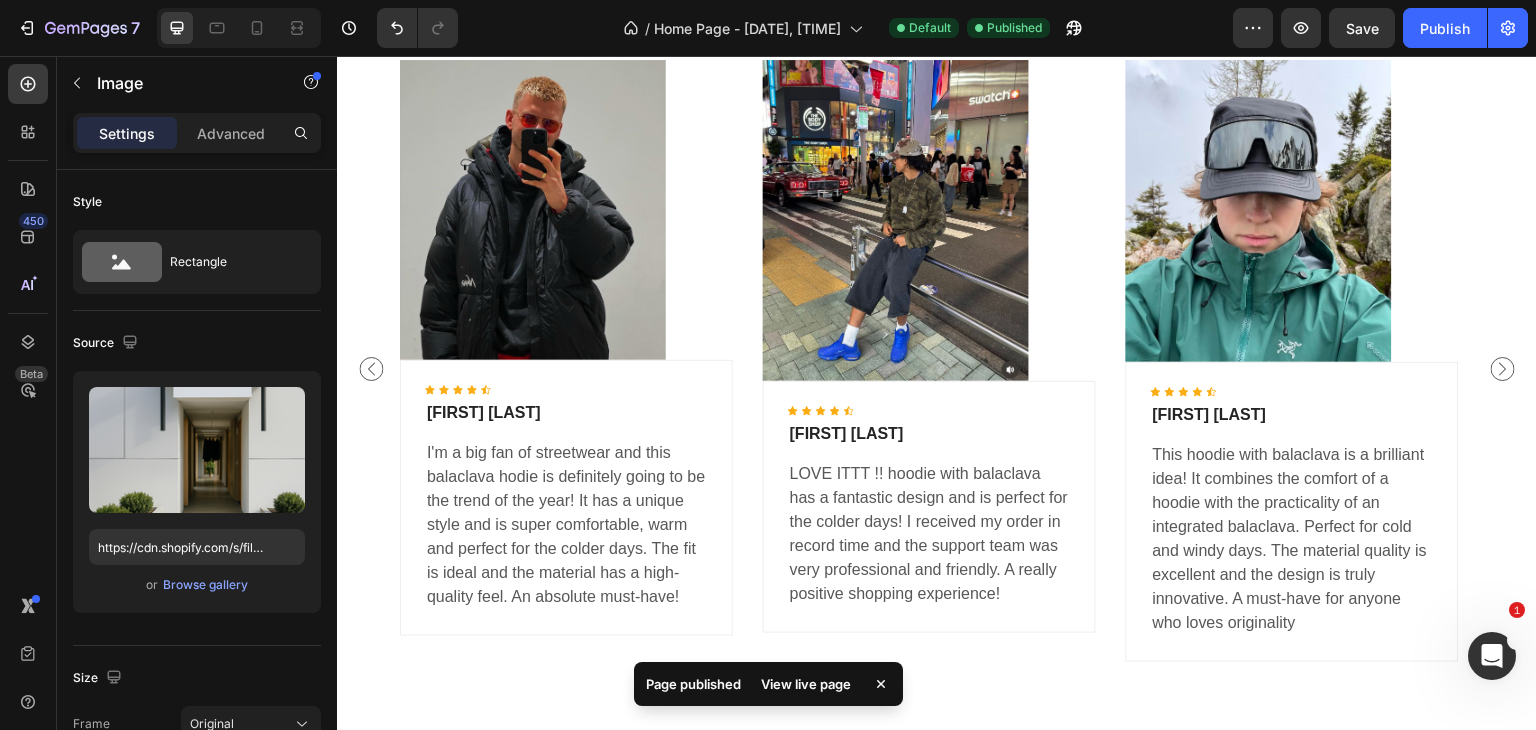 scroll, scrollTop: 2332, scrollLeft: 0, axis: vertical 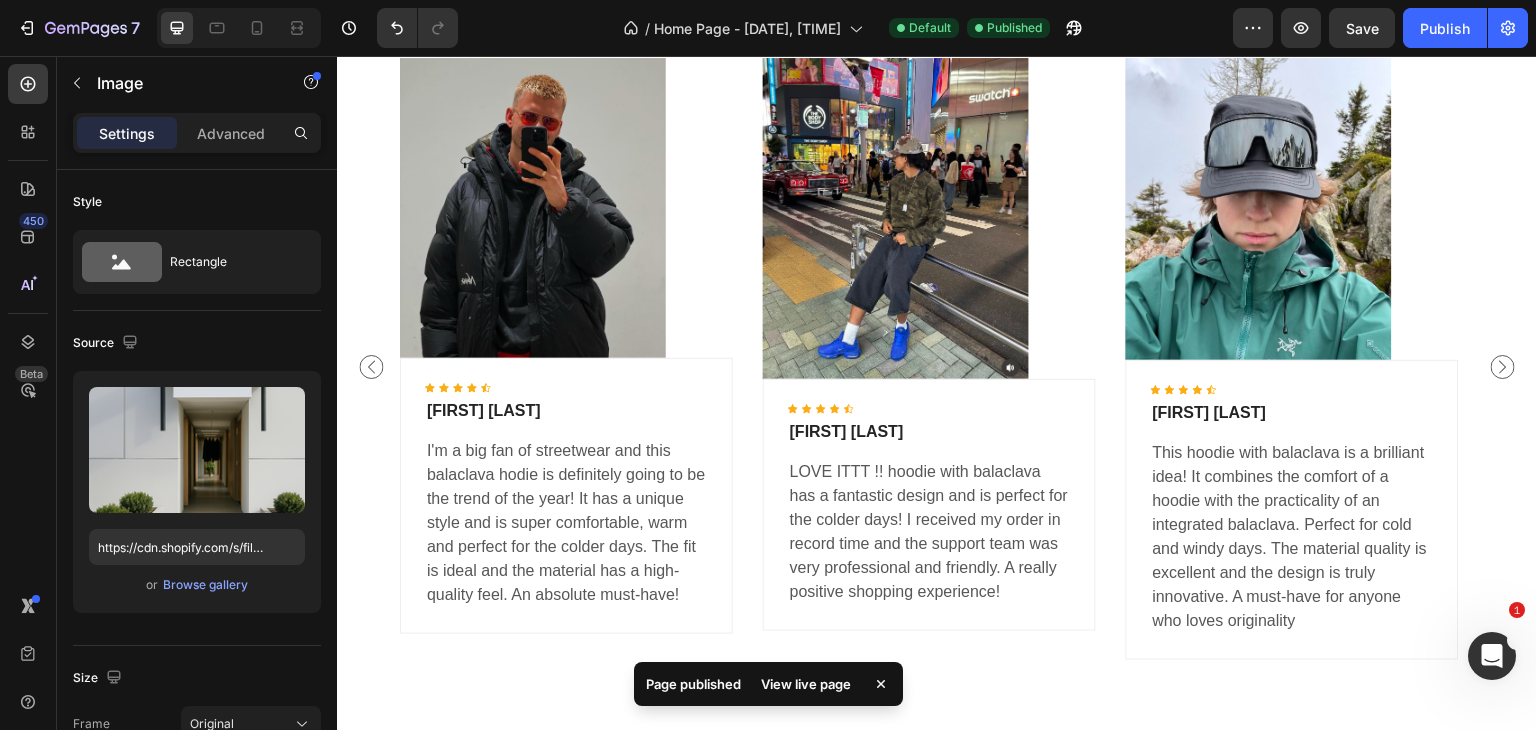drag, startPoint x: 1166, startPoint y: 159, endPoint x: 1167, endPoint y: 185, distance: 26.019224 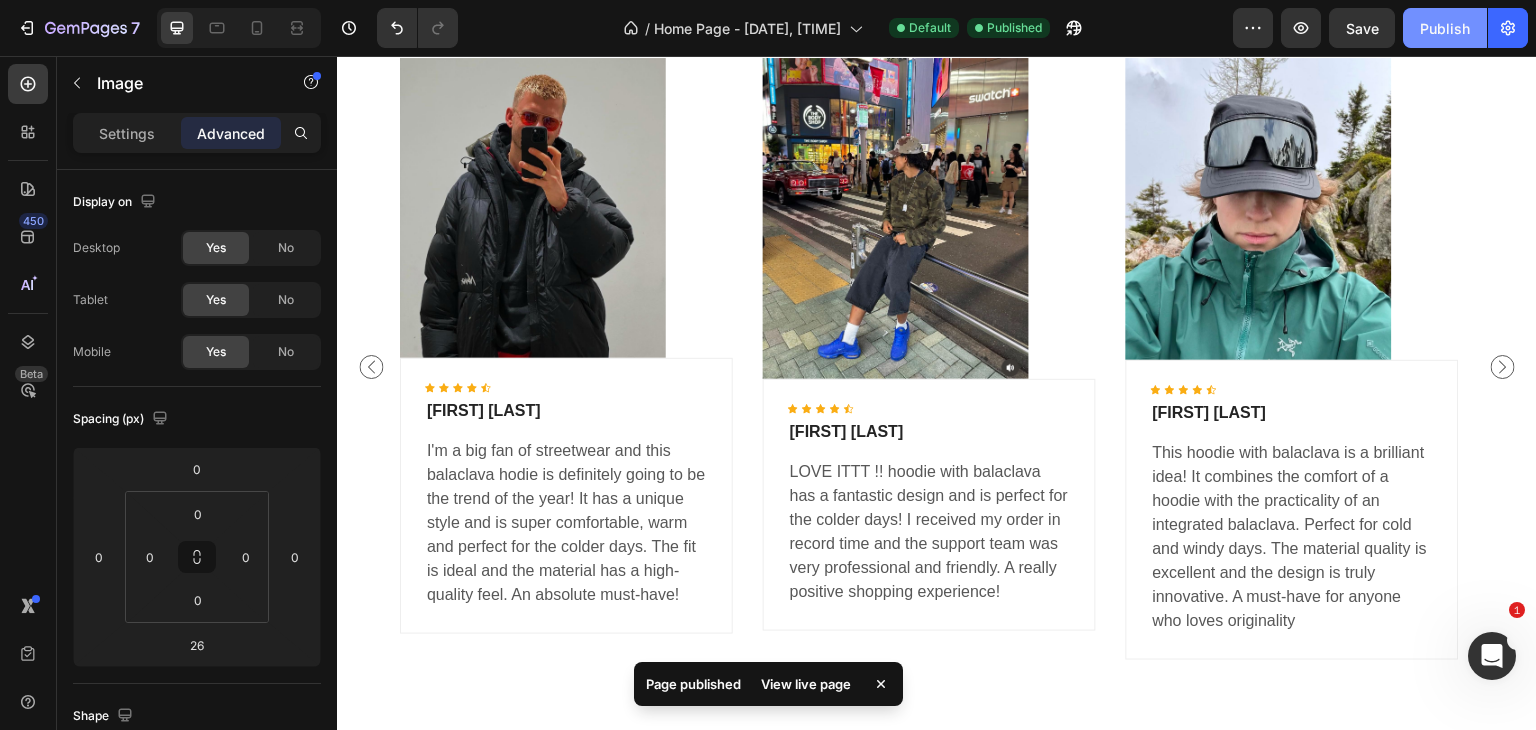 click on "Publish" at bounding box center [1445, 28] 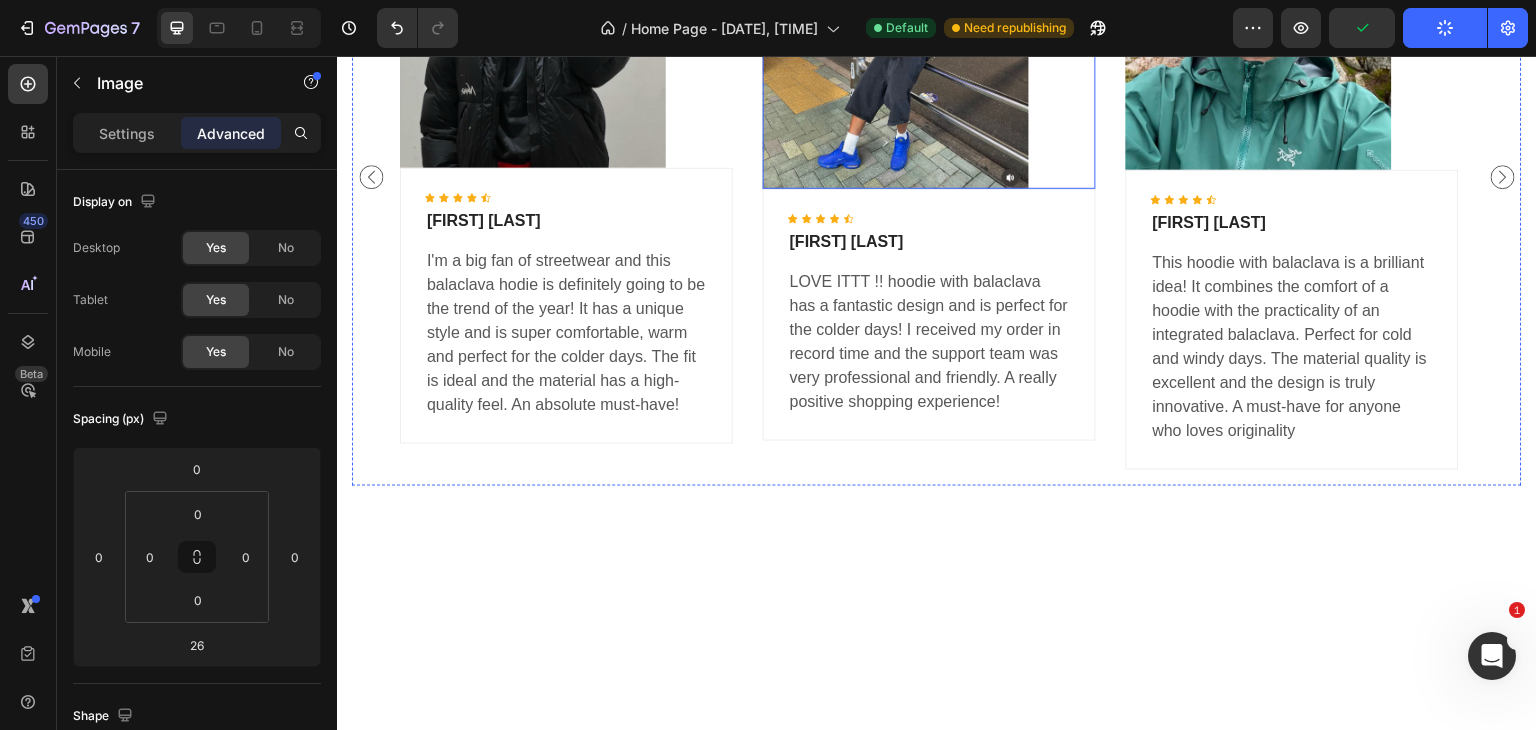 scroll, scrollTop: 2524, scrollLeft: 0, axis: vertical 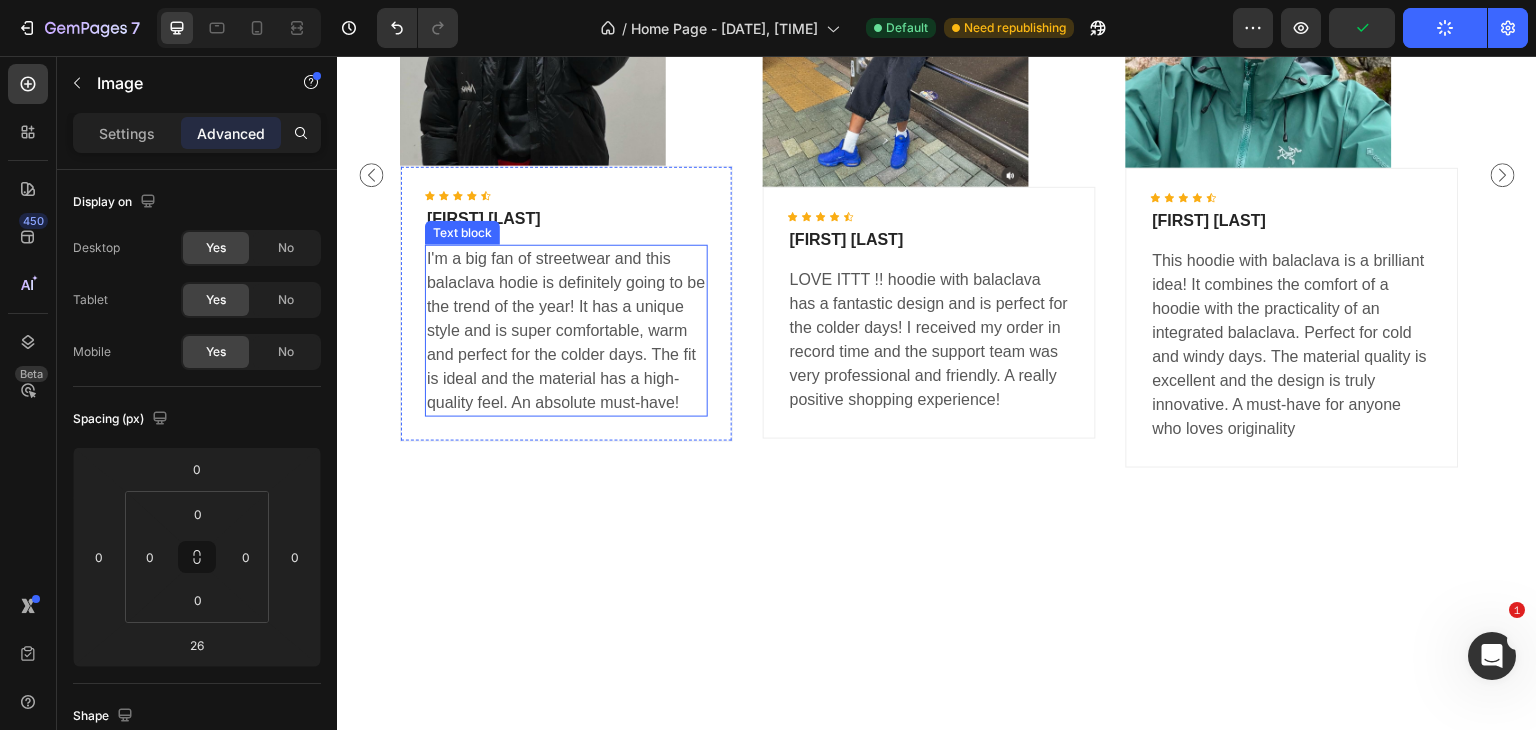 click on "I'm a big fan of streetwear and this balaclava hodie is definitely going to be the trend of the year! It has a unique style and is super comfortable, warm and perfect for the colder days. The fit is ideal and the material has a high-quality feel. An absolute must-have!" at bounding box center [566, 331] 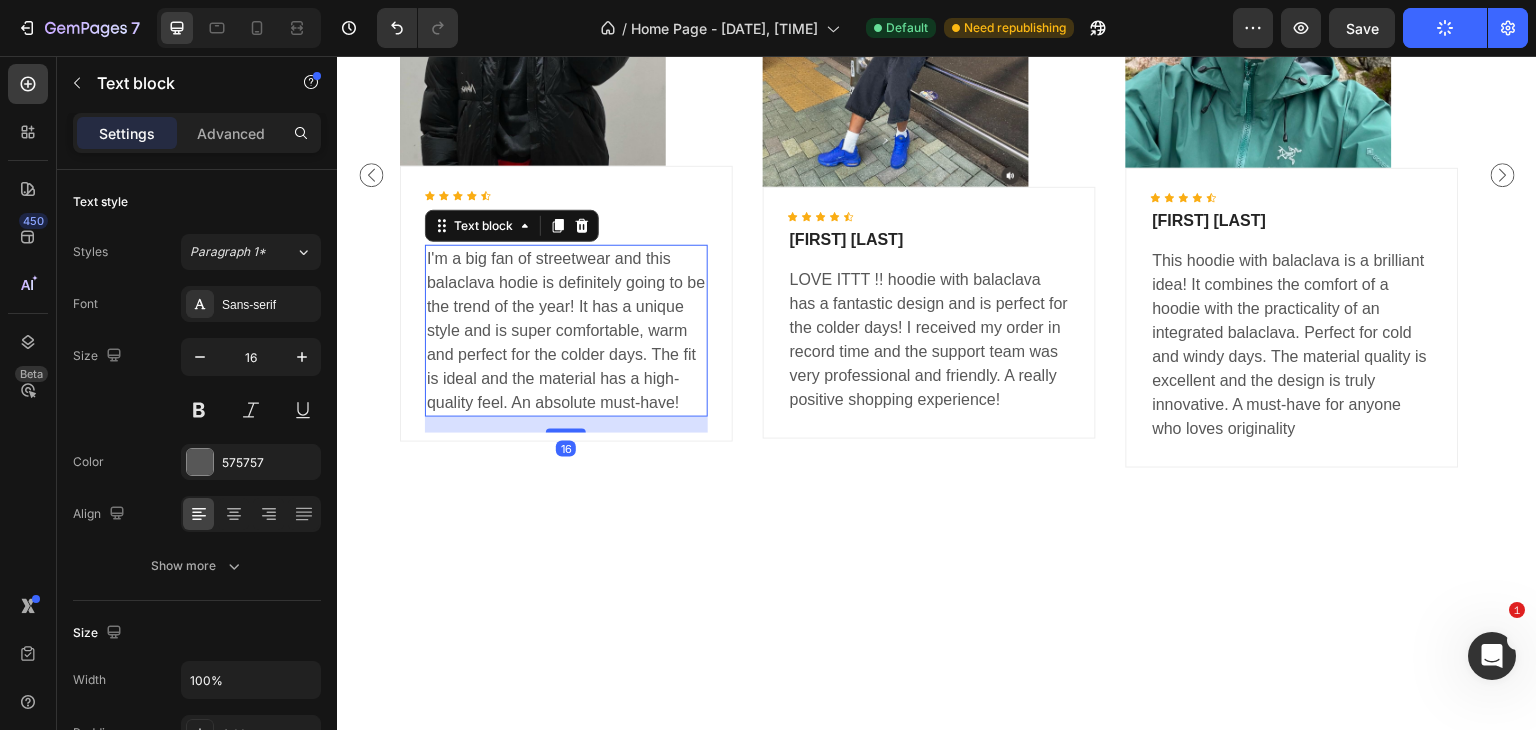 click on "I'm a big fan of streetwear and this balaclava hodie is definitely going to be the trend of the year! It has a unique style and is super comfortable, warm and perfect for the colder days. The fit is ideal and the material has a high-quality feel. An absolute must-have!" at bounding box center [566, 331] 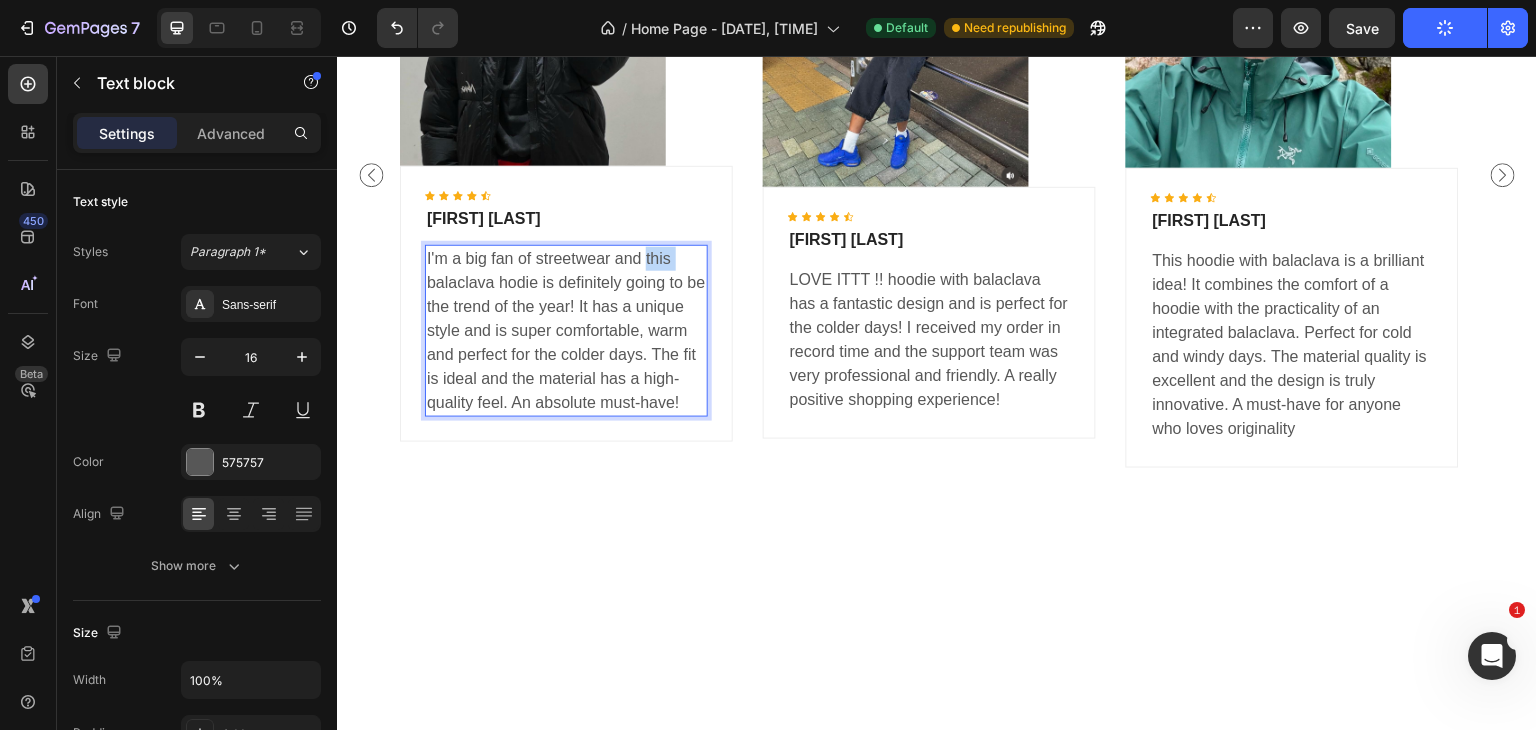 click on "I'm a big fan of streetwear and this balaclava hodie is definitely going to be the trend of the year! It has a unique style and is super comfortable, warm and perfect for the colder days. The fit is ideal and the material has a high-quality feel. An absolute must-have!" at bounding box center (566, 331) 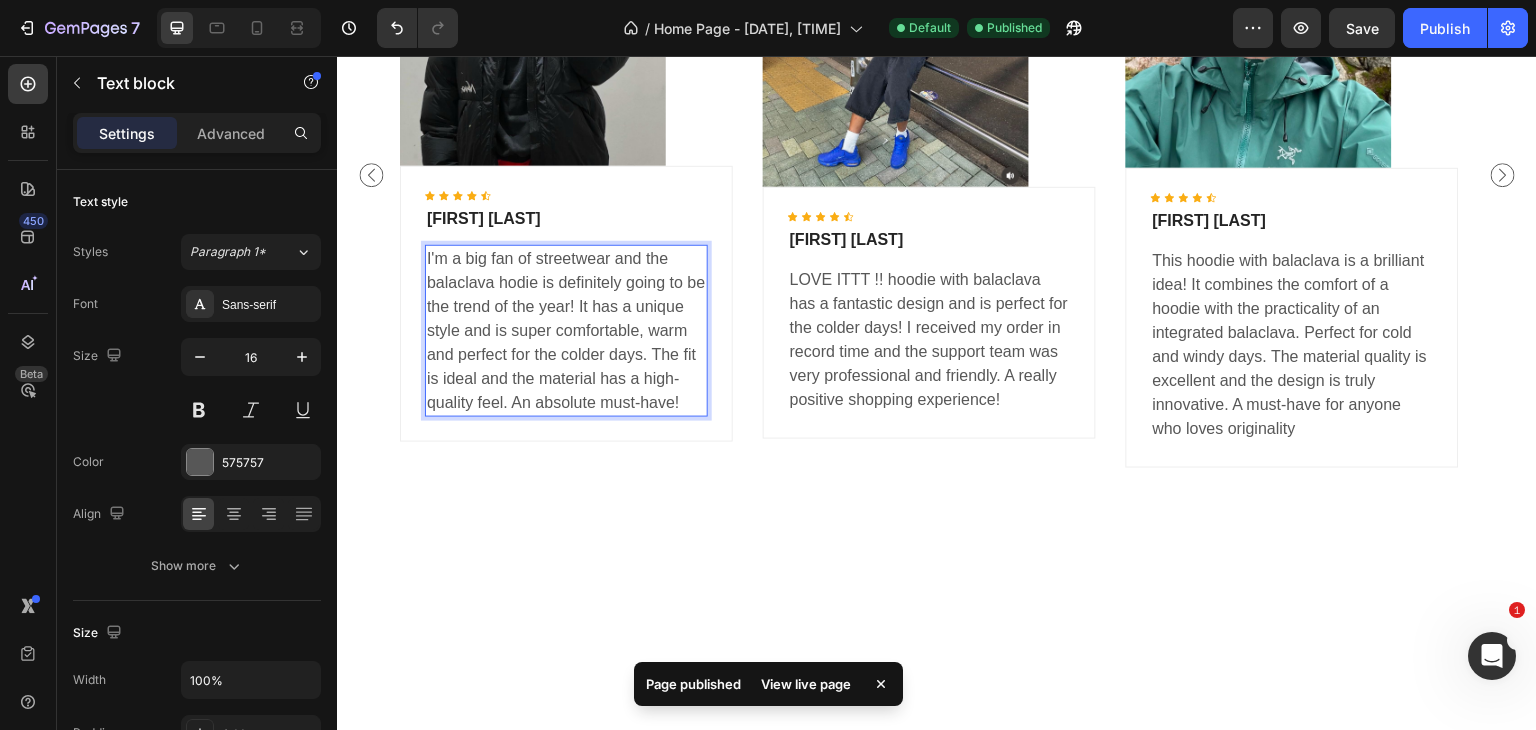 click on "I'm a big fan of streetwear and the balaclava hodie is definitely going to be the trend of the year! It has a unique style and is super comfortable, warm and perfect for the colder days. The fit is ideal and the material has a high-quality feel. An absolute must-have!" at bounding box center [566, 331] 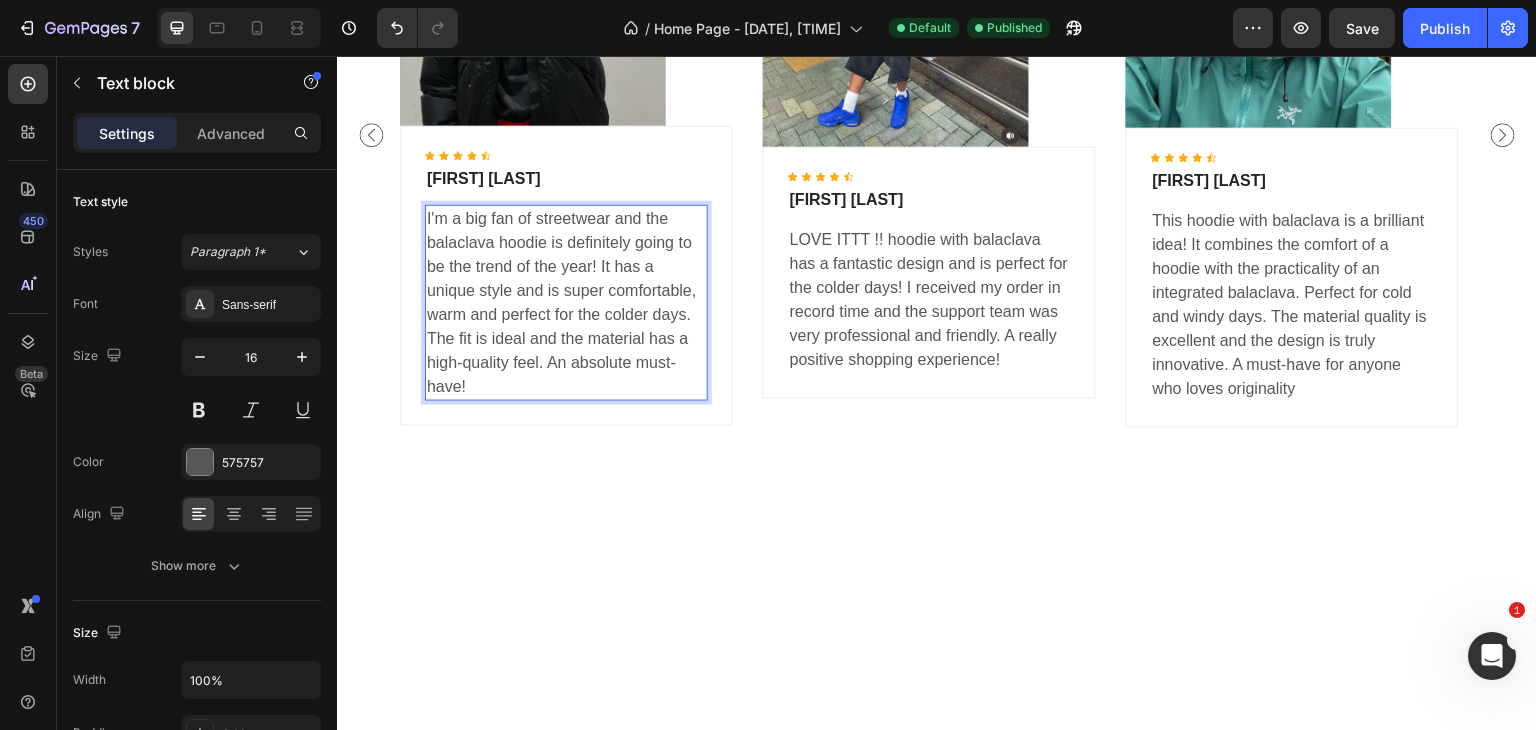 scroll, scrollTop: 2570, scrollLeft: 0, axis: vertical 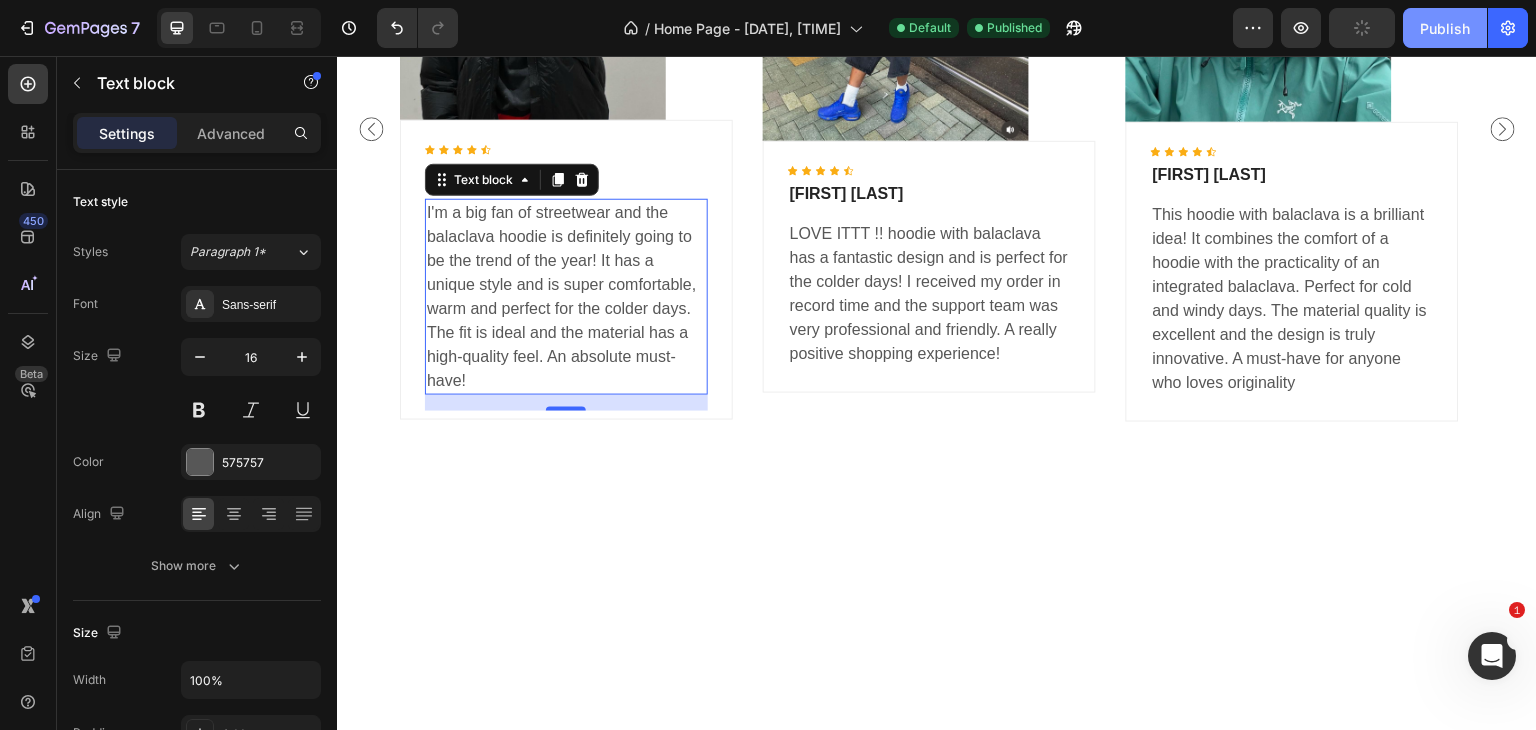 click on "Publish" at bounding box center (1445, 28) 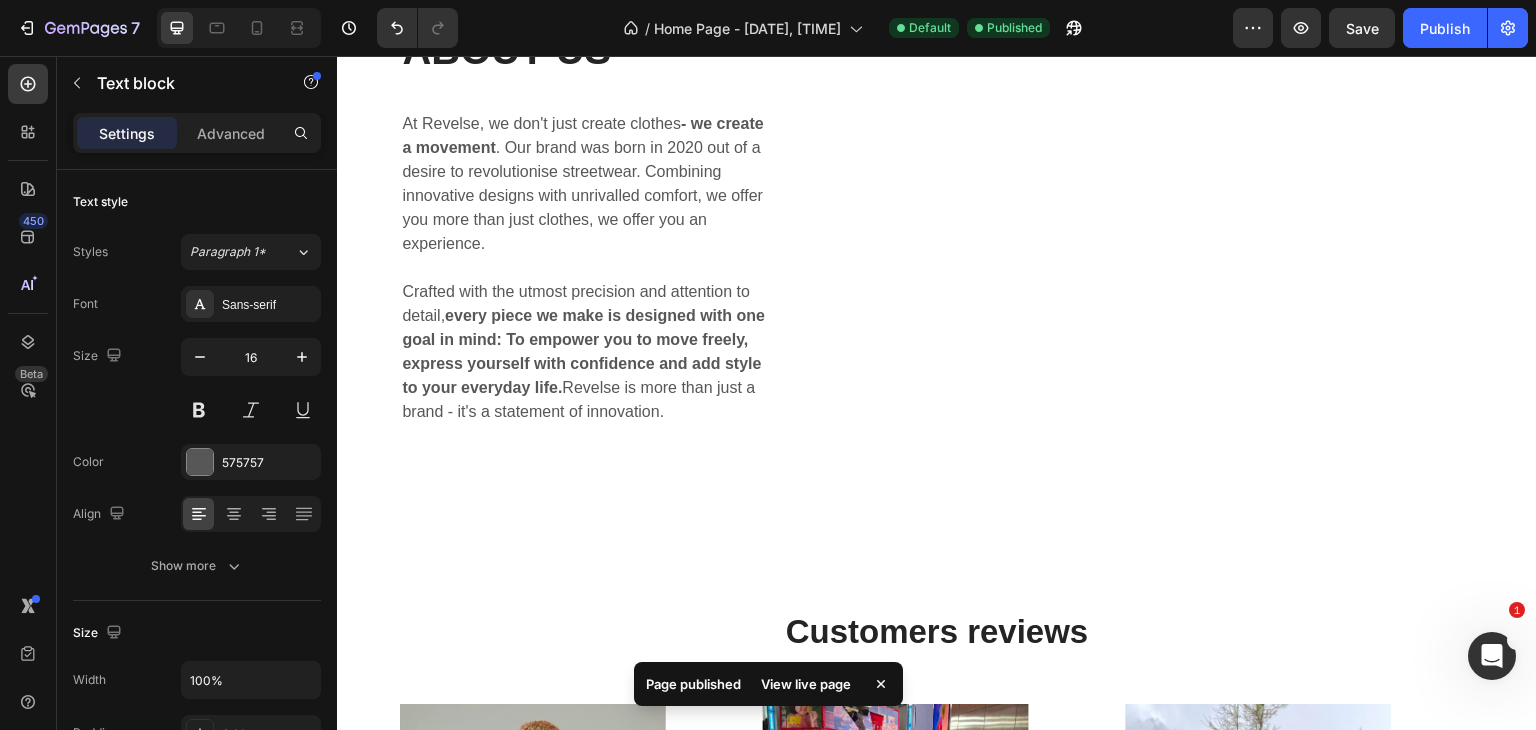scroll, scrollTop: 1804, scrollLeft: 0, axis: vertical 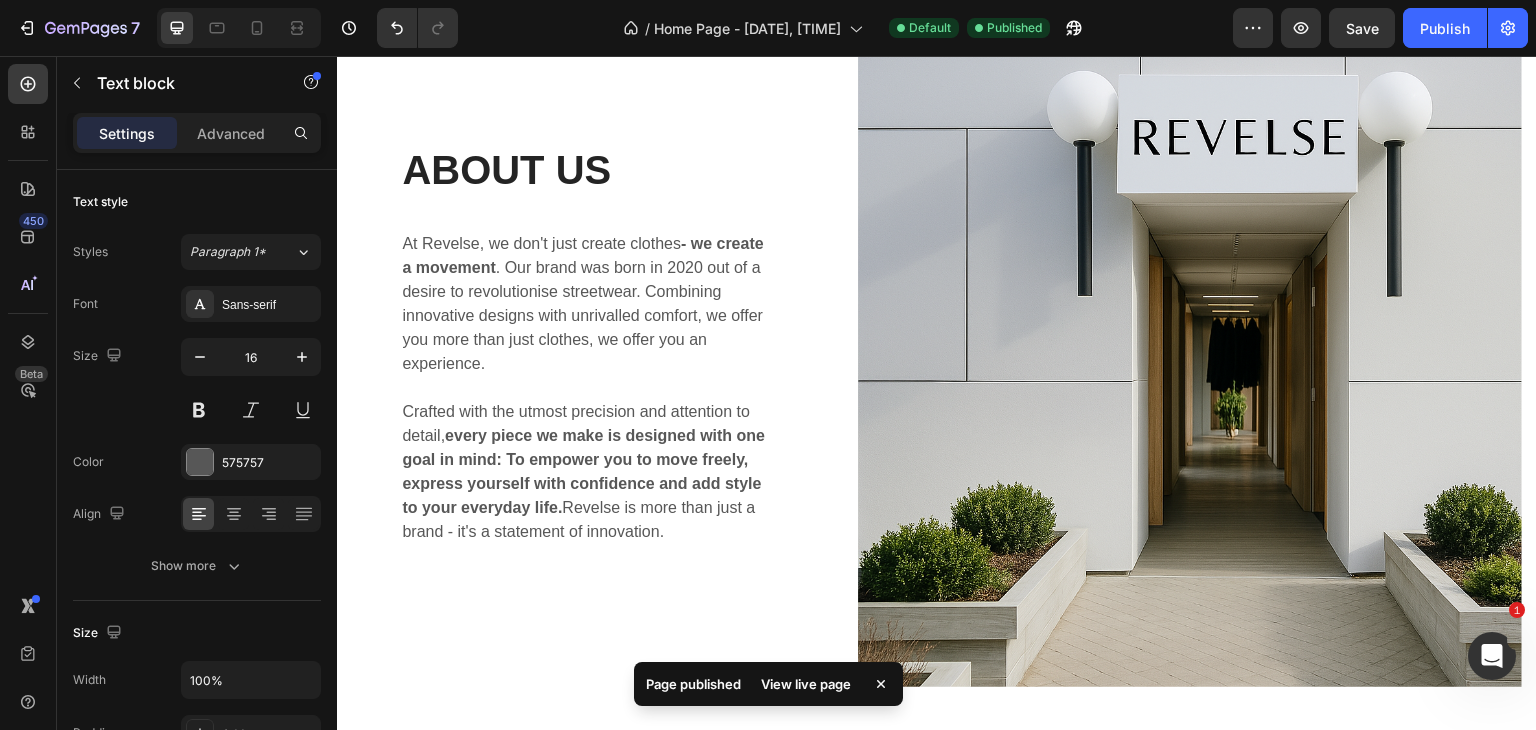 click at bounding box center (1190, 355) 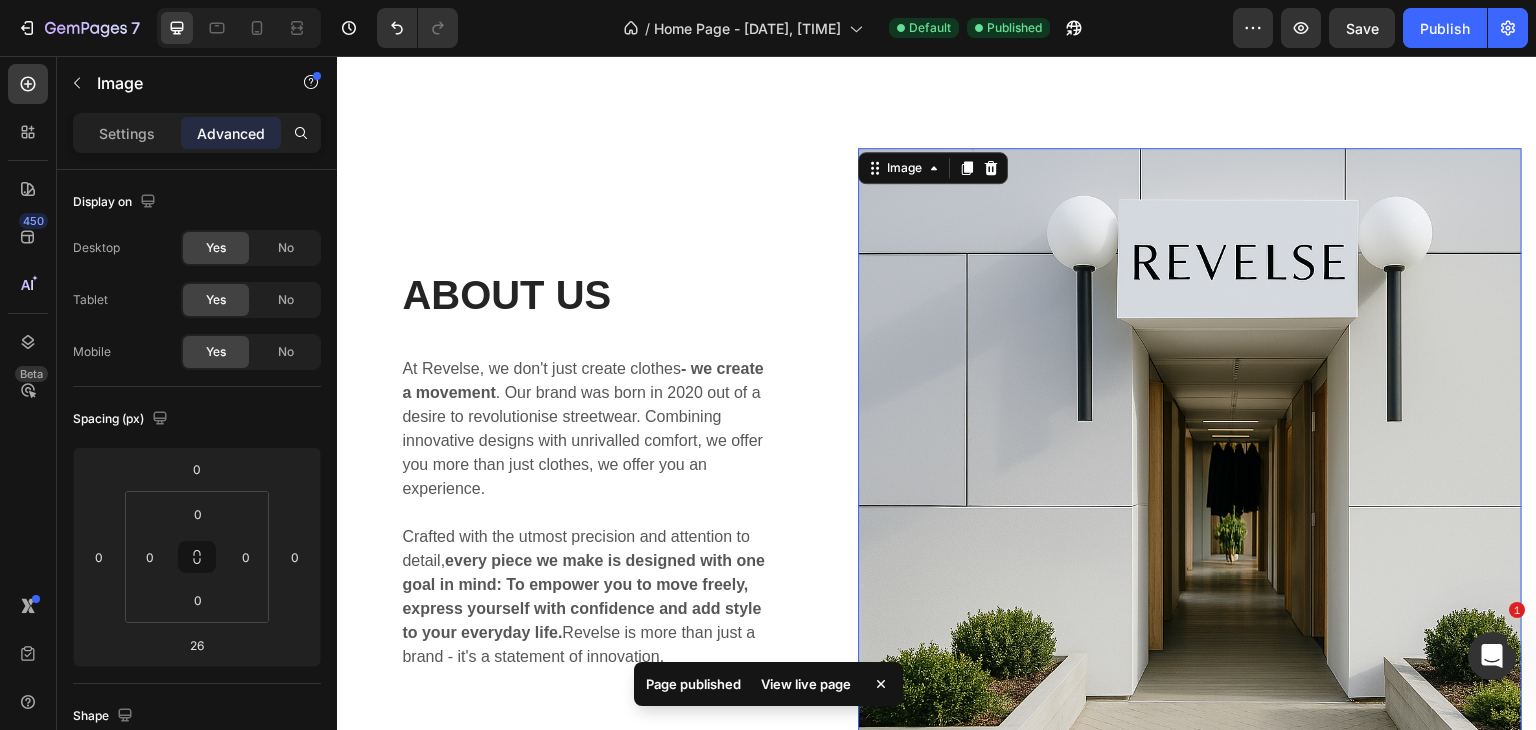 scroll, scrollTop: 1676, scrollLeft: 0, axis: vertical 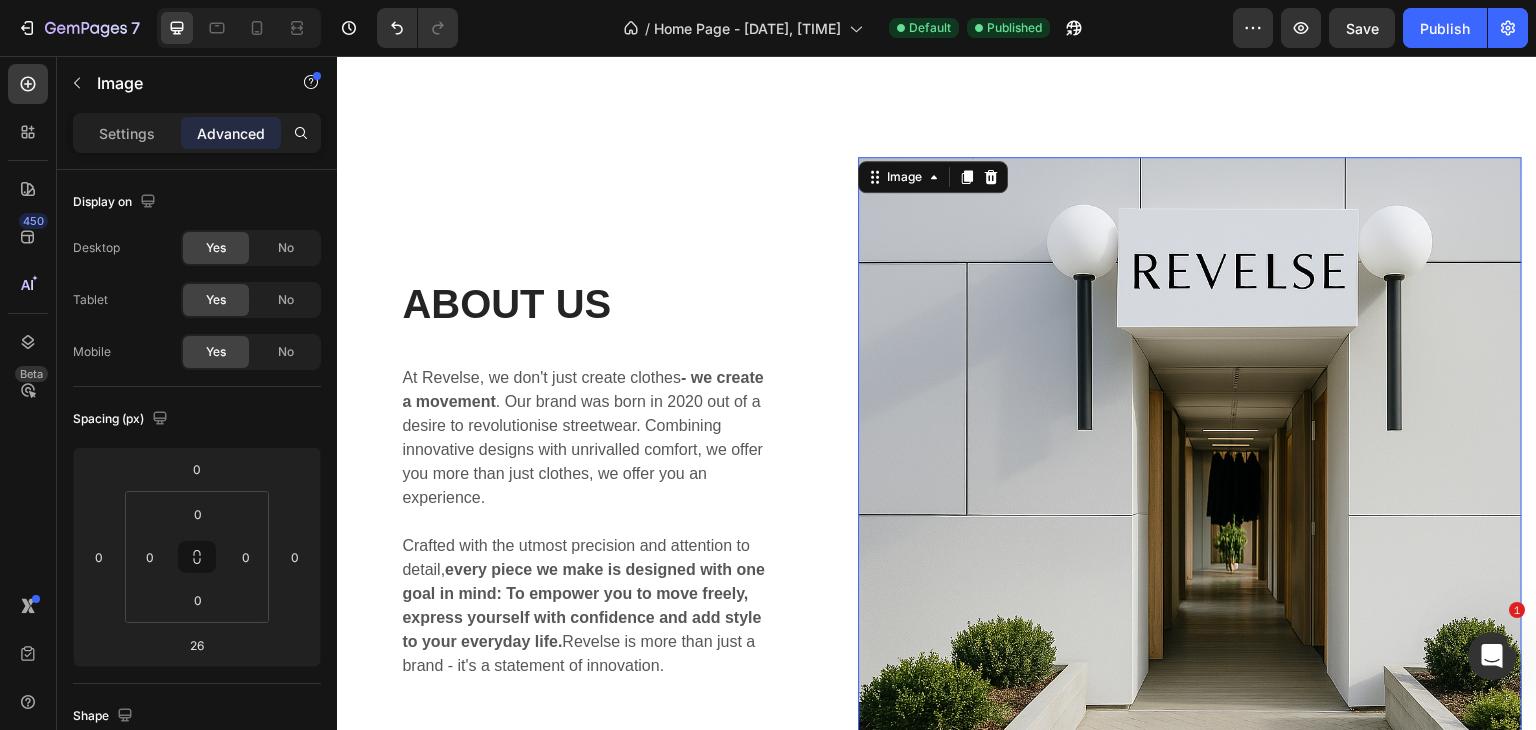 click on "At Revelse, we don't just create clothes  - we create a movement . Our brand was born in 2020 out of a desire to revolutionise streetwear. Combining innovative designs with unrivalled comfort, we offer you more than just clothes, we offer you an experience." at bounding box center (589, 438) 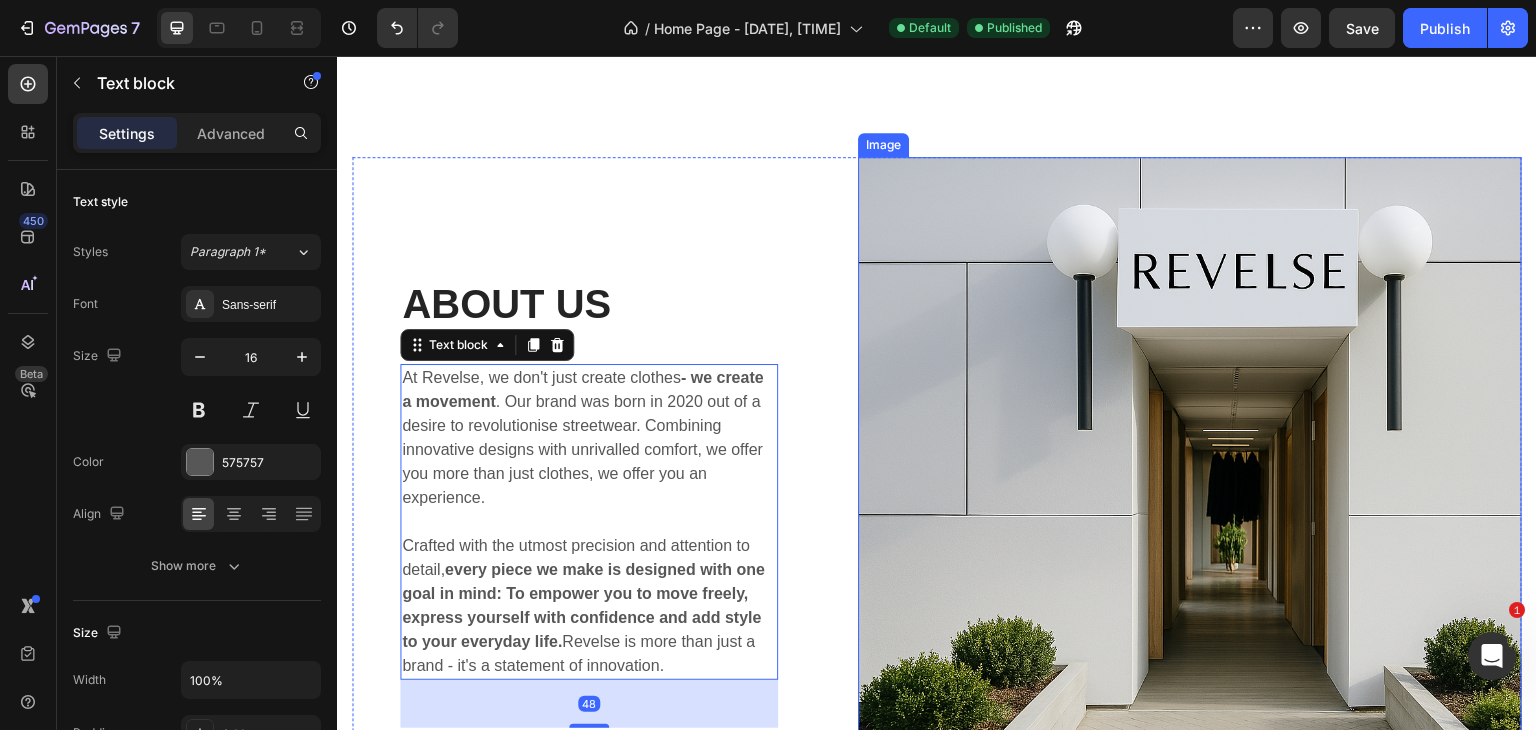 click at bounding box center (1190, 489) 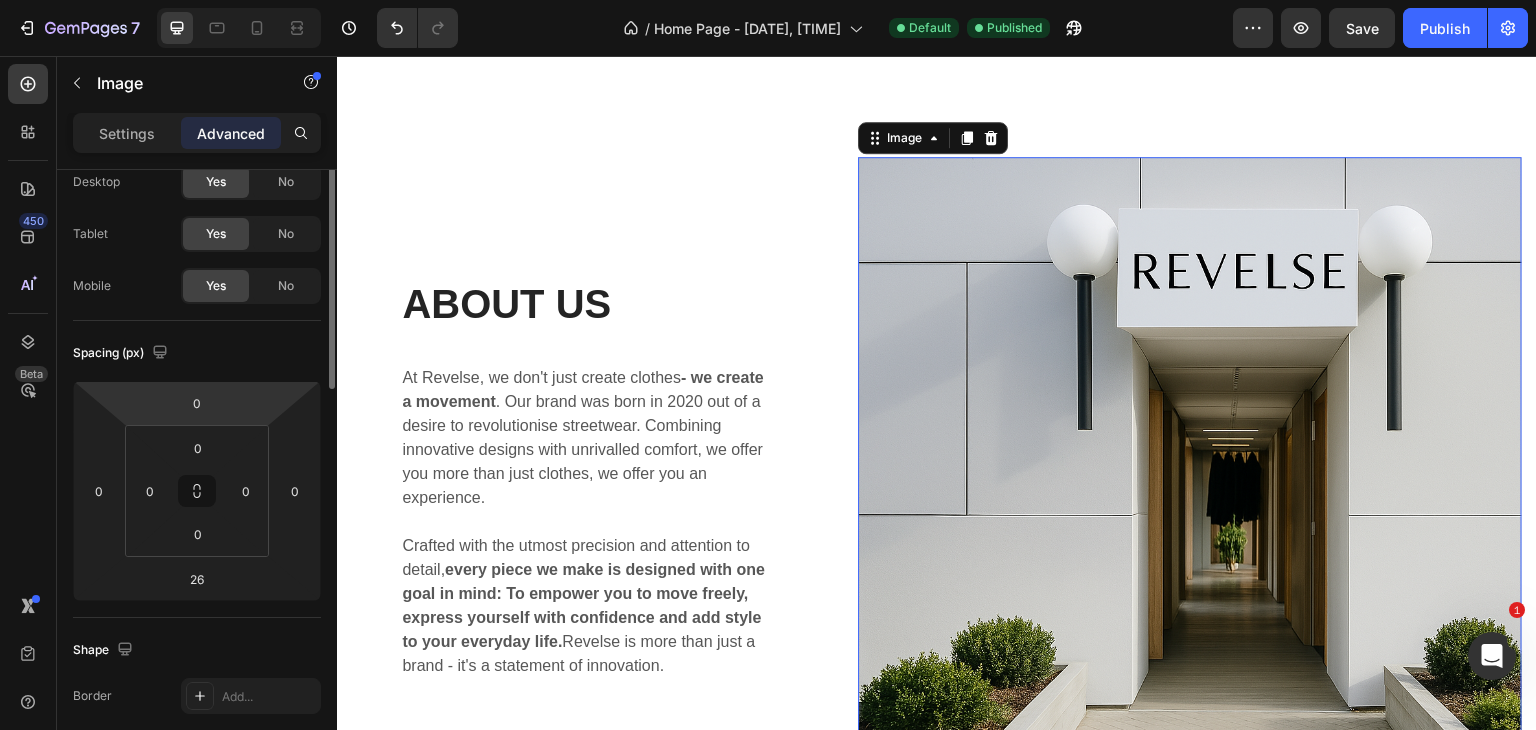 scroll, scrollTop: 0, scrollLeft: 0, axis: both 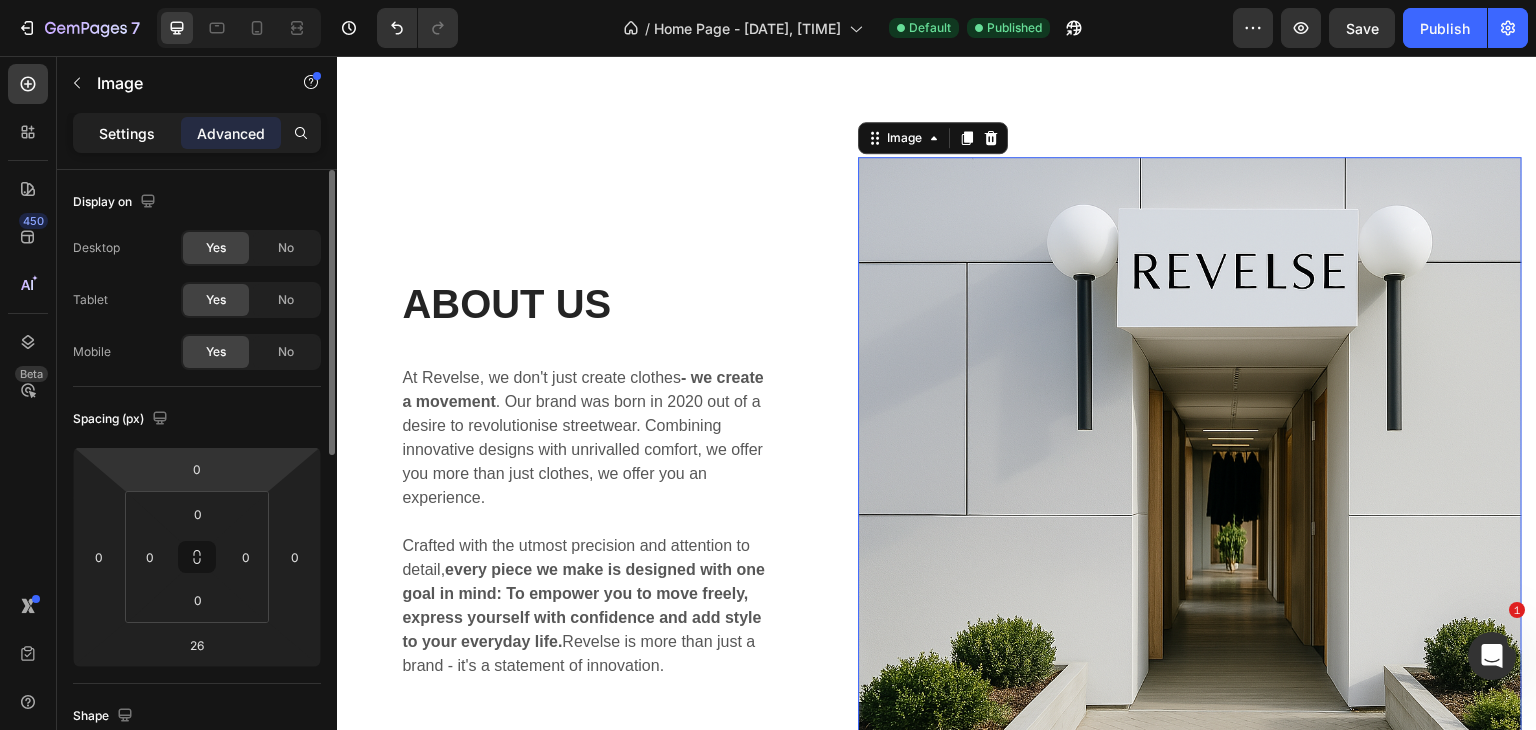 click on "Settings" at bounding box center (127, 133) 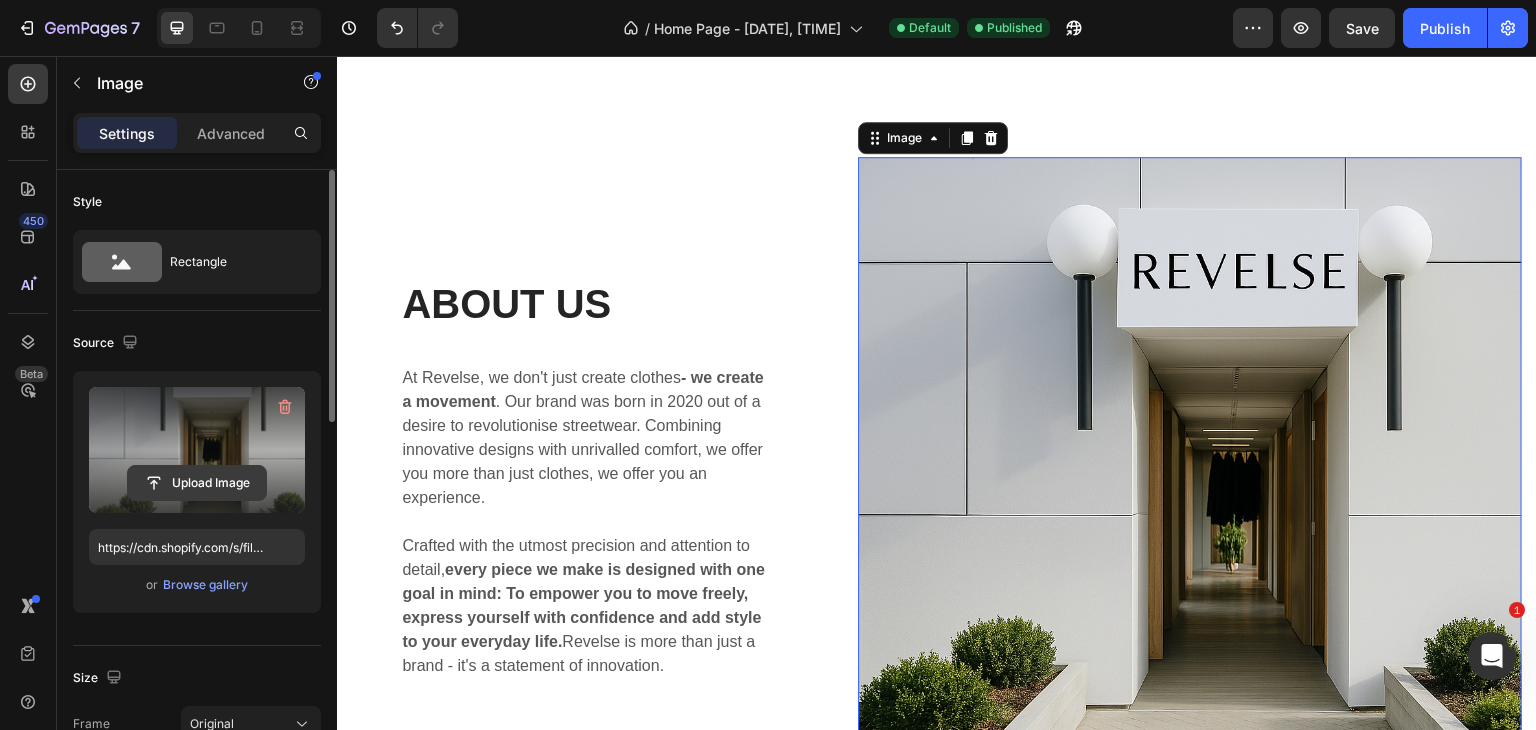 click 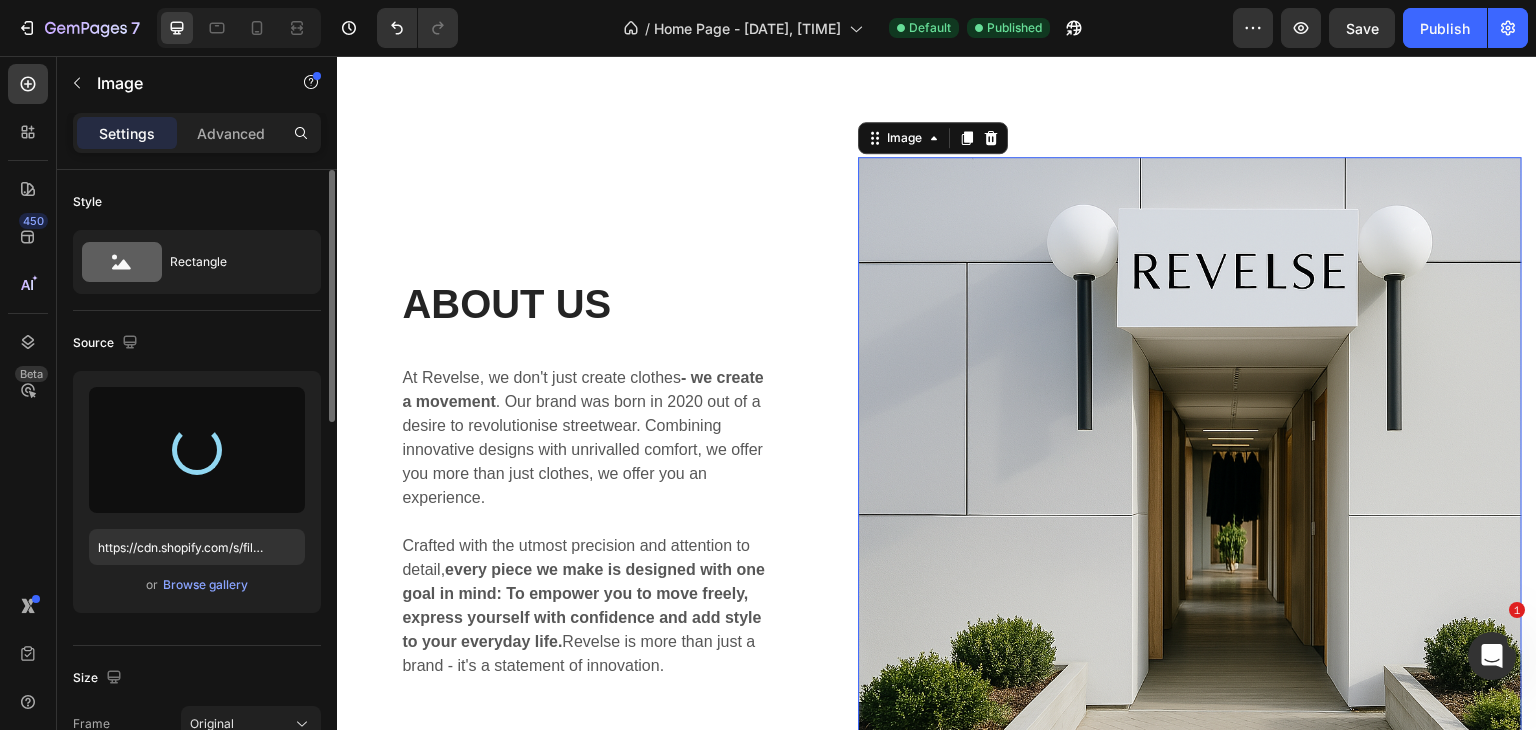 type on "https://cdn.shopify.com/s/files/1/0902/5005/1963/files/gempages_554388261577950458-3a49e7a4-0094-4c21-9ad2-794ad5c78b48.jpg" 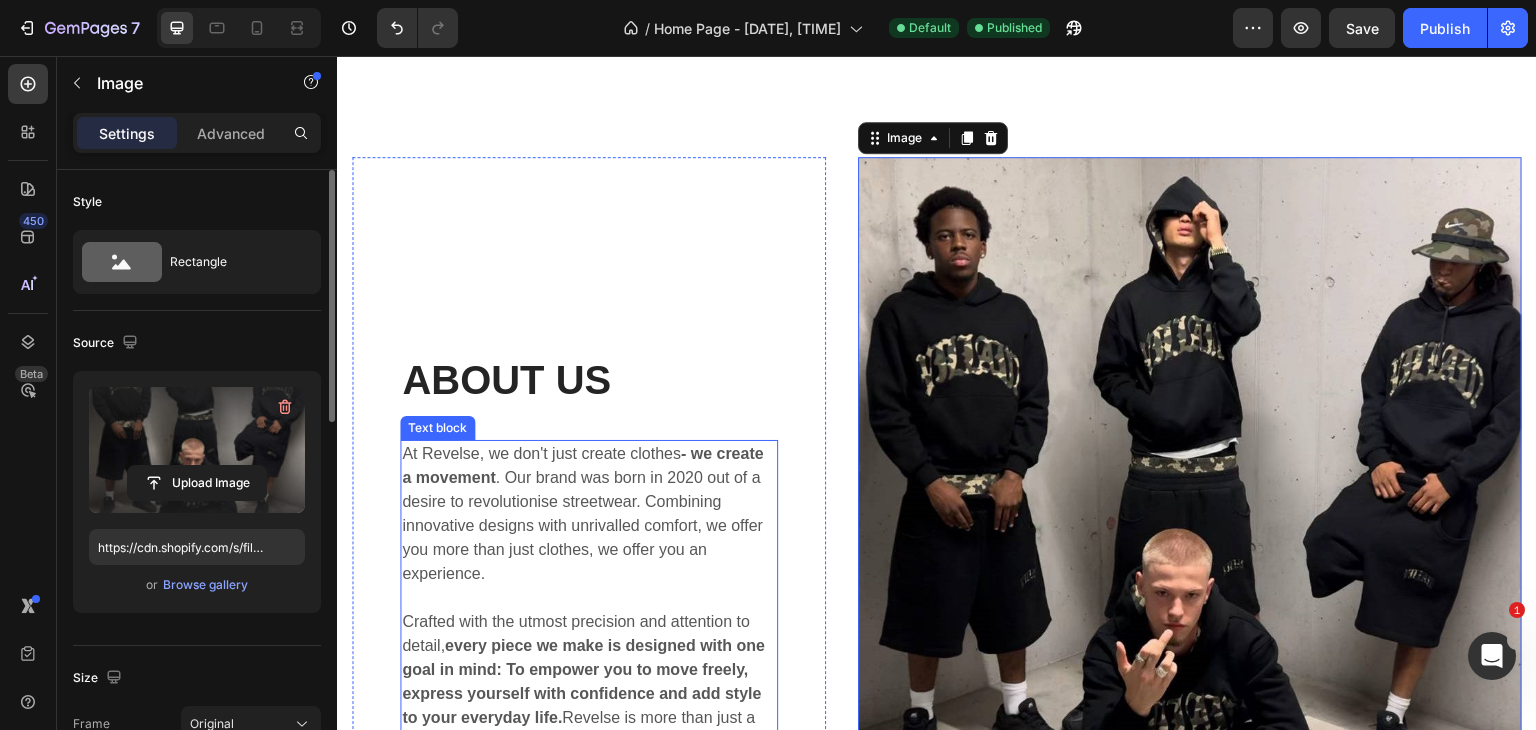 click on "At Revelse, we don't just create clothes  - we create a movement . Our brand was born in 2020 out of a desire to revolutionise streetwear. Combining innovative designs with unrivalled comfort, we offer you more than just clothes, we offer you an experience." at bounding box center (589, 514) 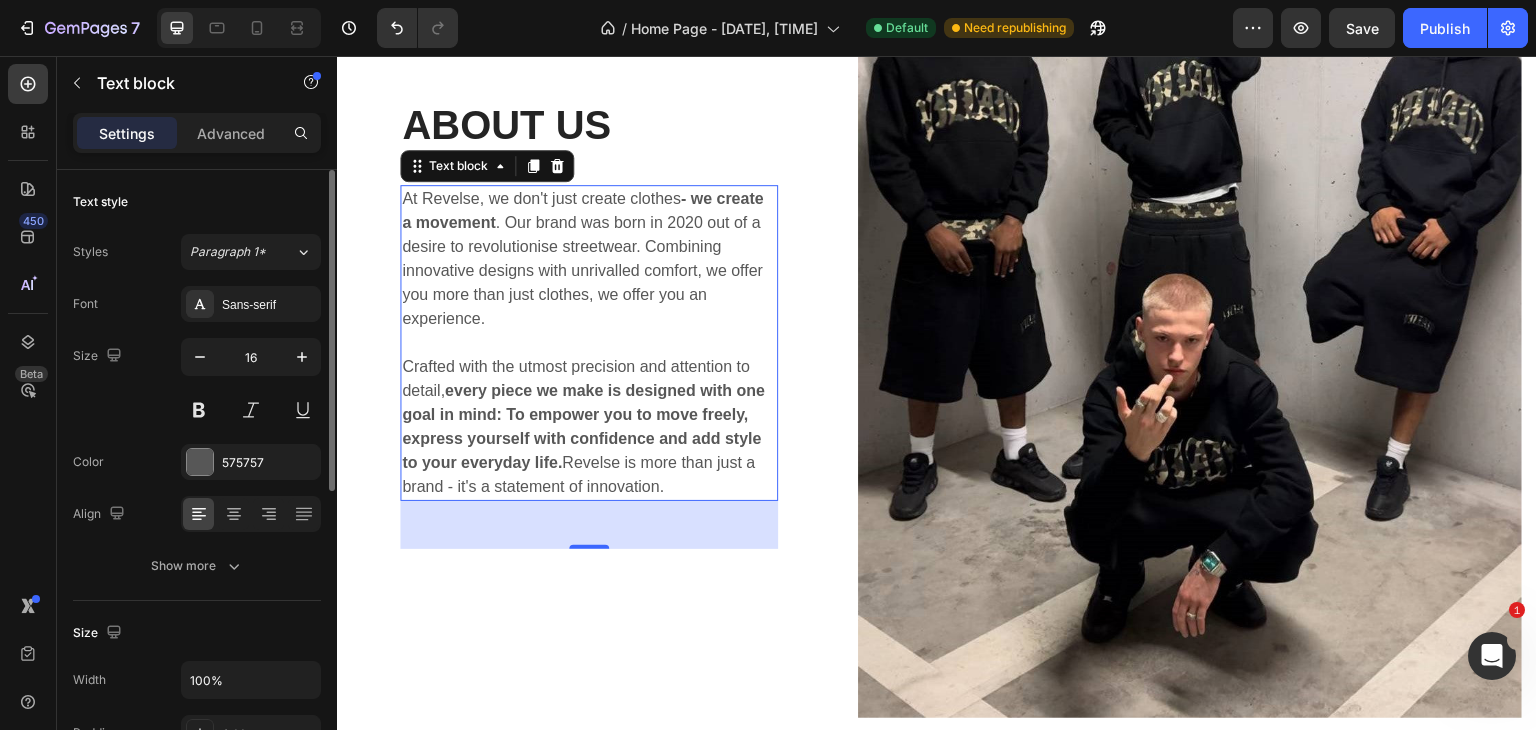 scroll, scrollTop: 1927, scrollLeft: 0, axis: vertical 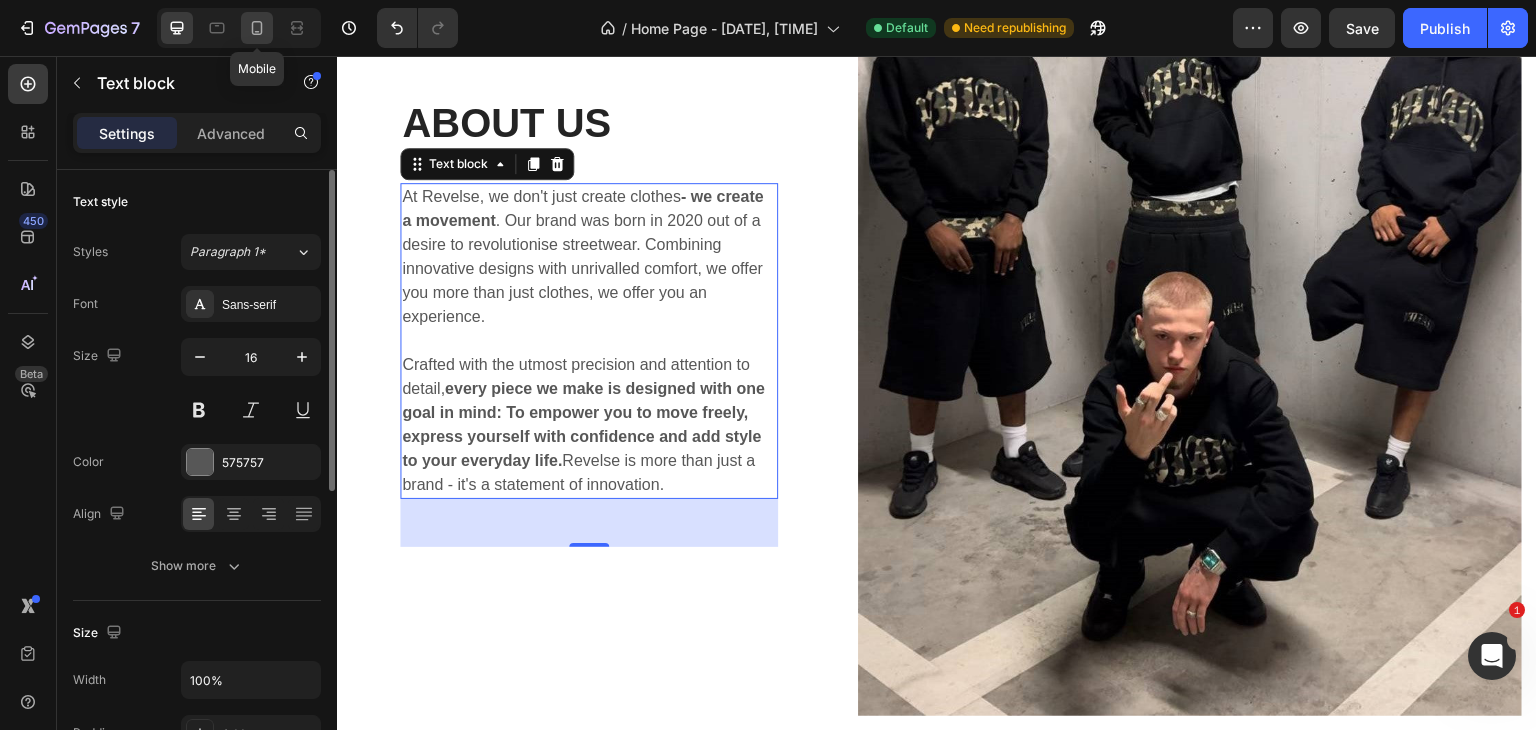 click 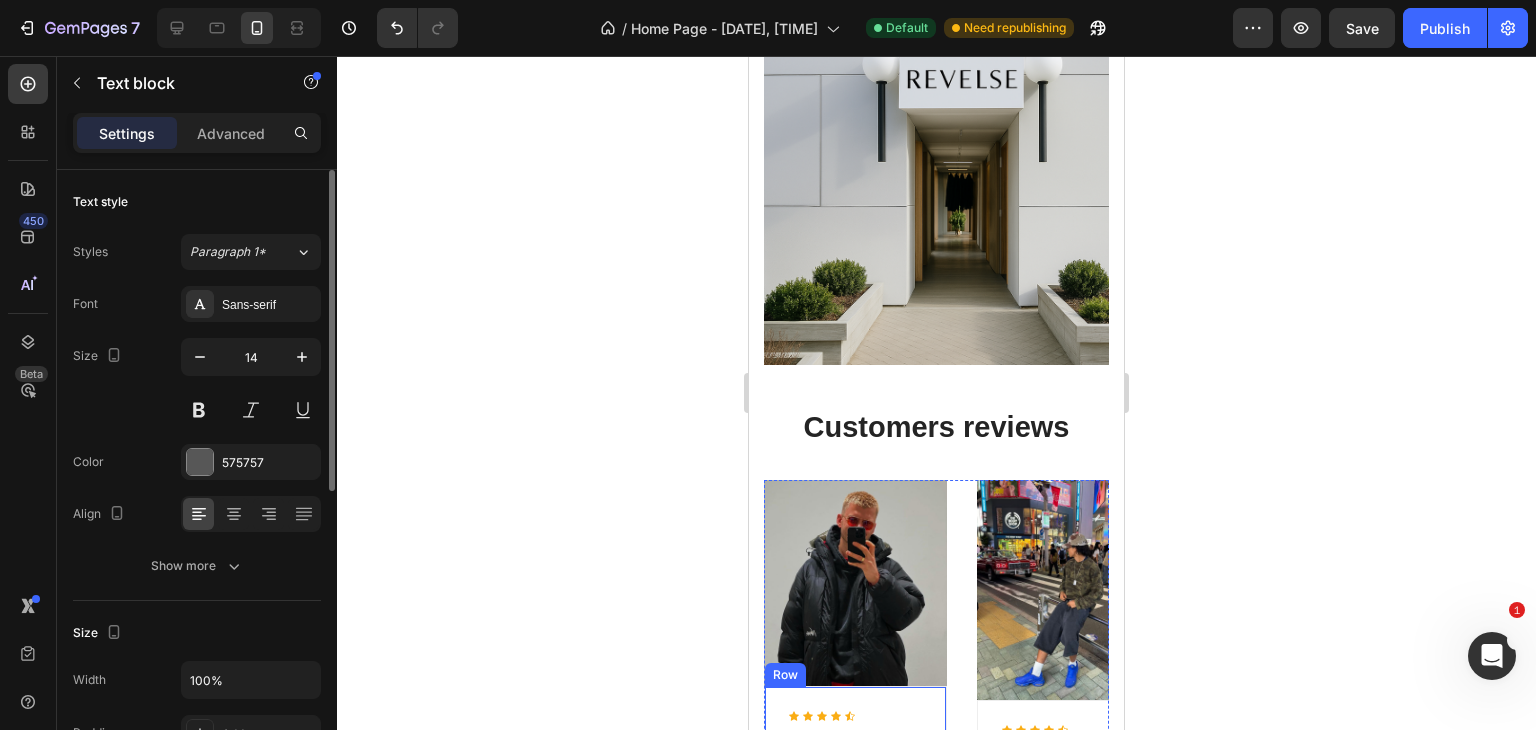 scroll, scrollTop: 1389, scrollLeft: 0, axis: vertical 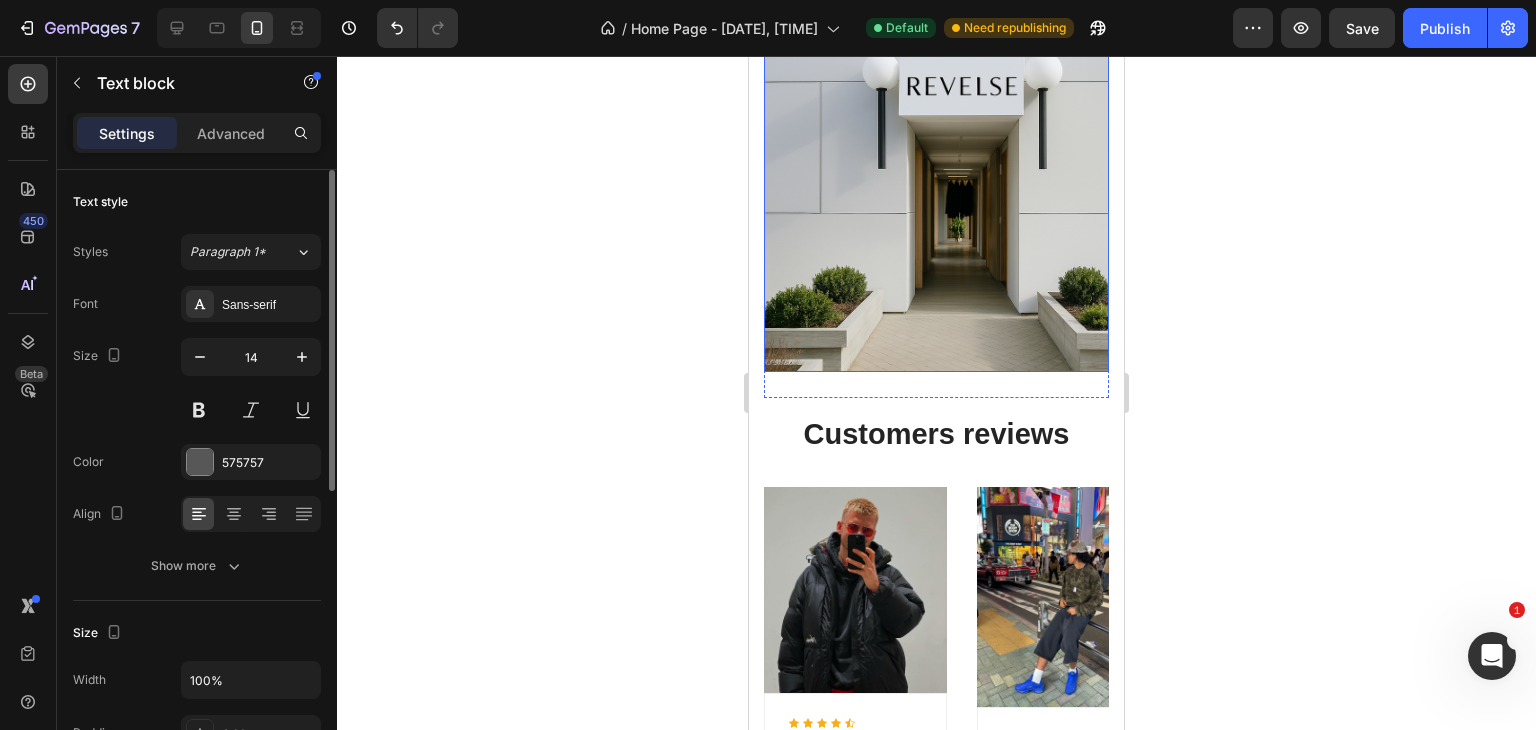 click at bounding box center [936, 199] 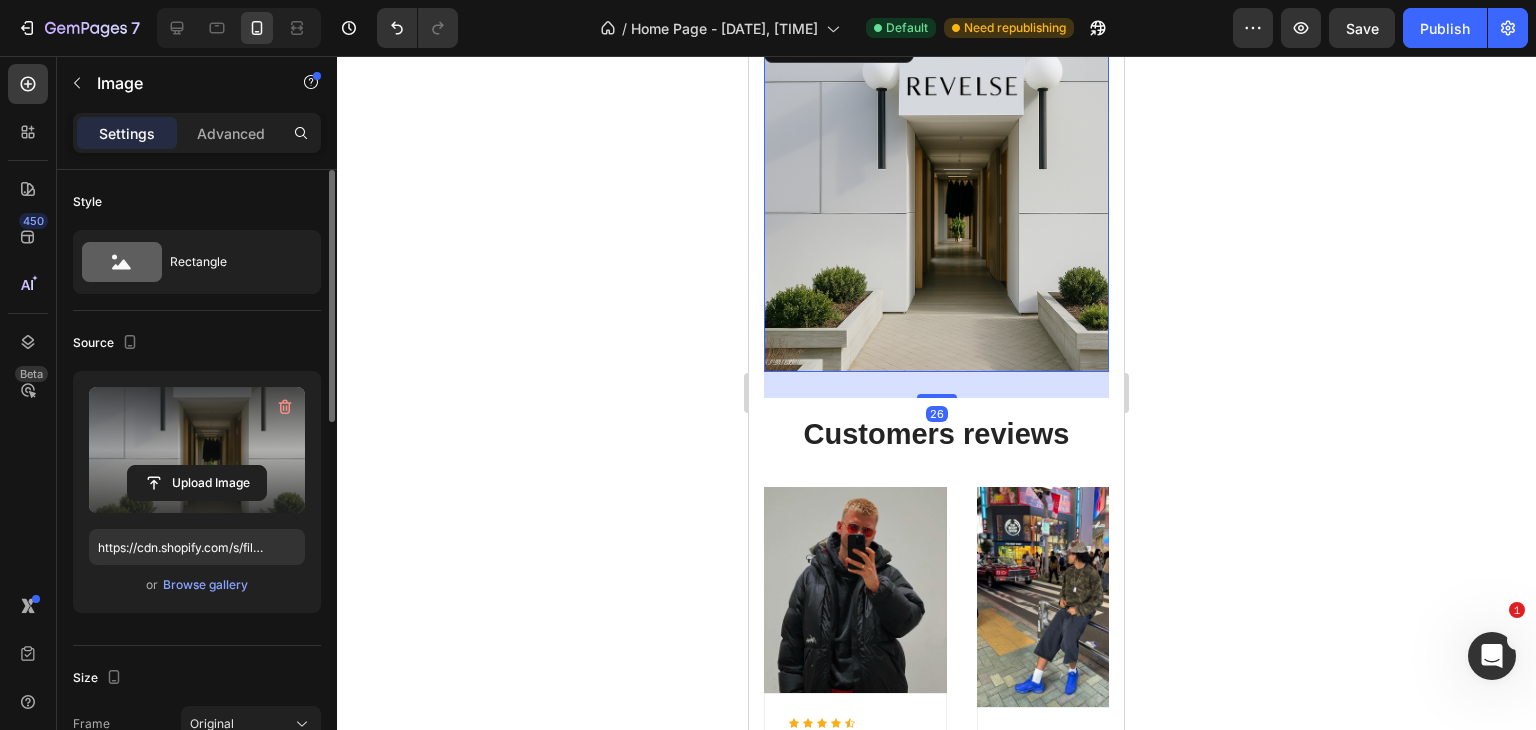 click at bounding box center [197, 450] 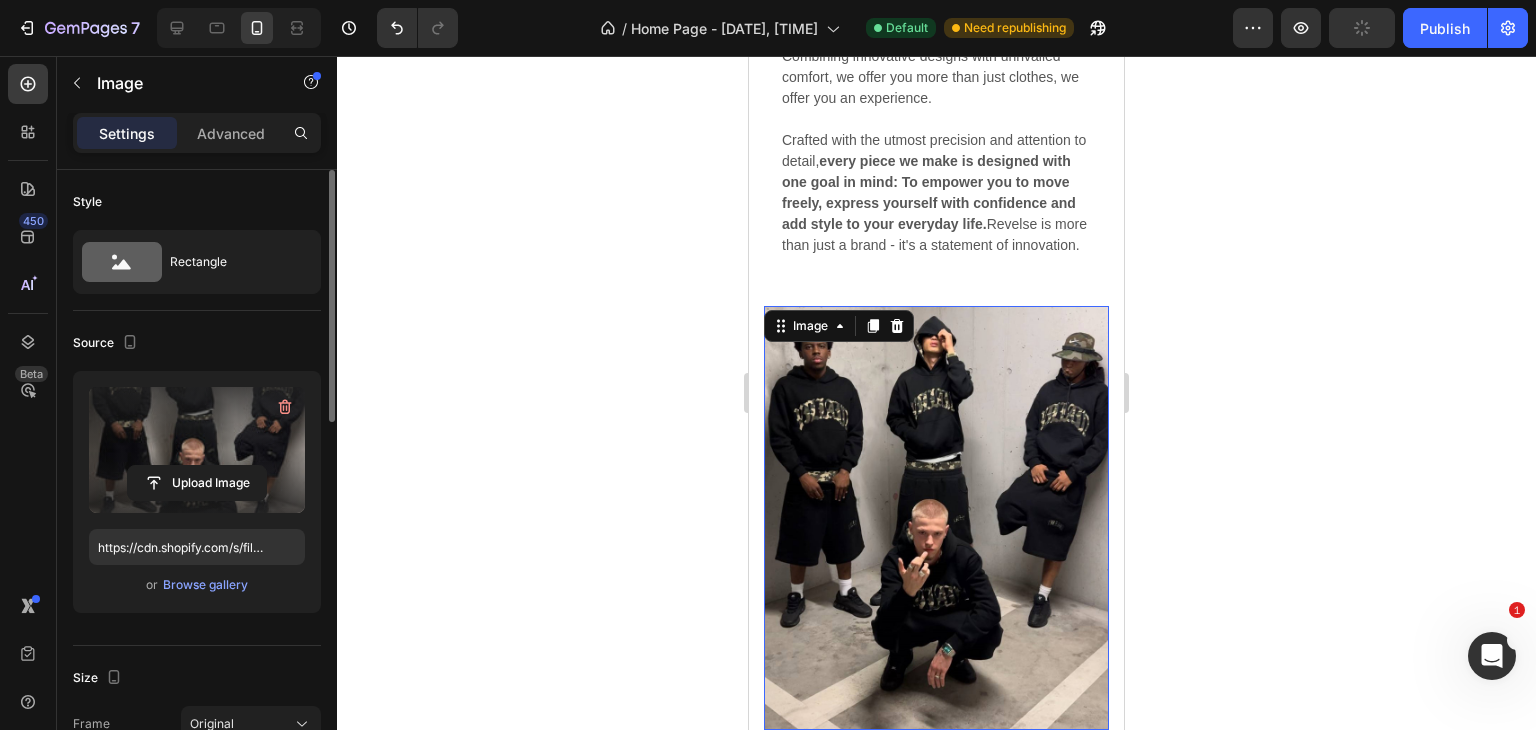 scroll, scrollTop: 491, scrollLeft: 0, axis: vertical 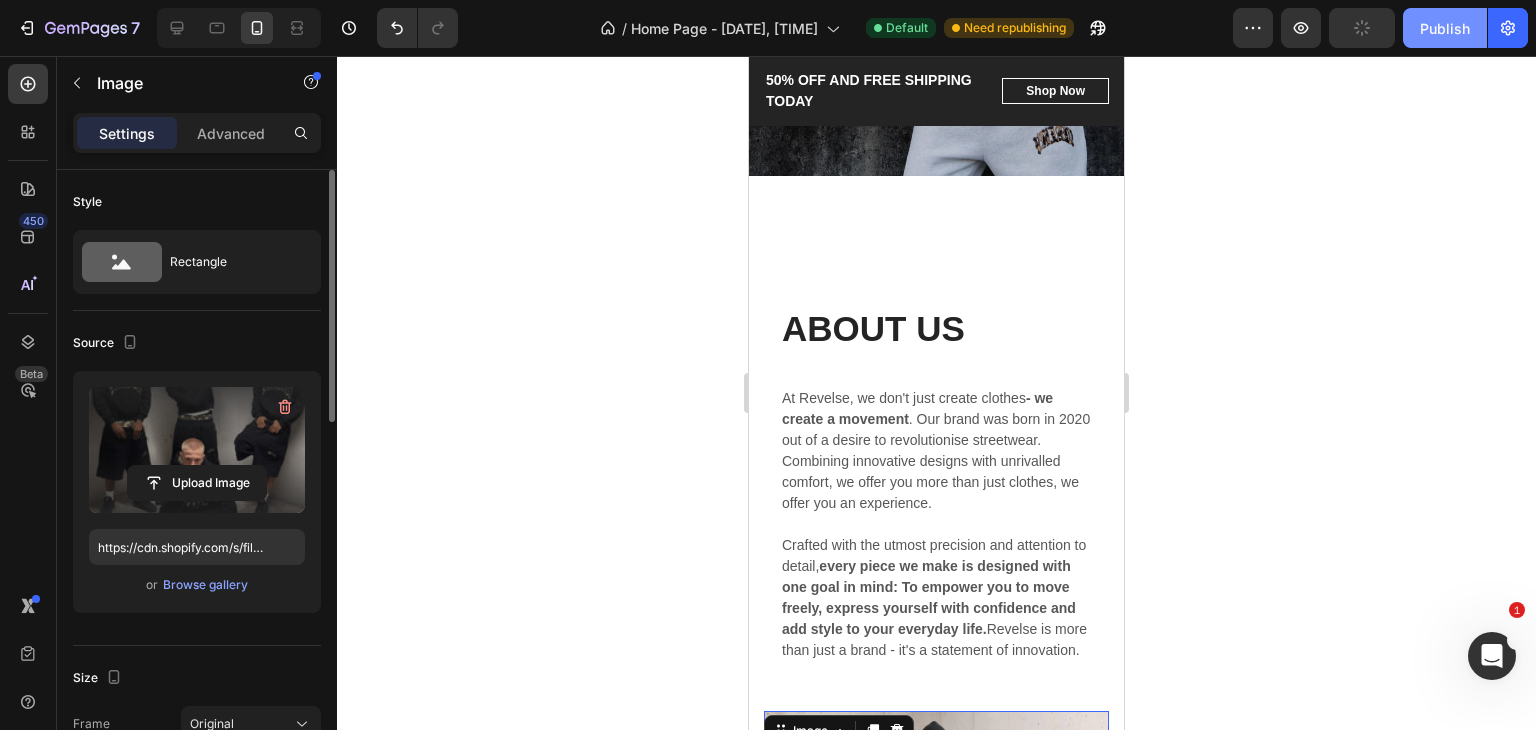 click on "Publish" at bounding box center (1445, 28) 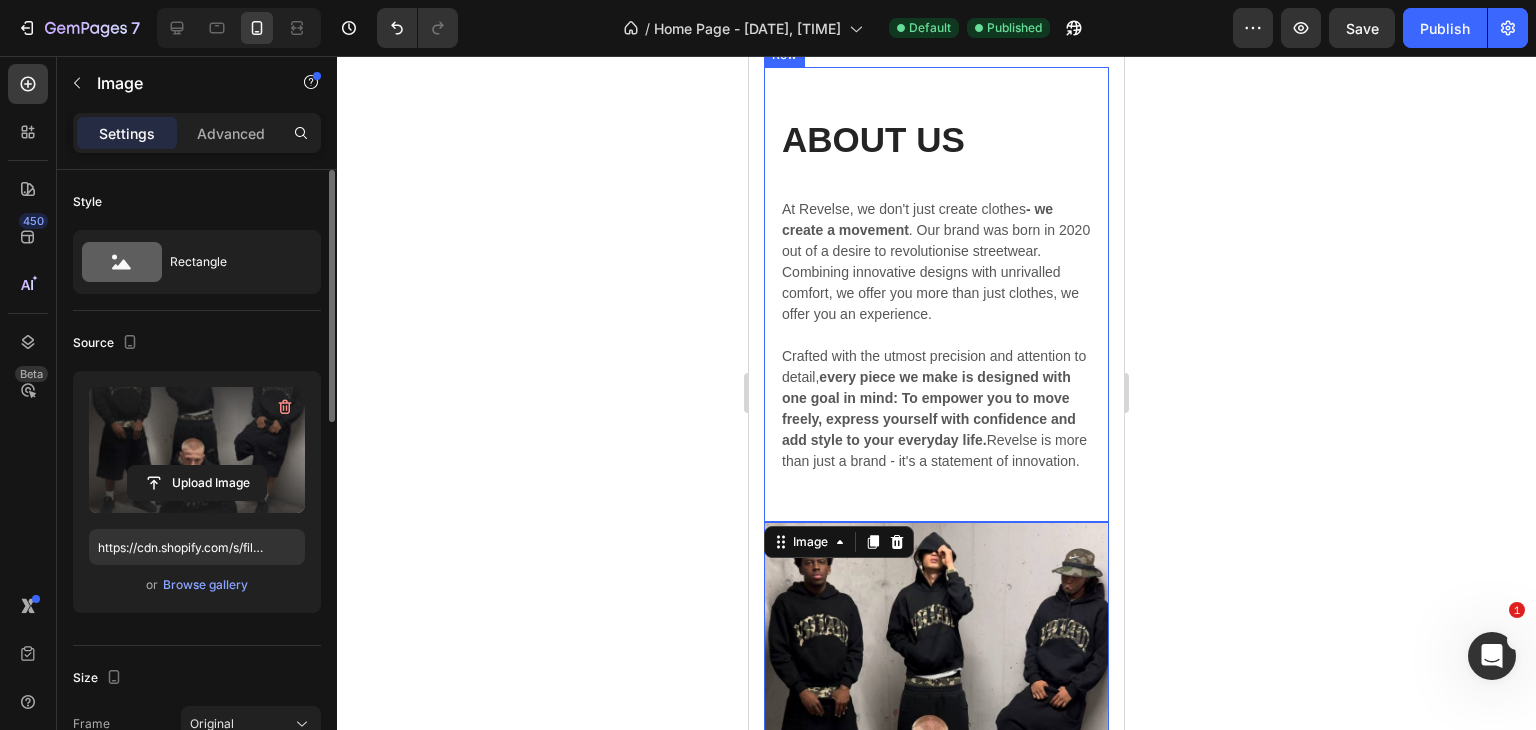 scroll, scrollTop: 0, scrollLeft: 0, axis: both 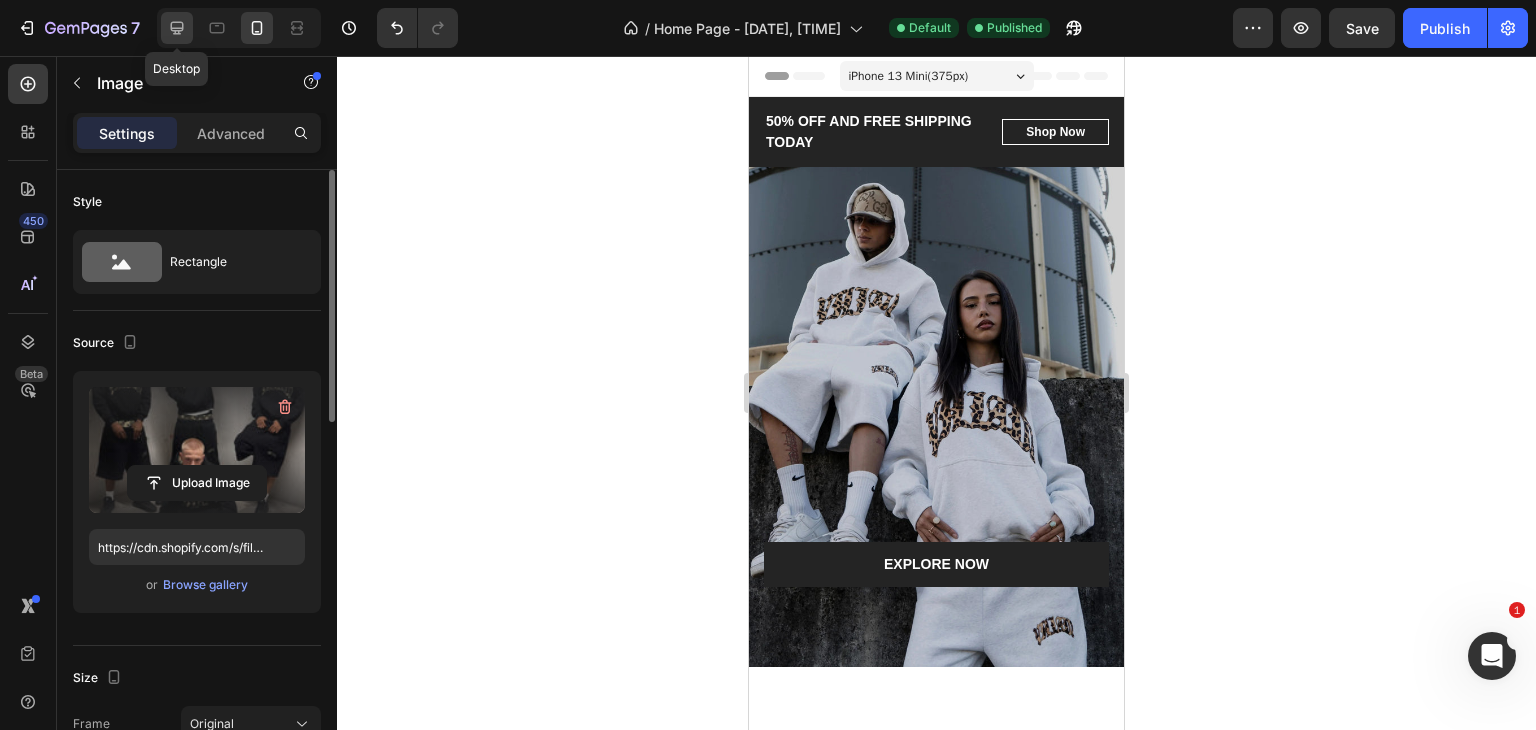 click 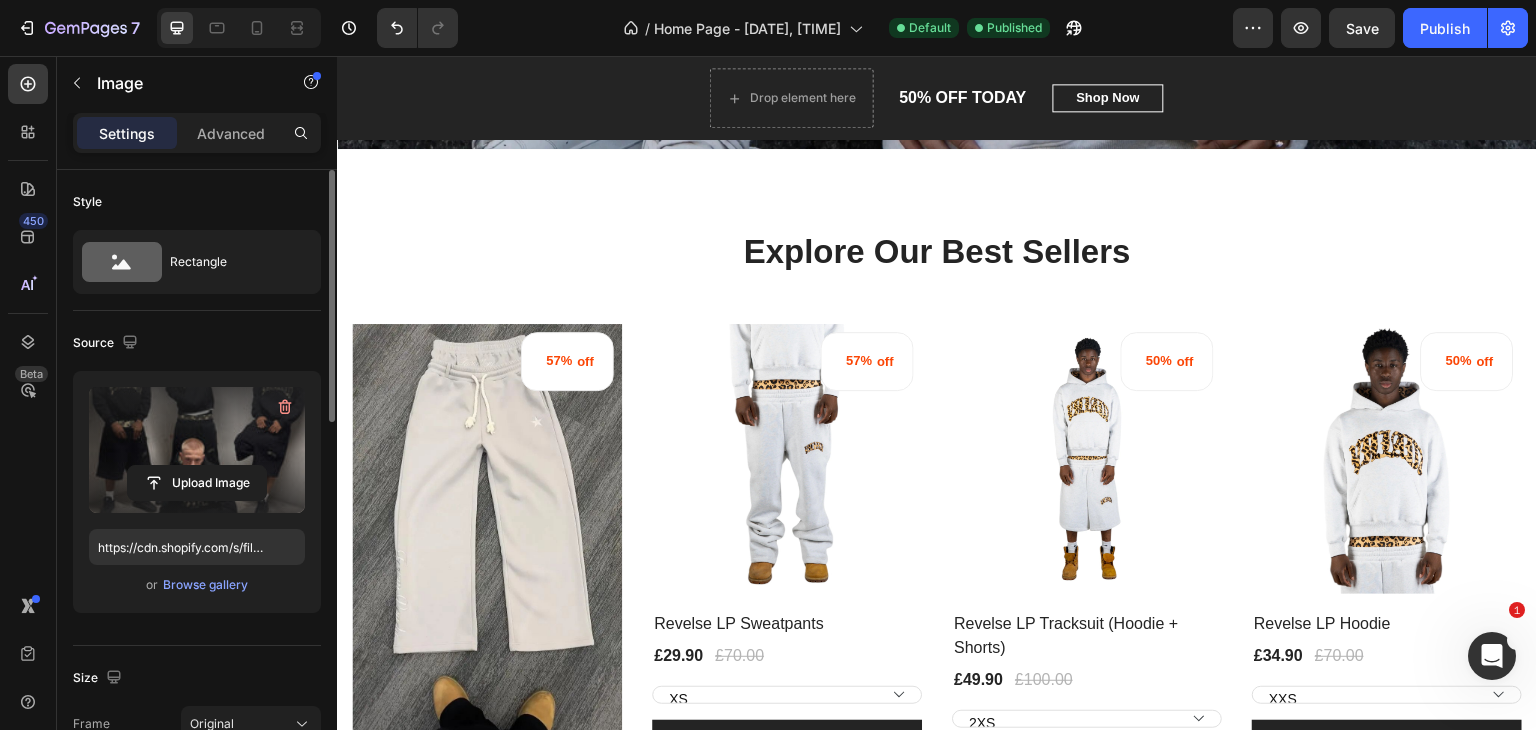 scroll, scrollTop: 623, scrollLeft: 0, axis: vertical 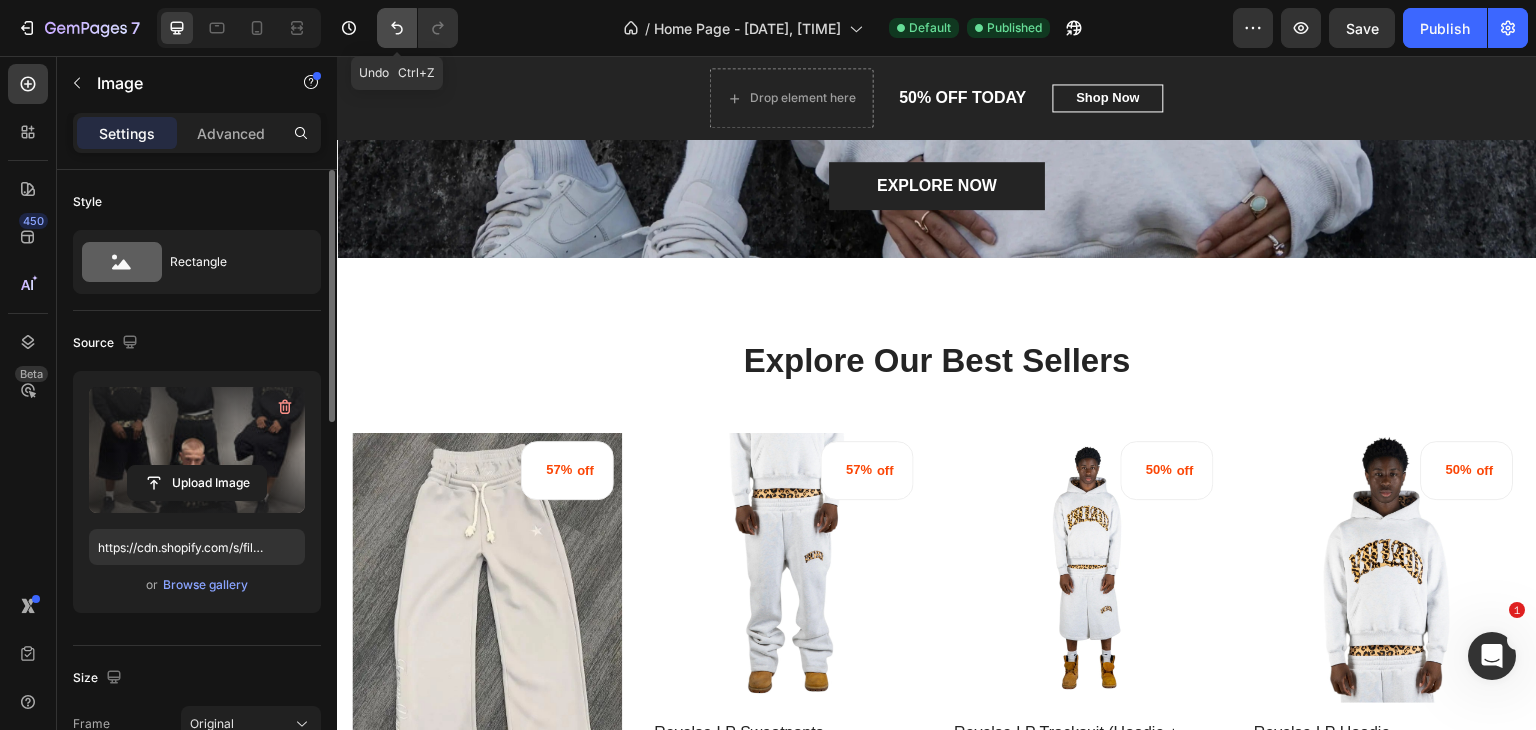 click 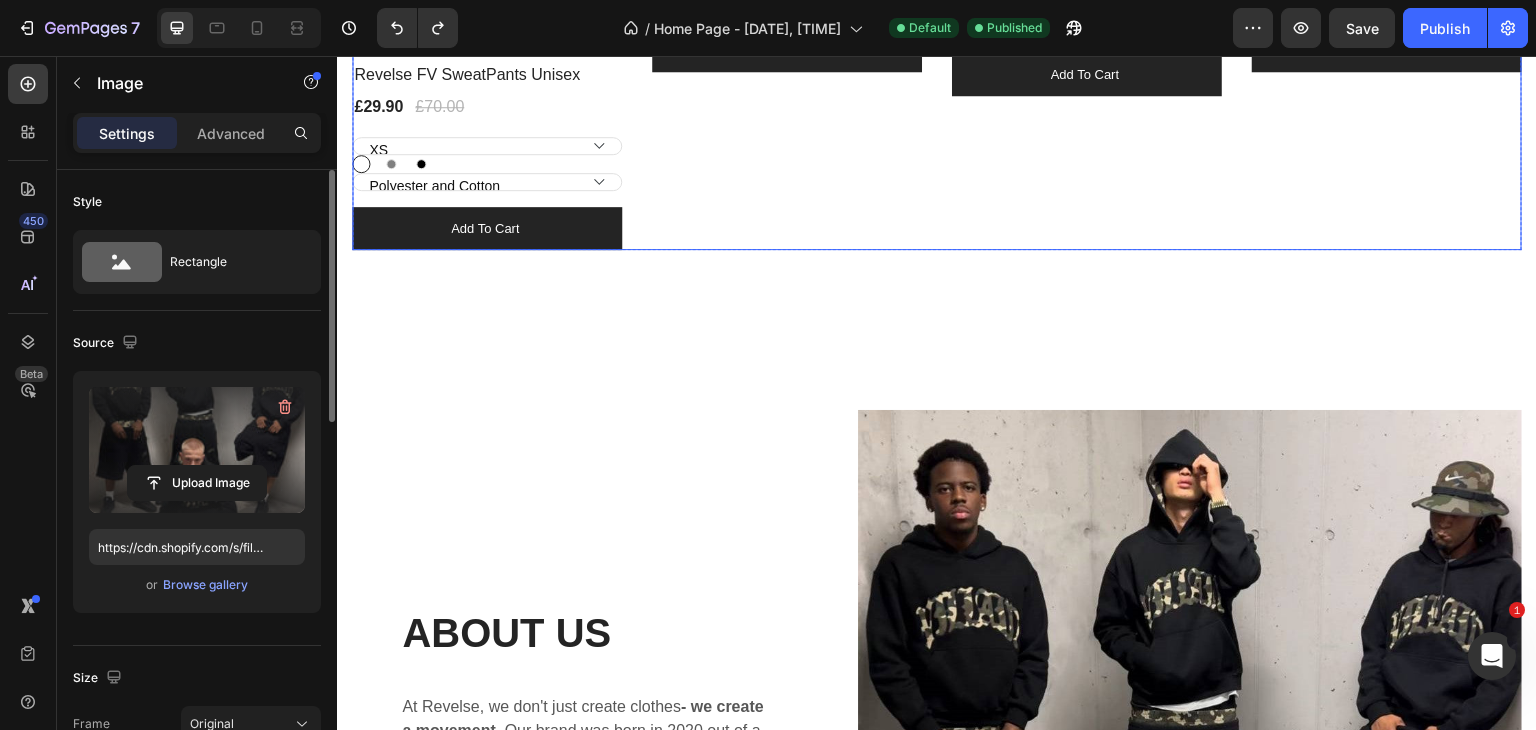 scroll, scrollTop: 1427, scrollLeft: 0, axis: vertical 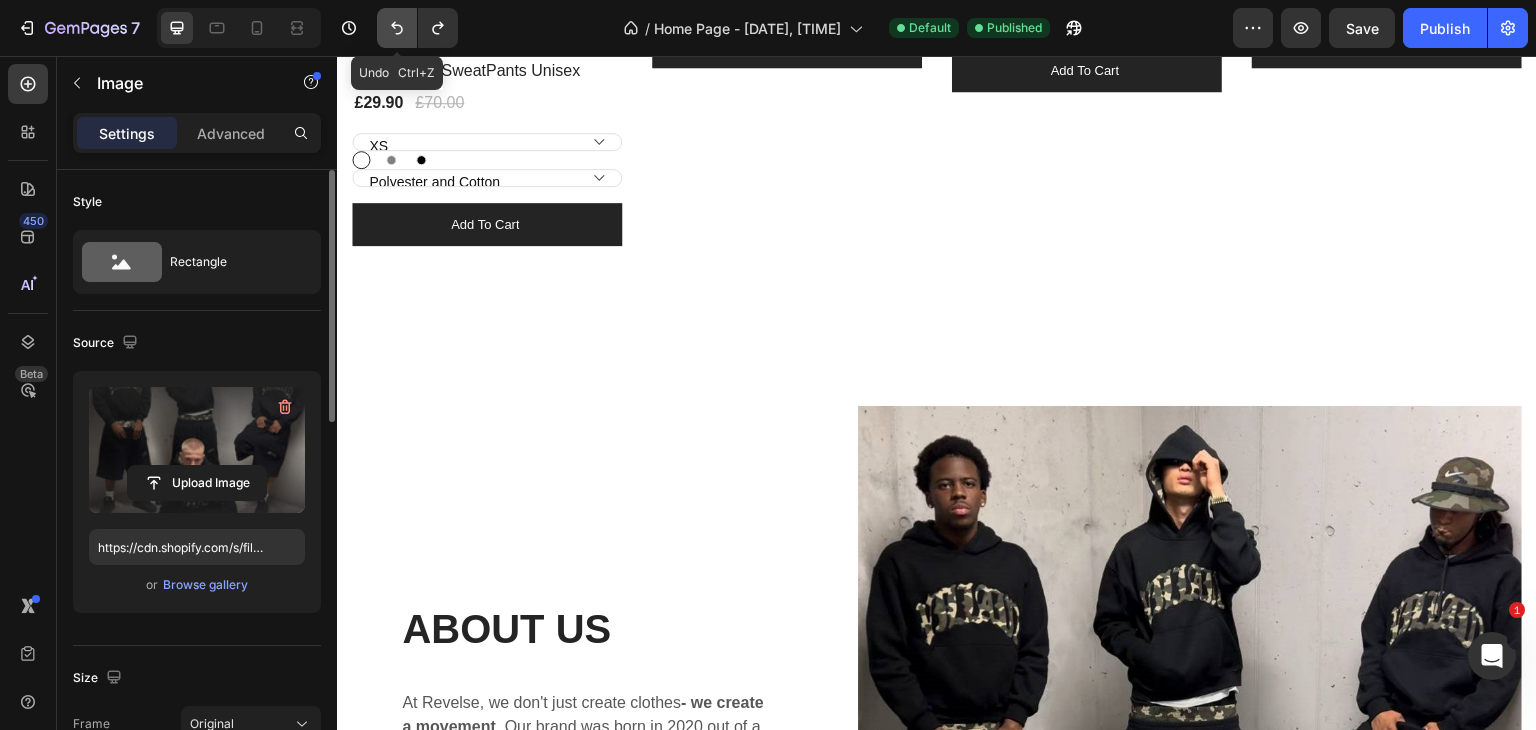 click 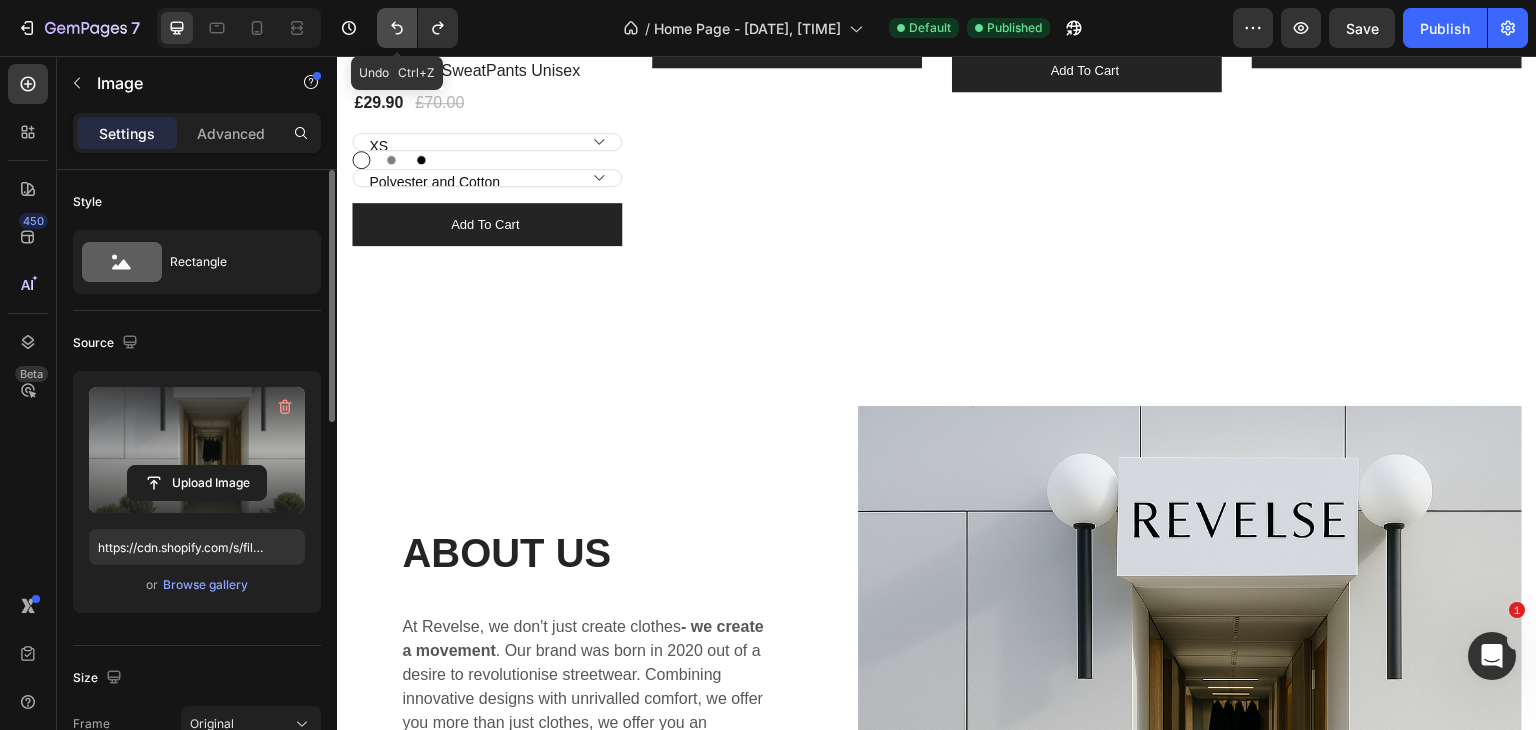 click 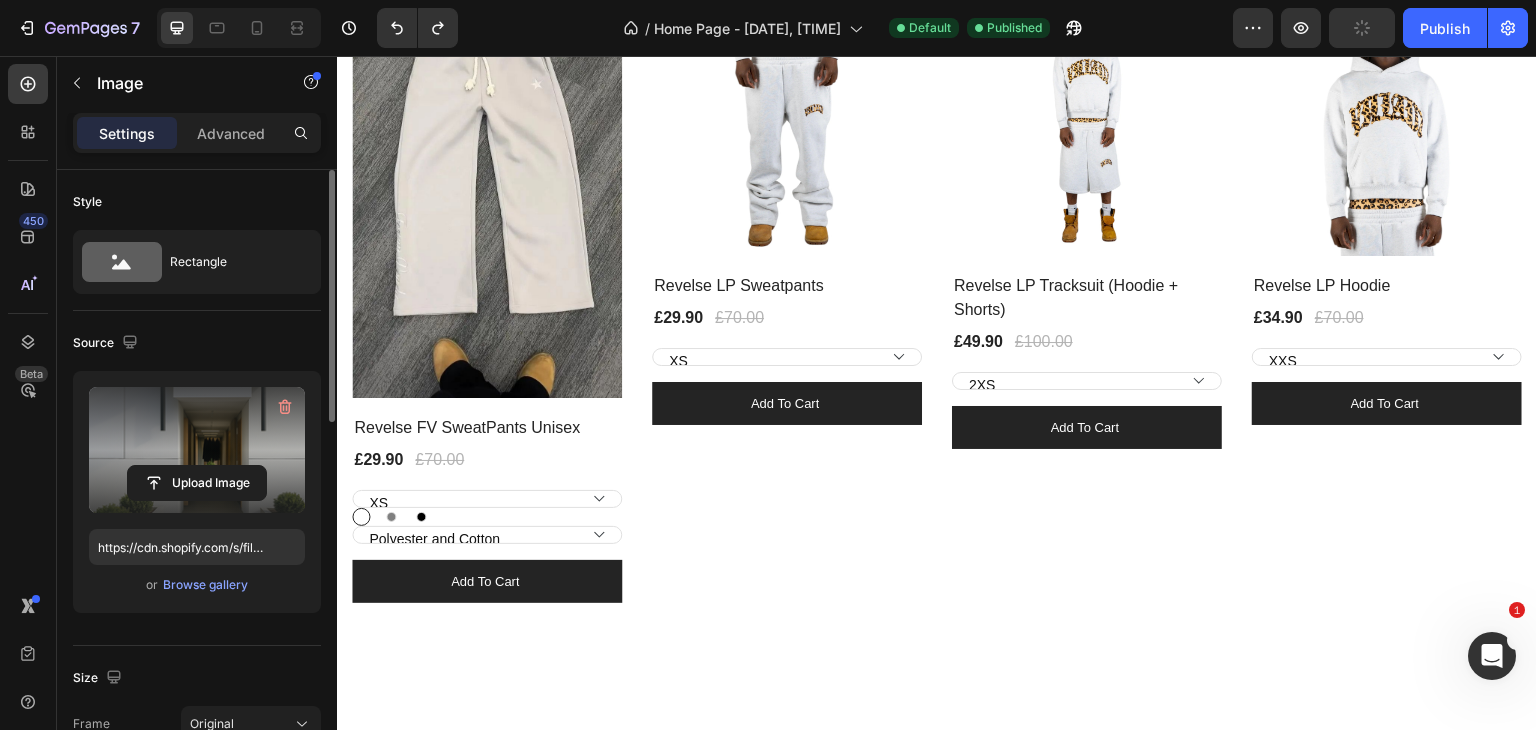scroll, scrollTop: 1196, scrollLeft: 0, axis: vertical 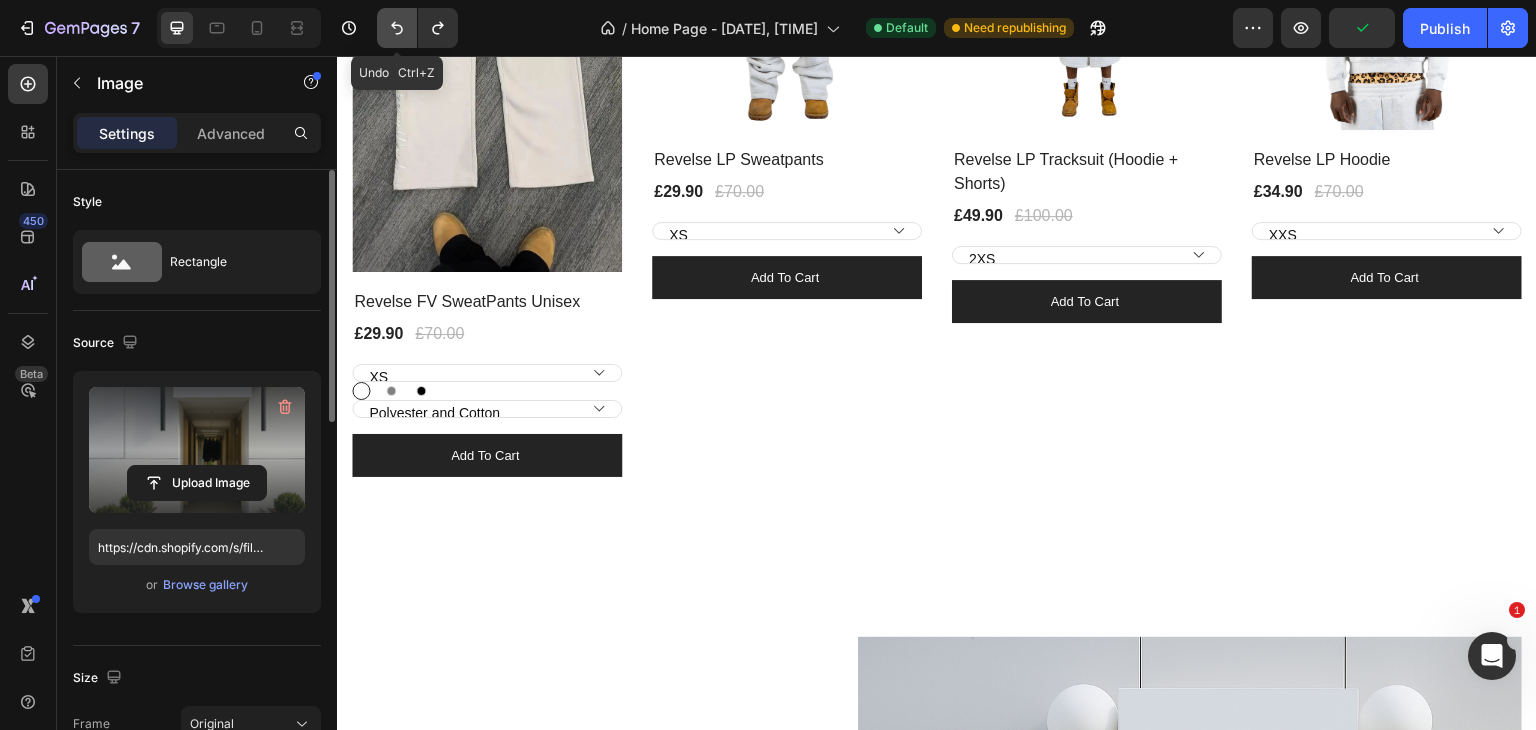 click 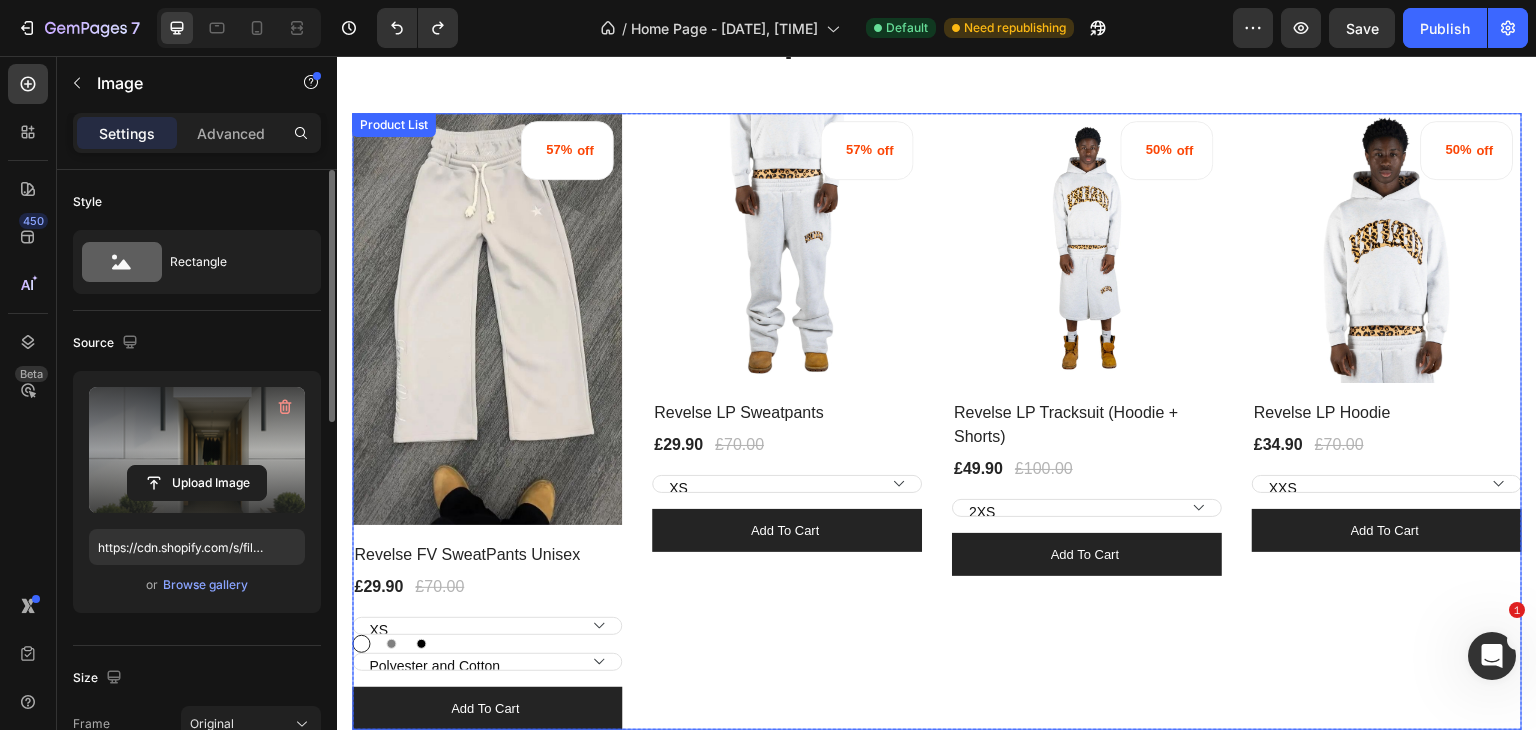 scroll, scrollTop: 796, scrollLeft: 0, axis: vertical 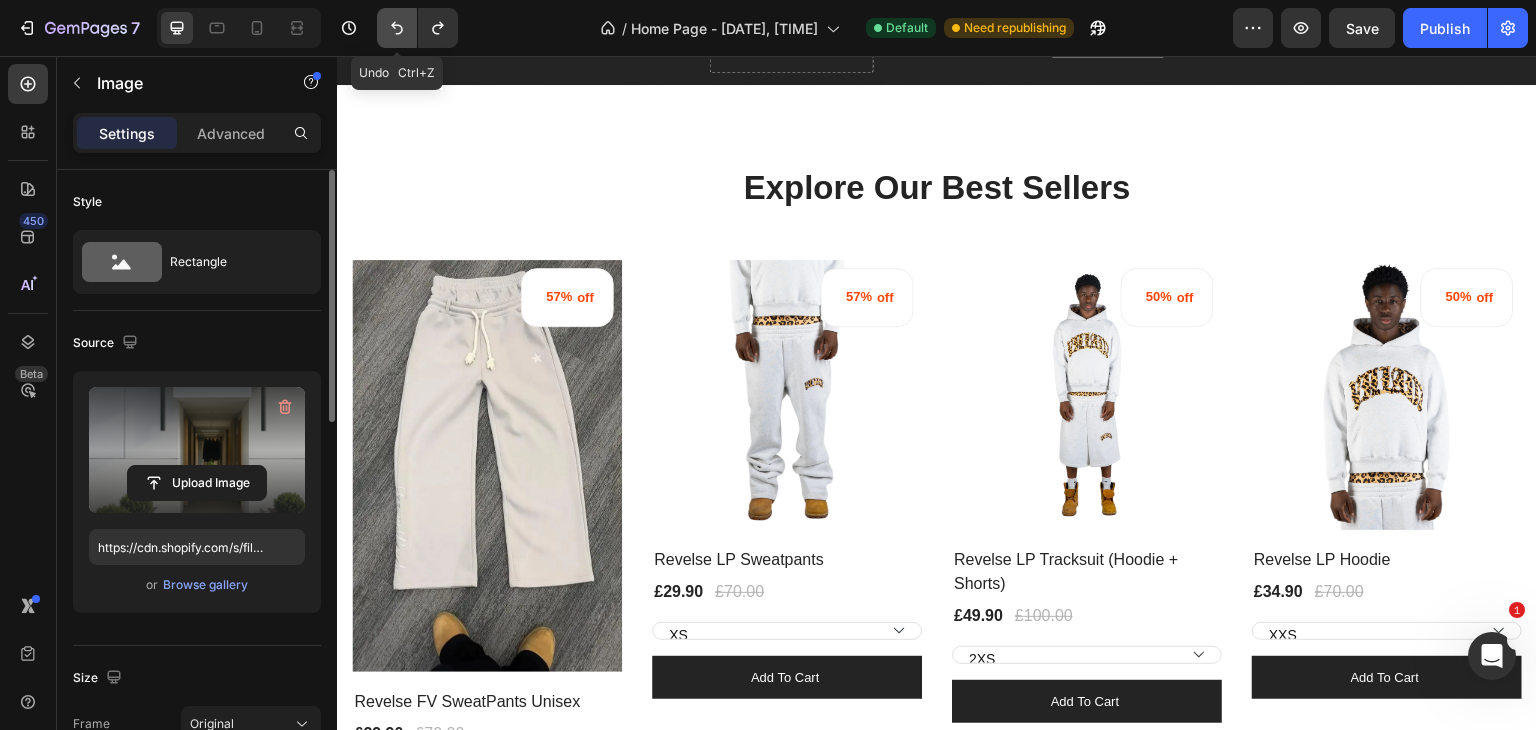 click 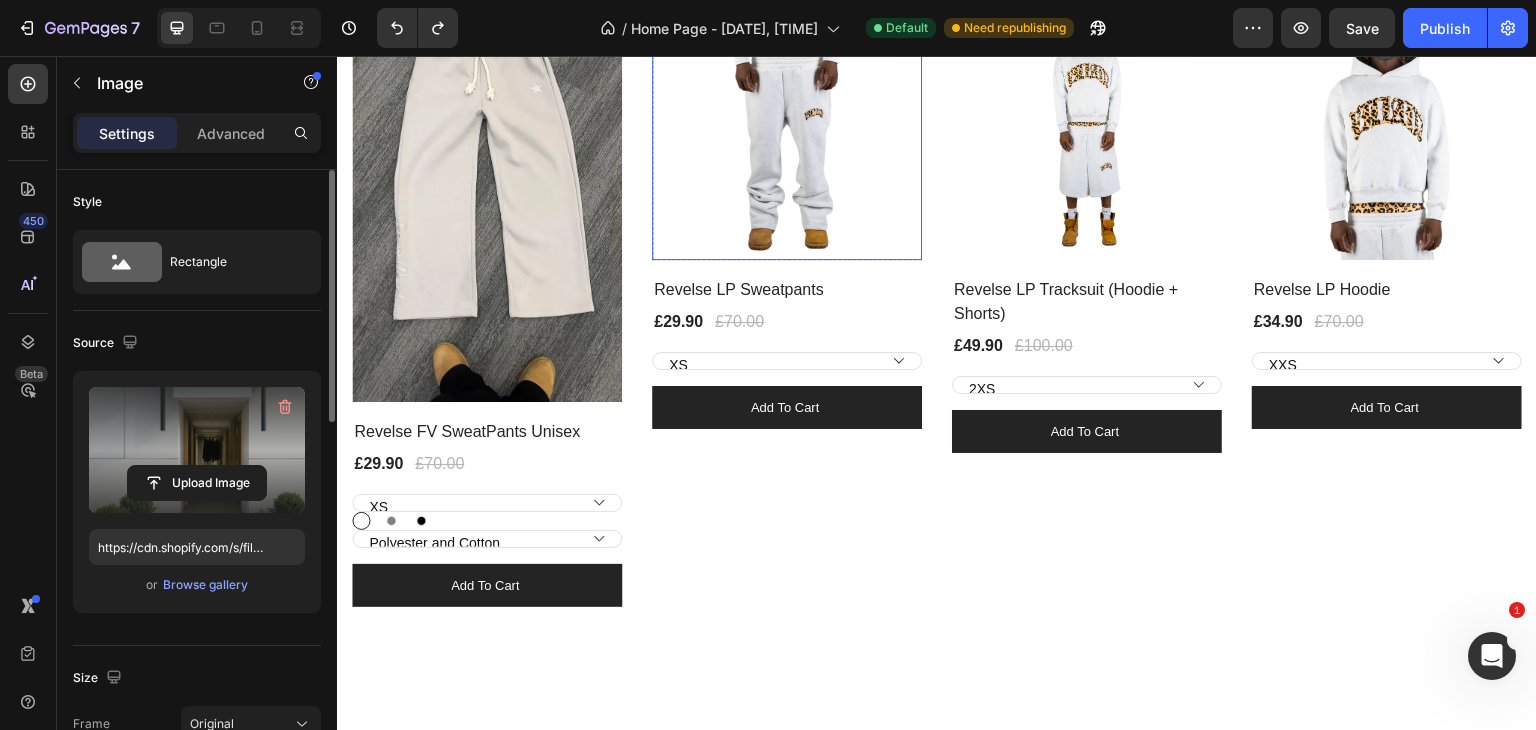 scroll, scrollTop: 619, scrollLeft: 0, axis: vertical 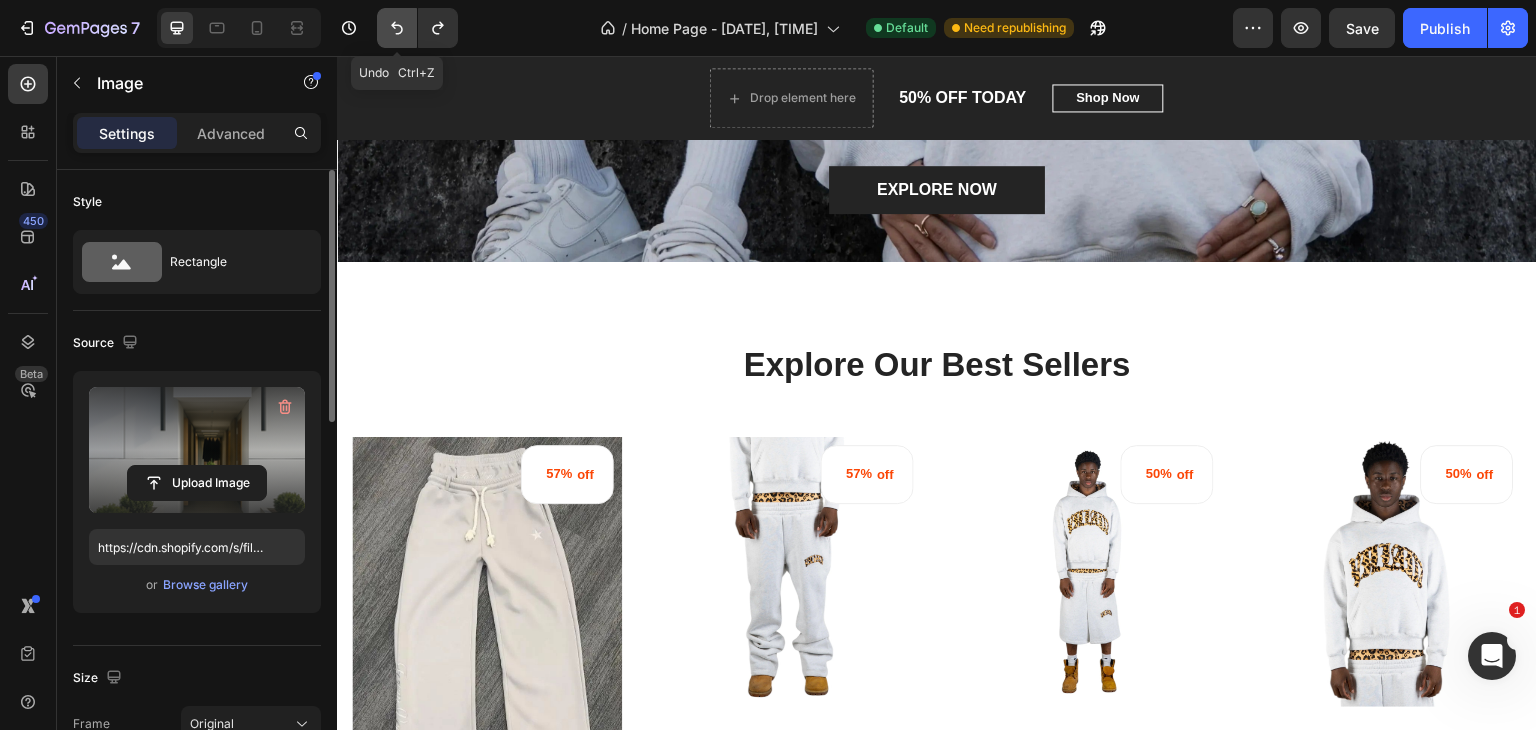 click 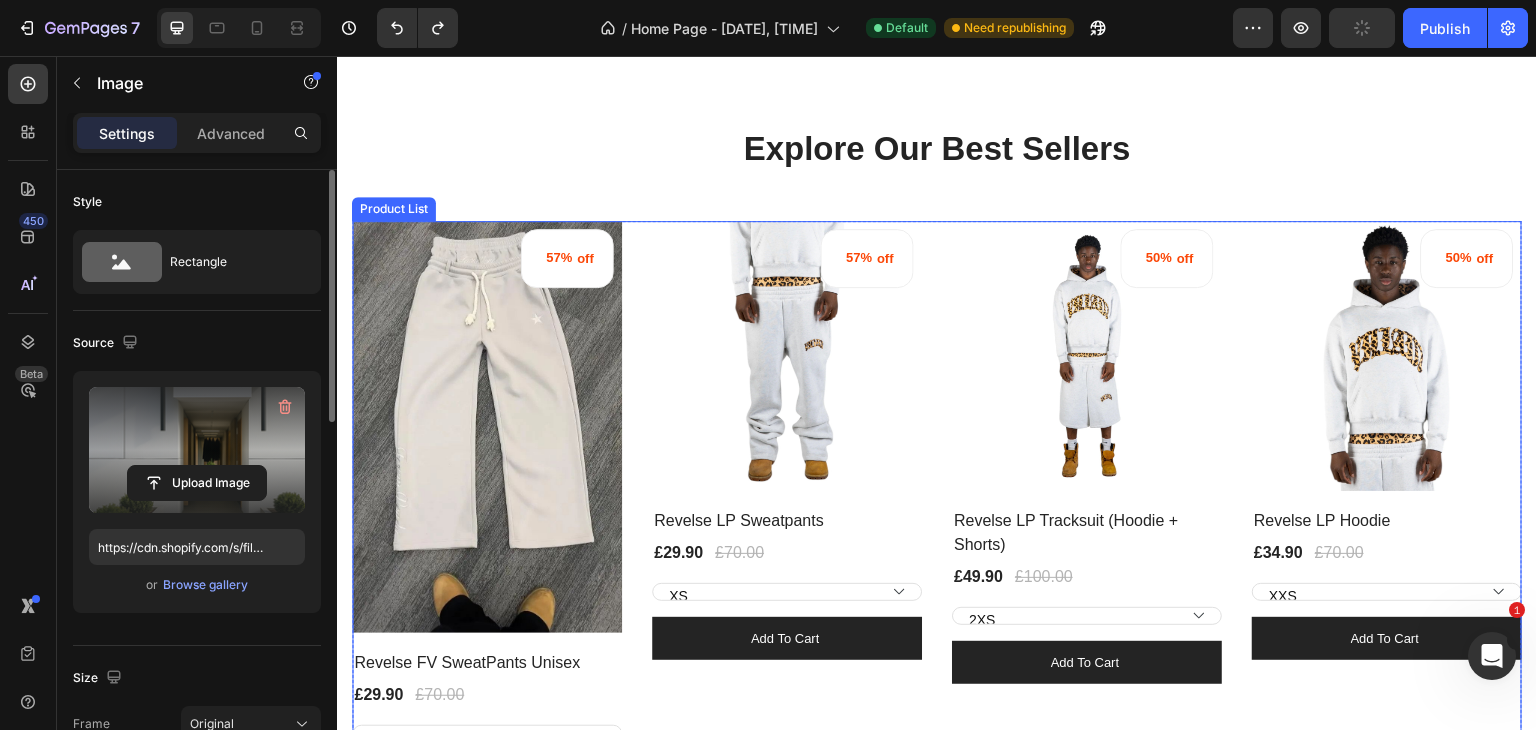 scroll, scrollTop: 583, scrollLeft: 0, axis: vertical 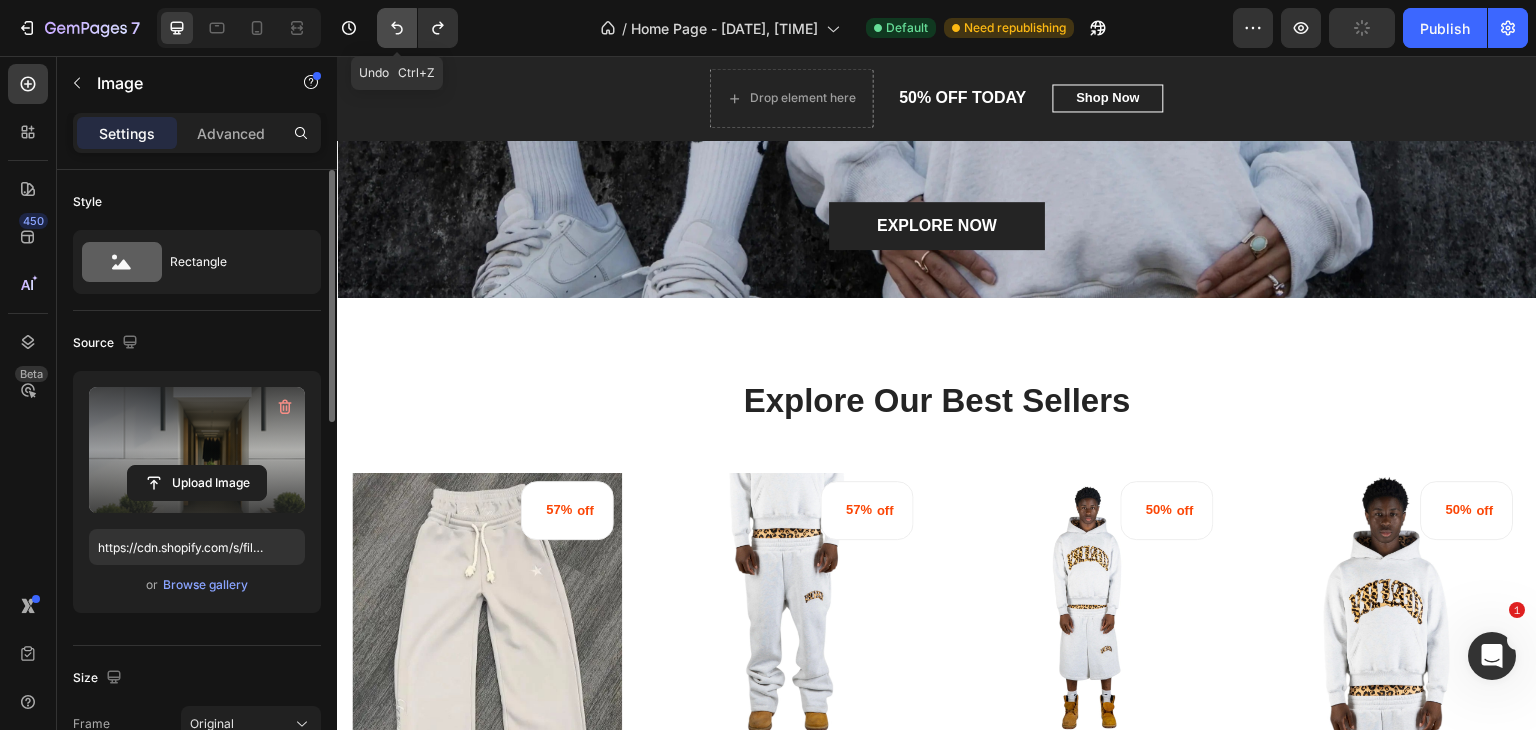 click 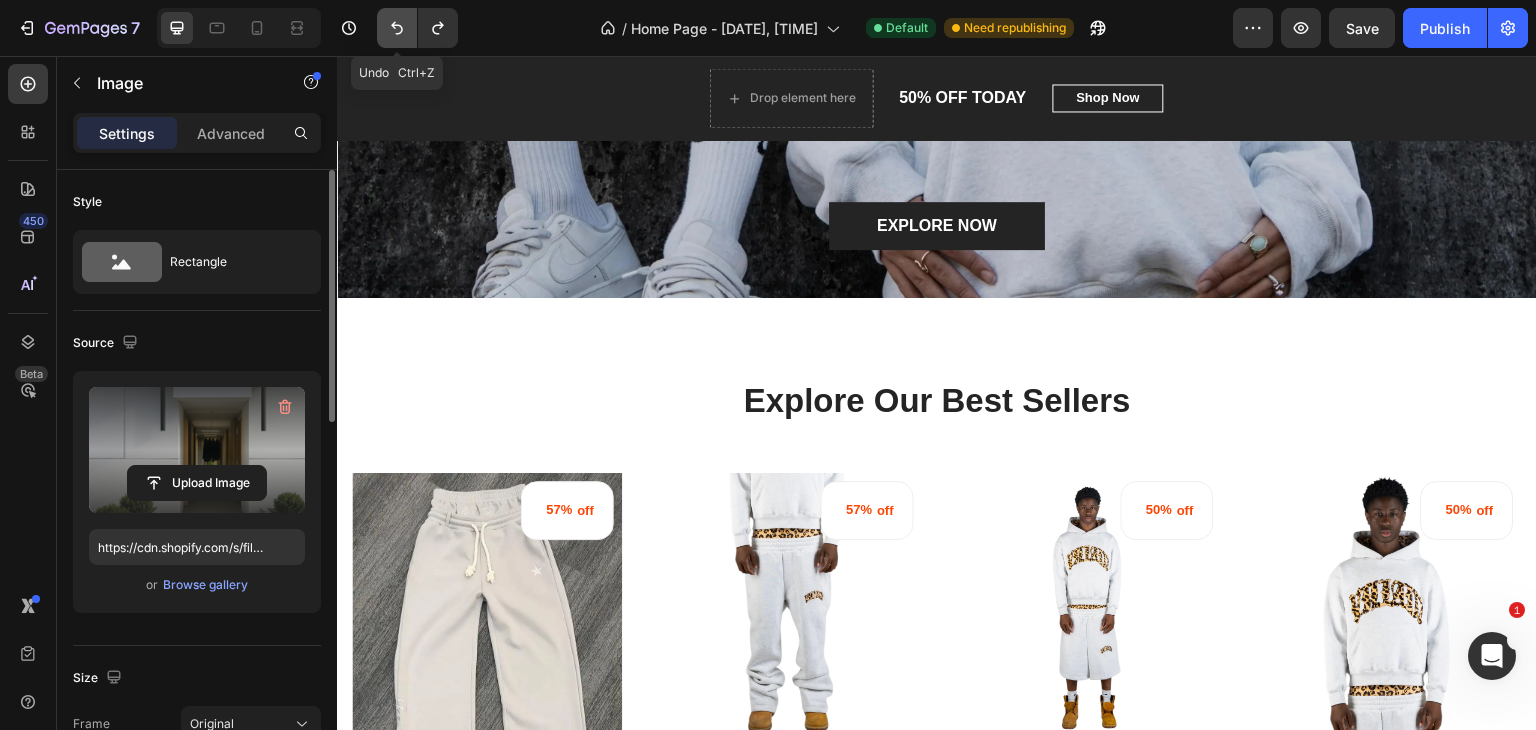 click 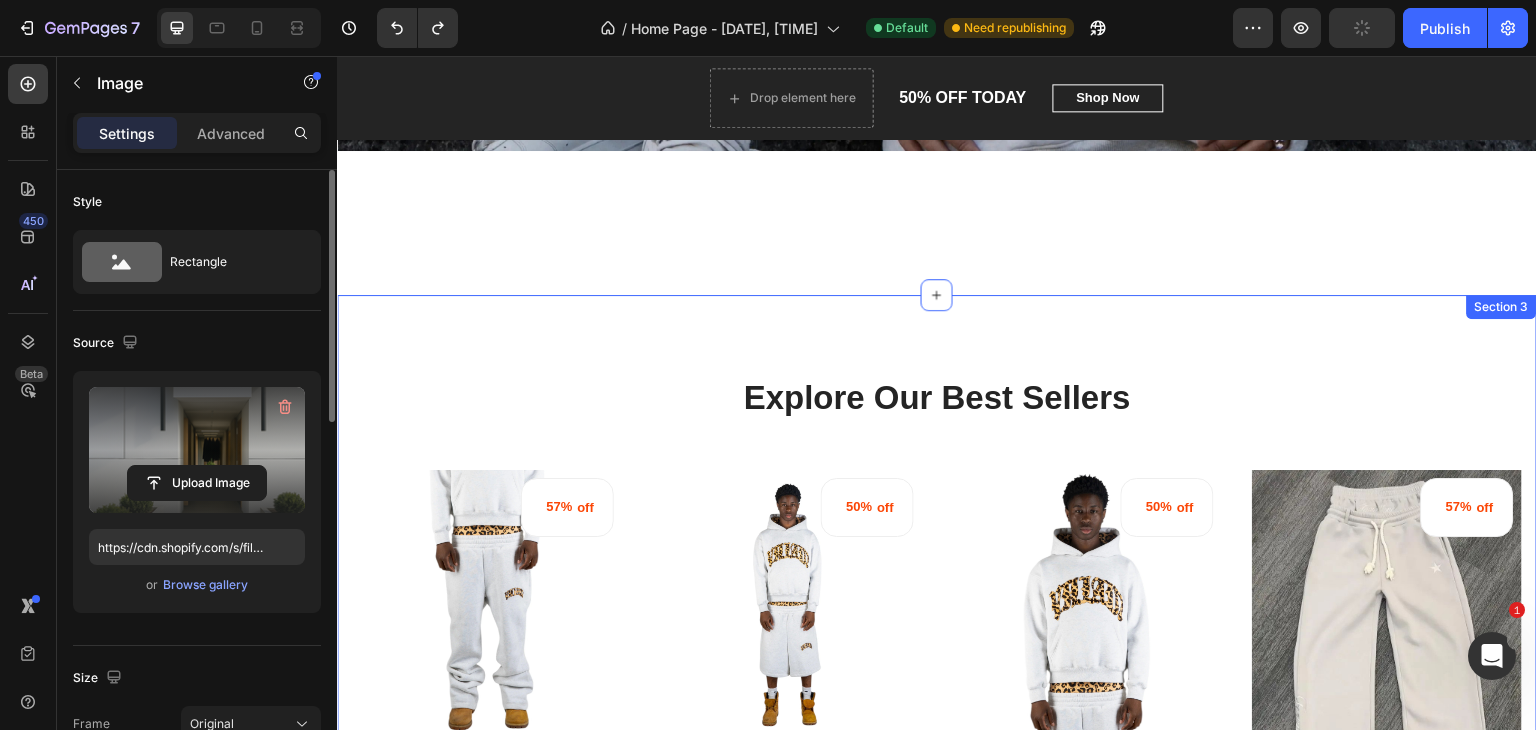 scroll, scrollTop: 732, scrollLeft: 0, axis: vertical 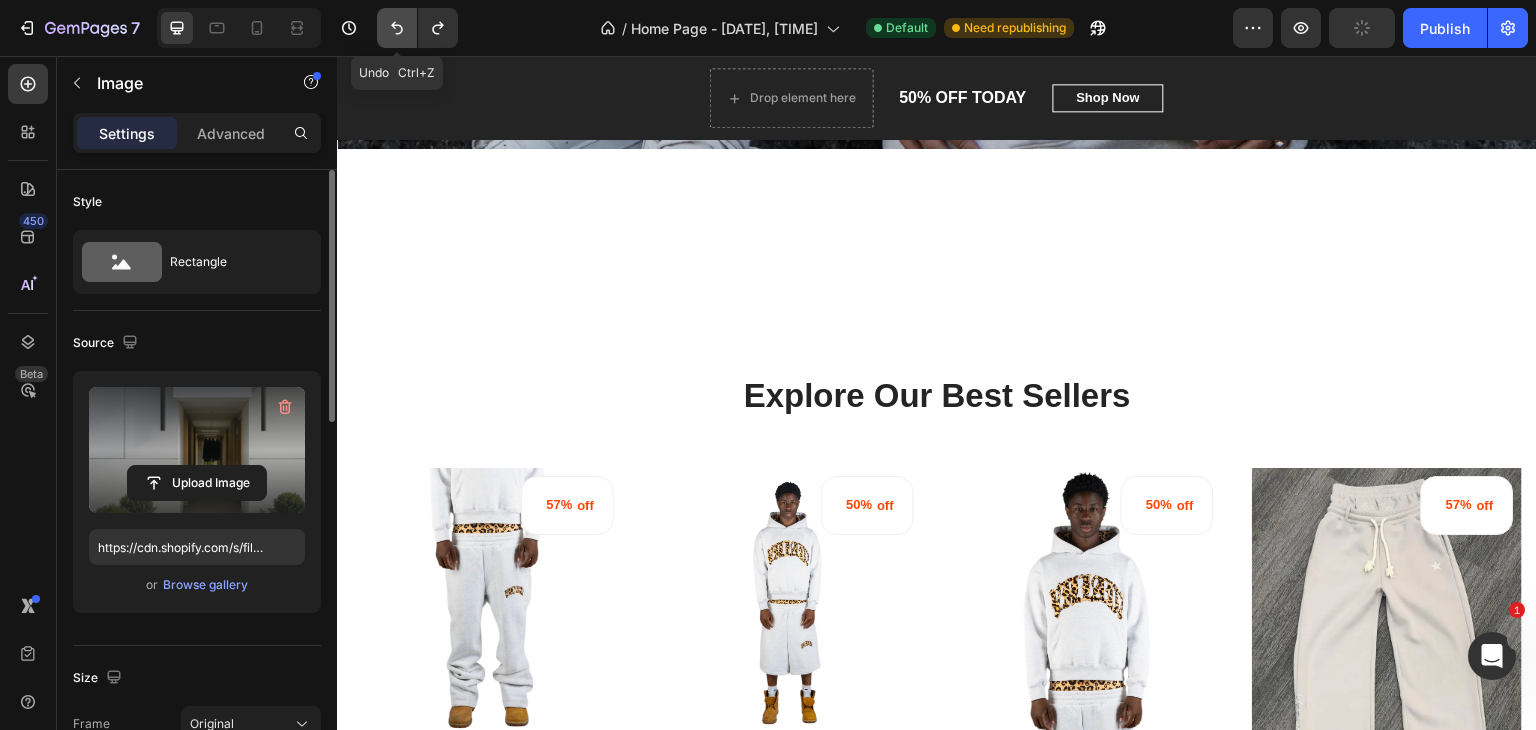 click 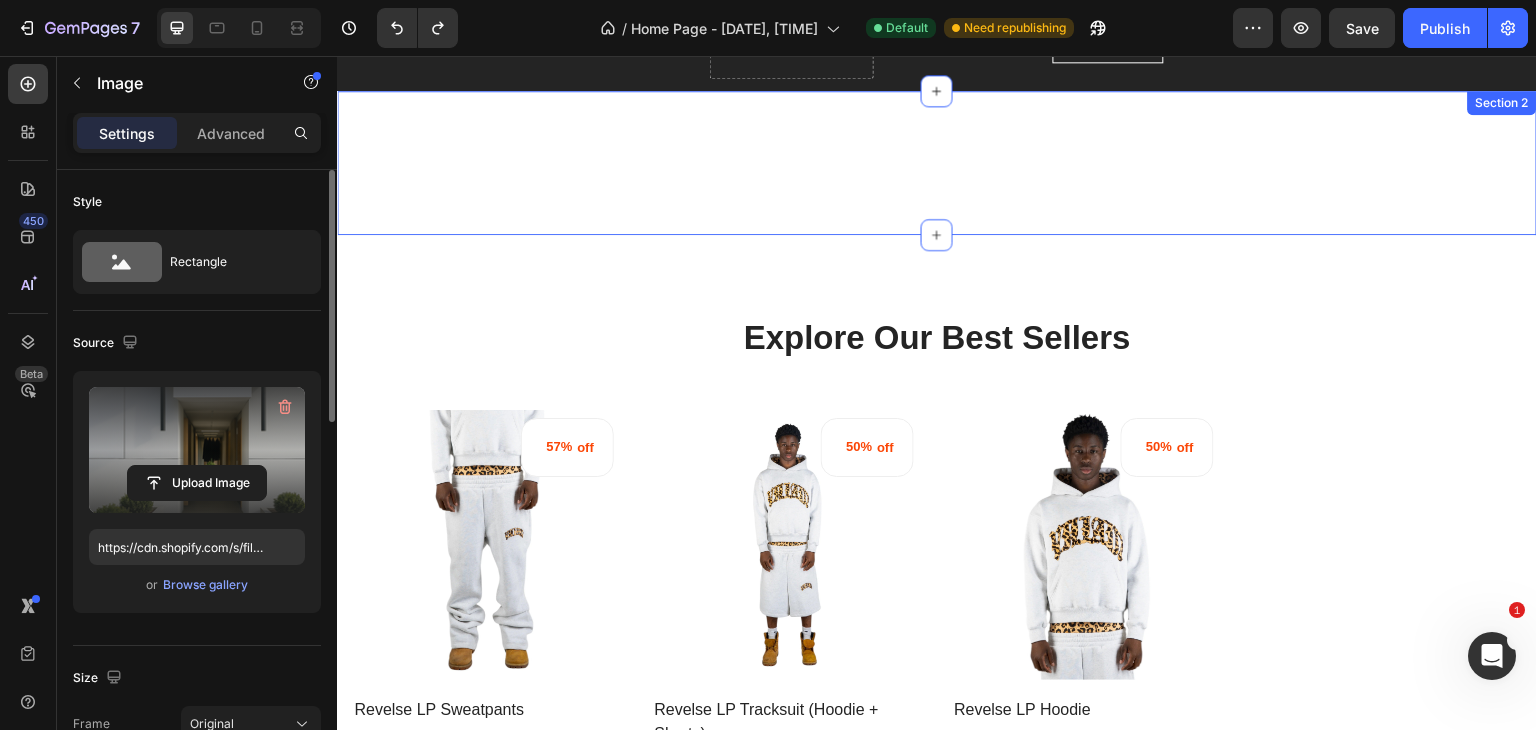 scroll, scrollTop: 519, scrollLeft: 0, axis: vertical 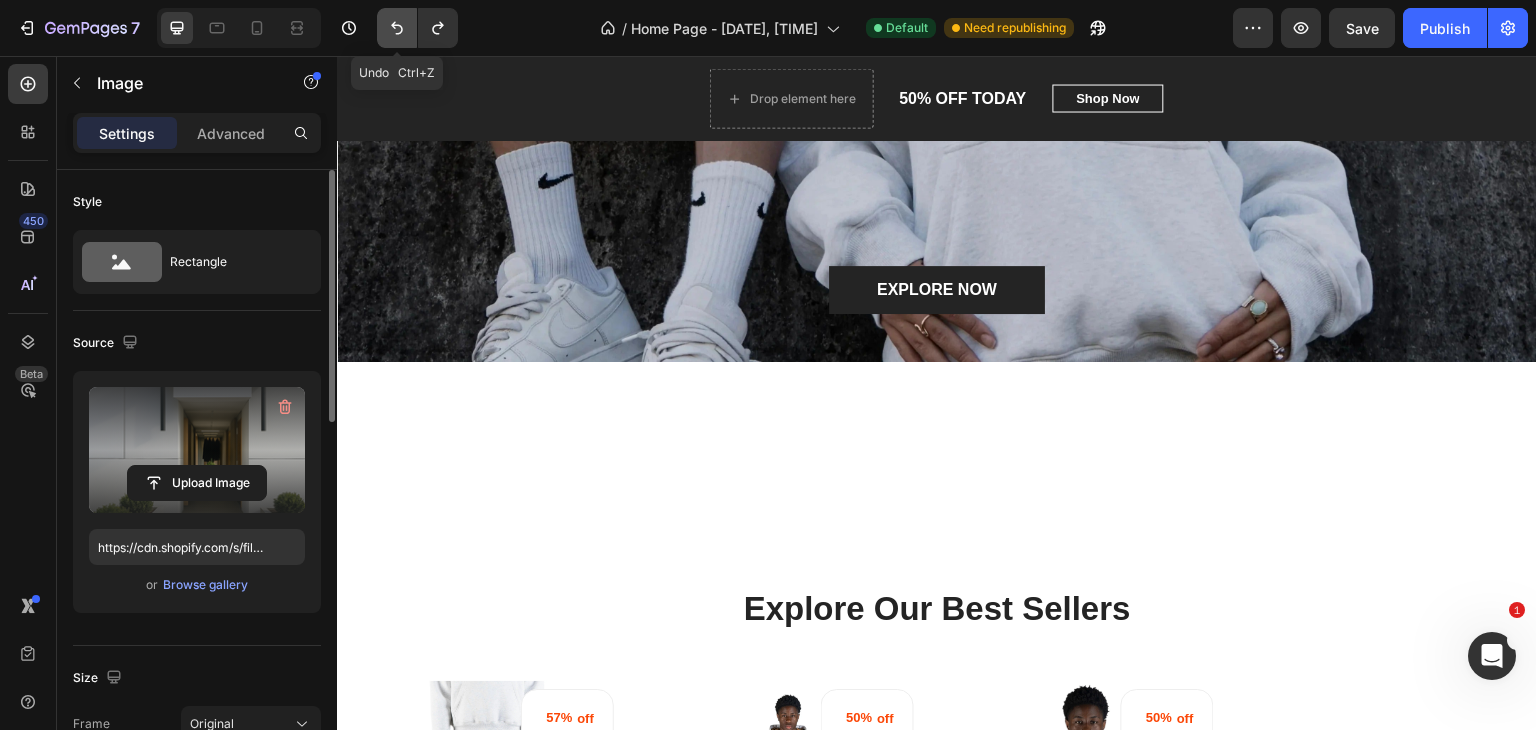 click 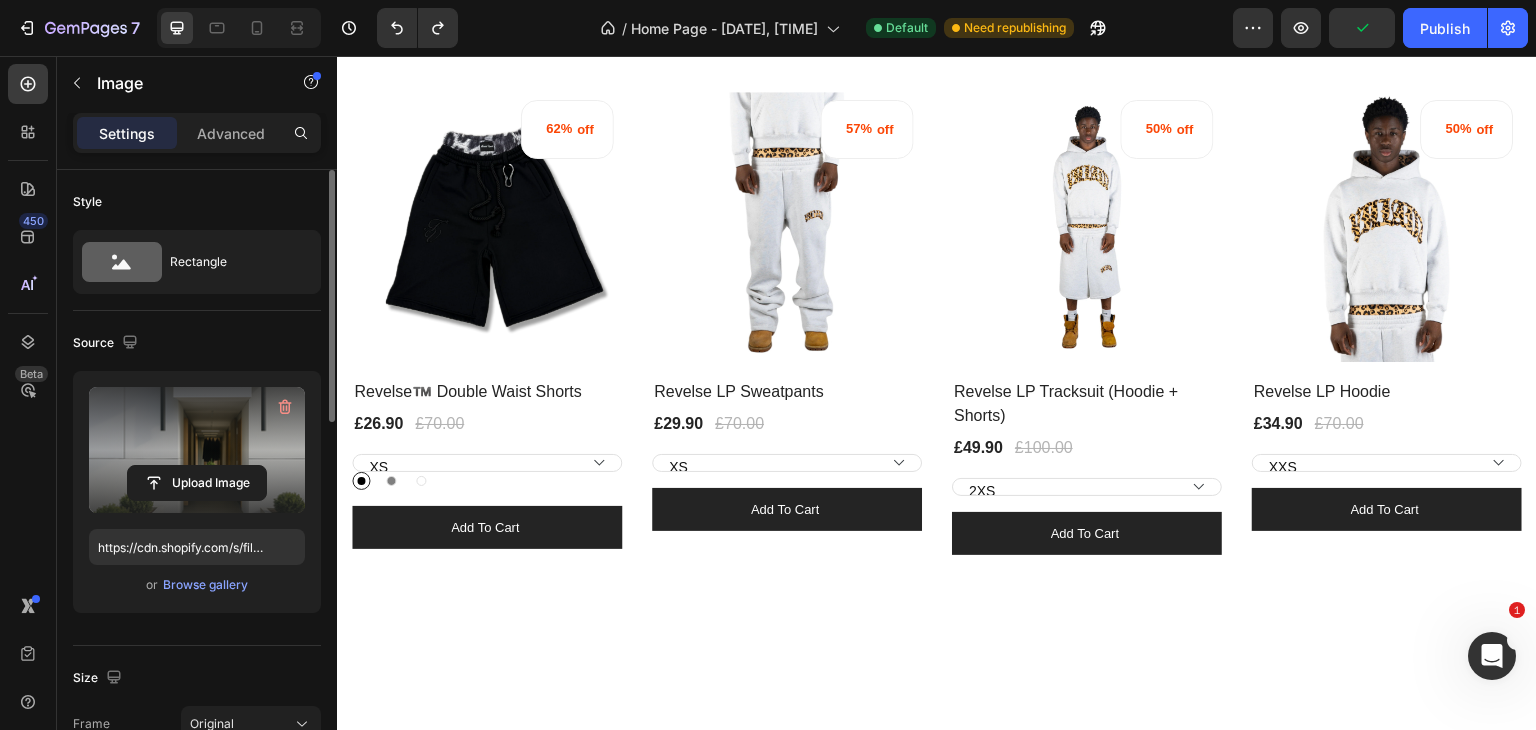scroll, scrollTop: 796, scrollLeft: 0, axis: vertical 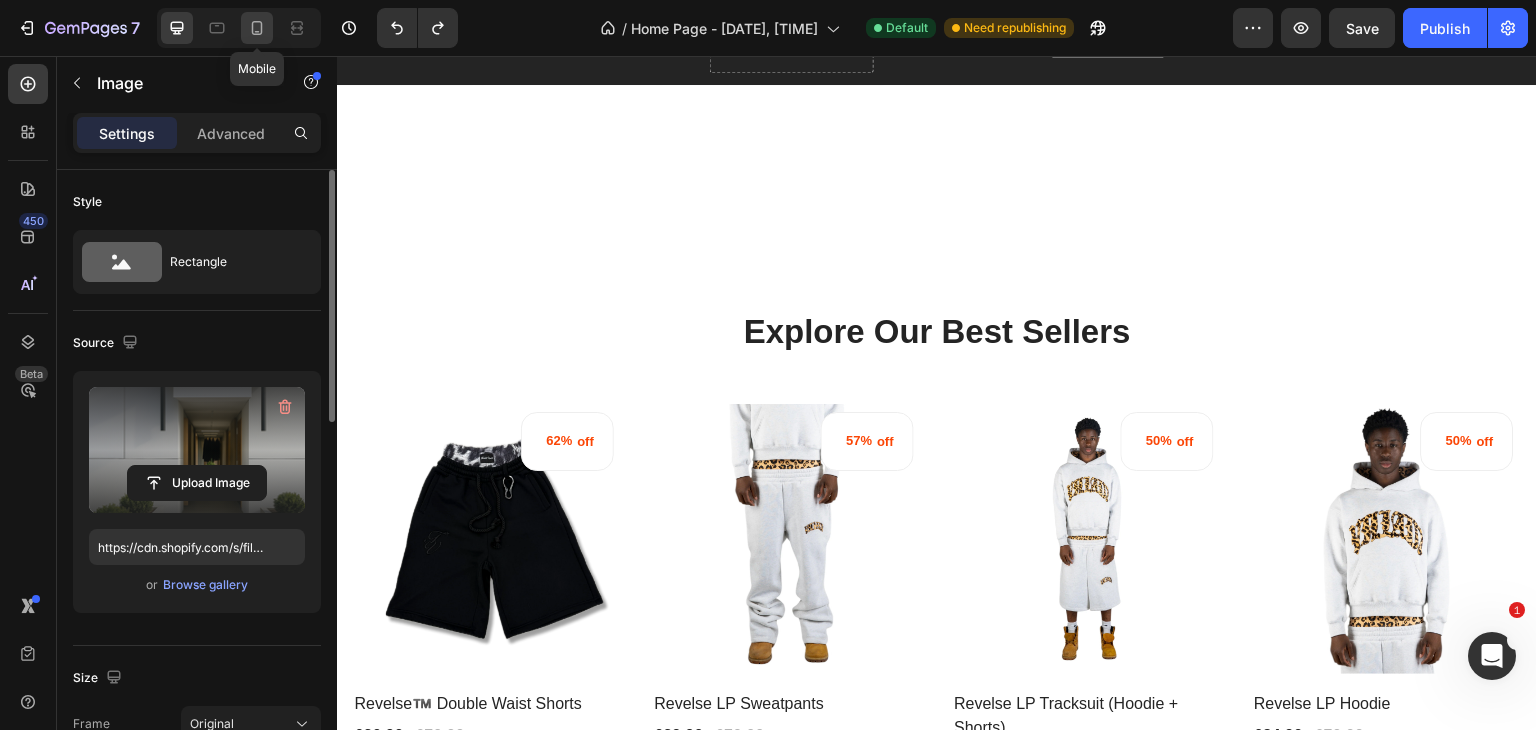 click 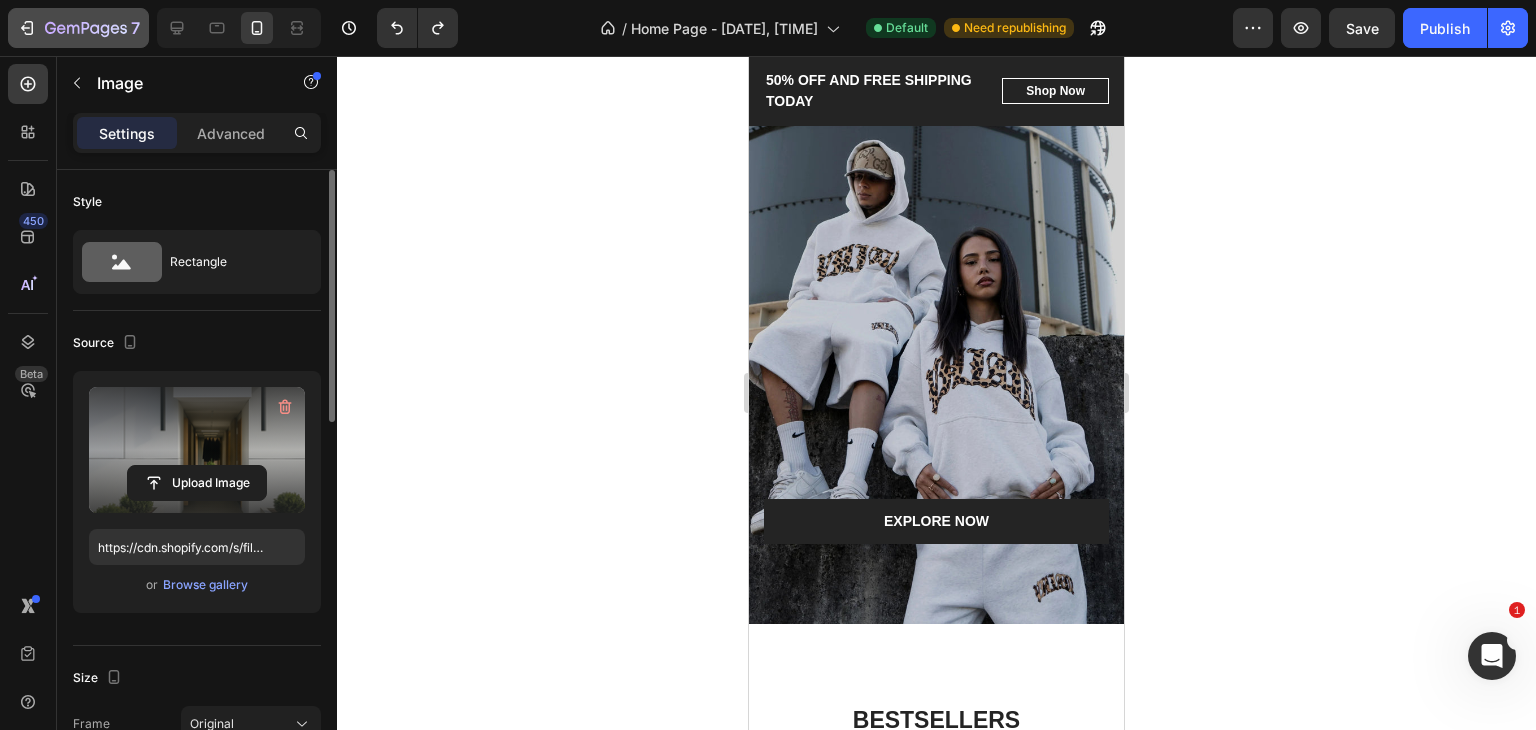 scroll, scrollTop: 42, scrollLeft: 0, axis: vertical 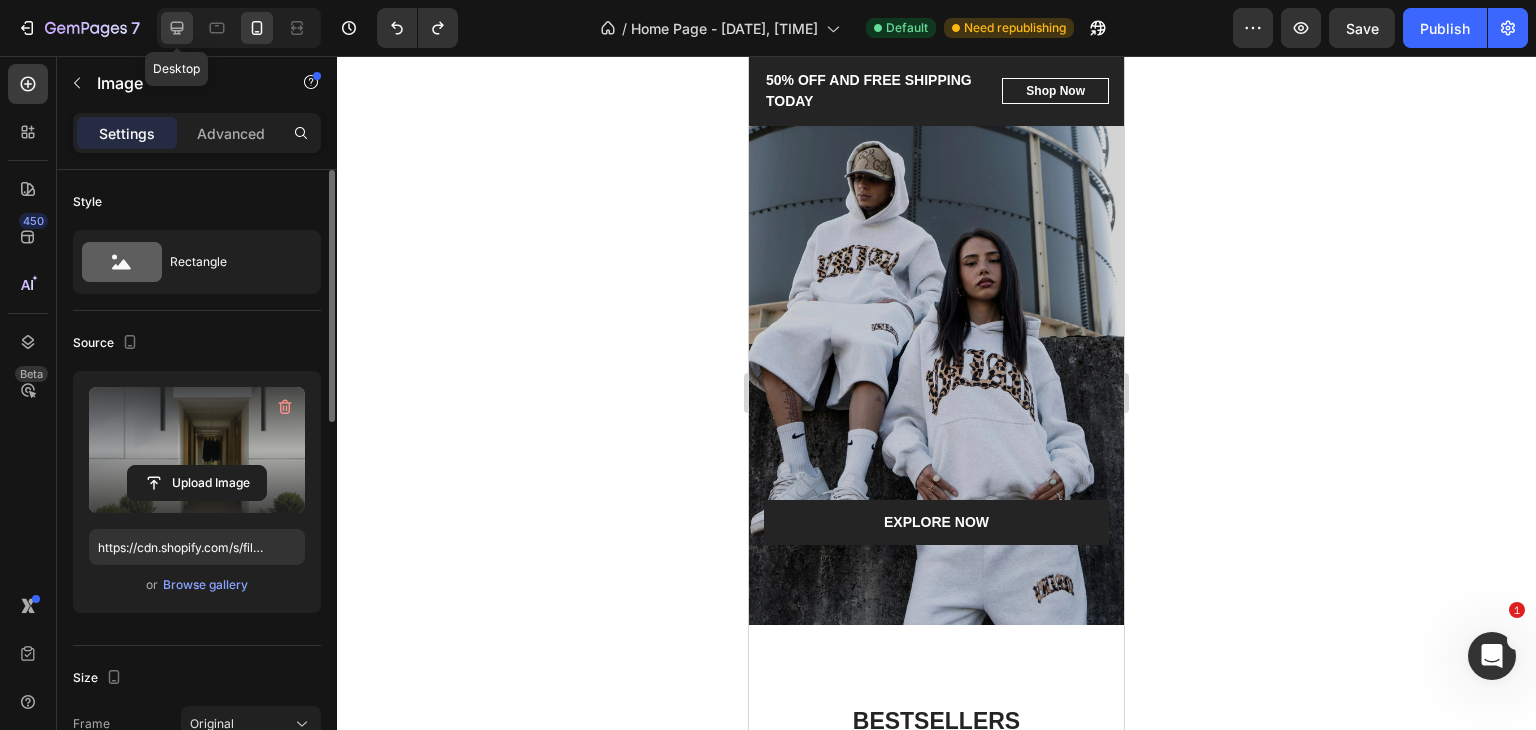 click 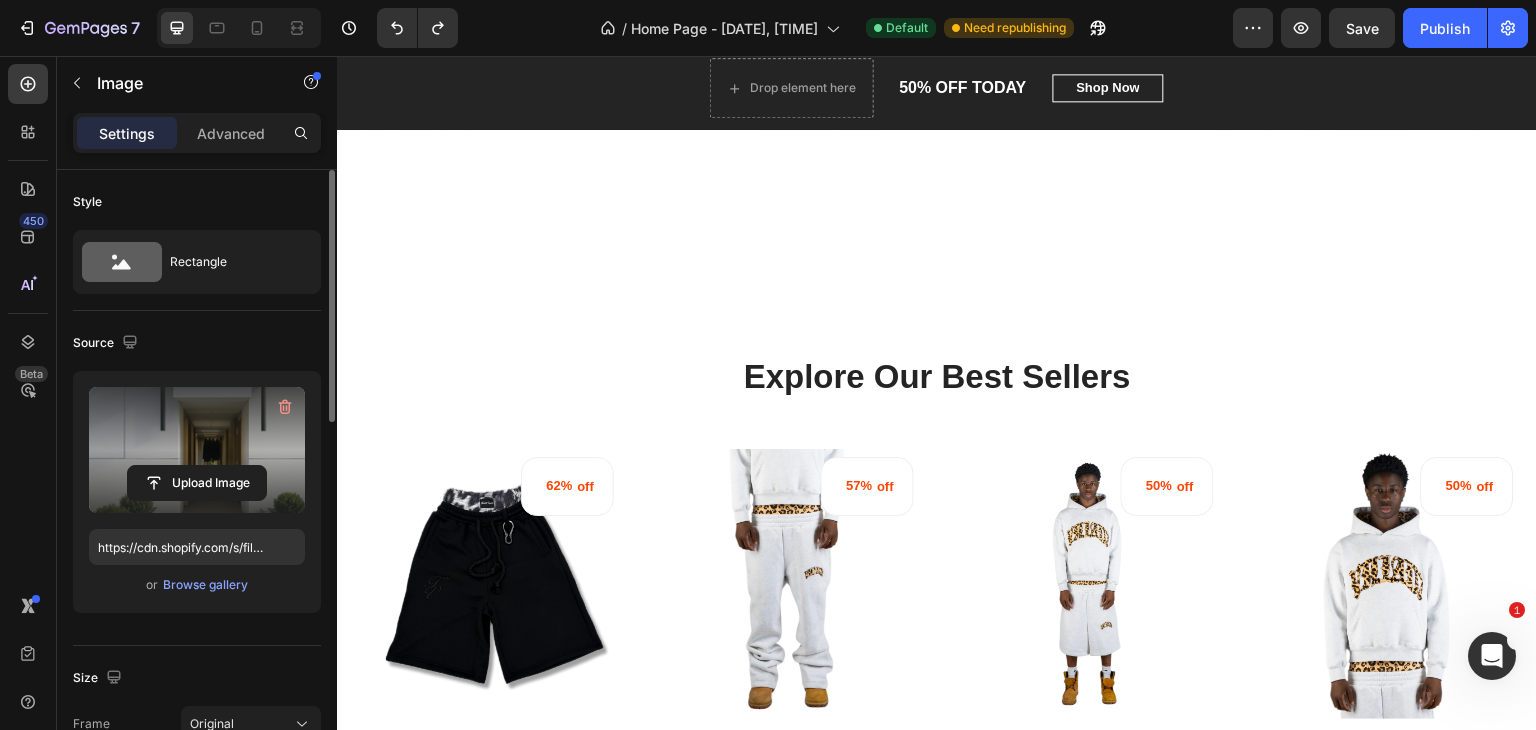 scroll, scrollTop: 620, scrollLeft: 0, axis: vertical 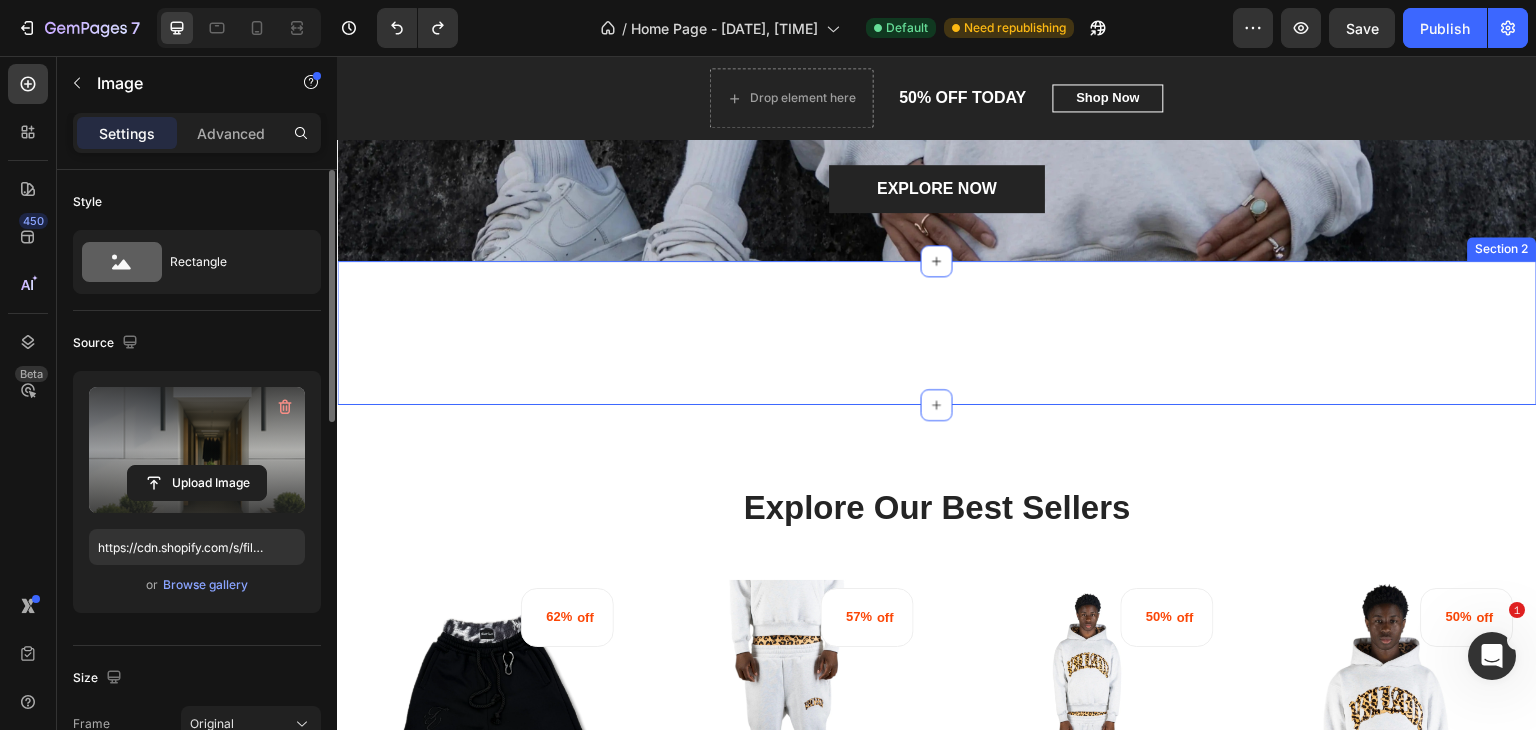 click on "BESTSELLERS Heading Row BALACLAVA HOODIE Text block Row Row Hero Banner DOUBLE WAIST SHORTS Text block Row Row Hero Banner REVELSE FV SWEATPANTS Text block Row Row Hero Banner Section 2" at bounding box center [937, 333] 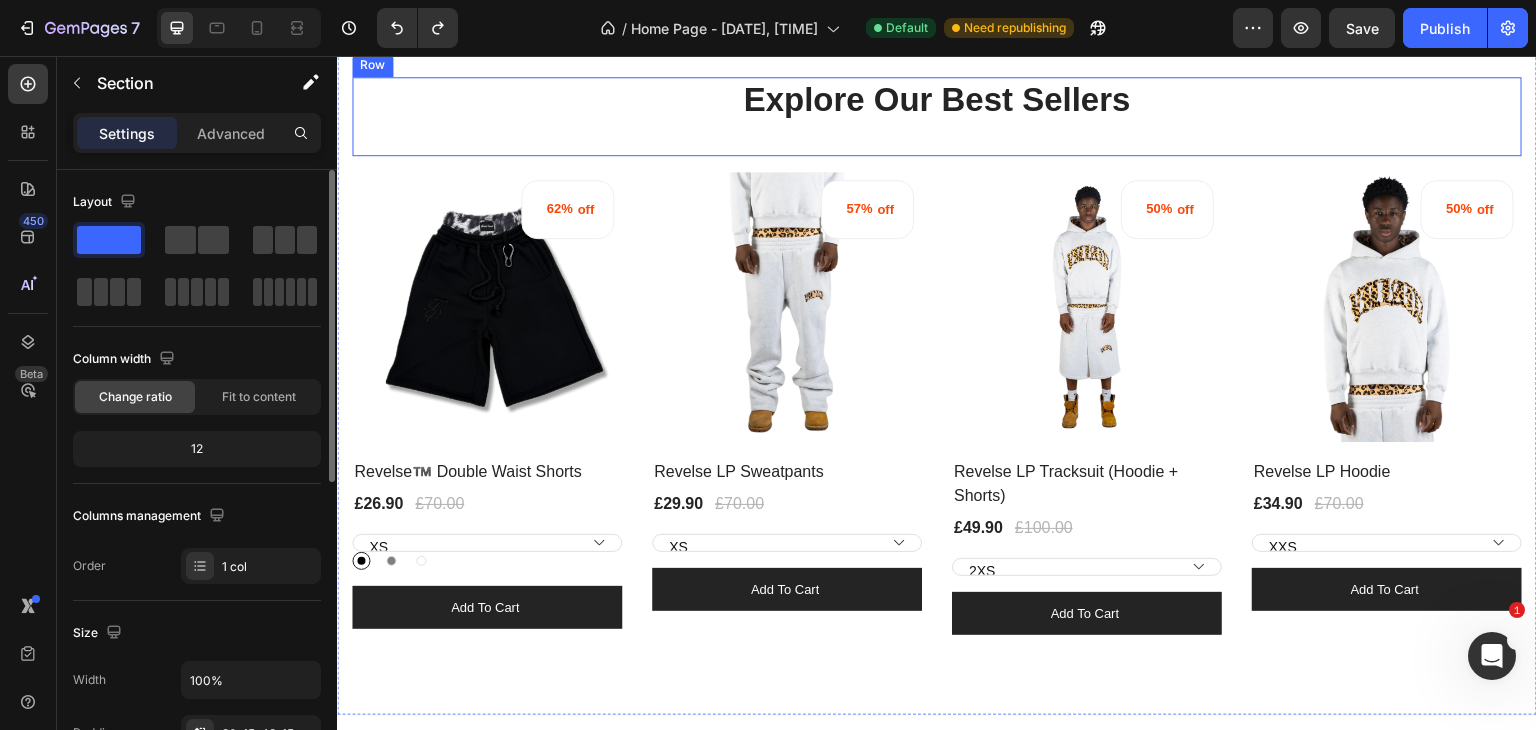 scroll, scrollTop: 890, scrollLeft: 0, axis: vertical 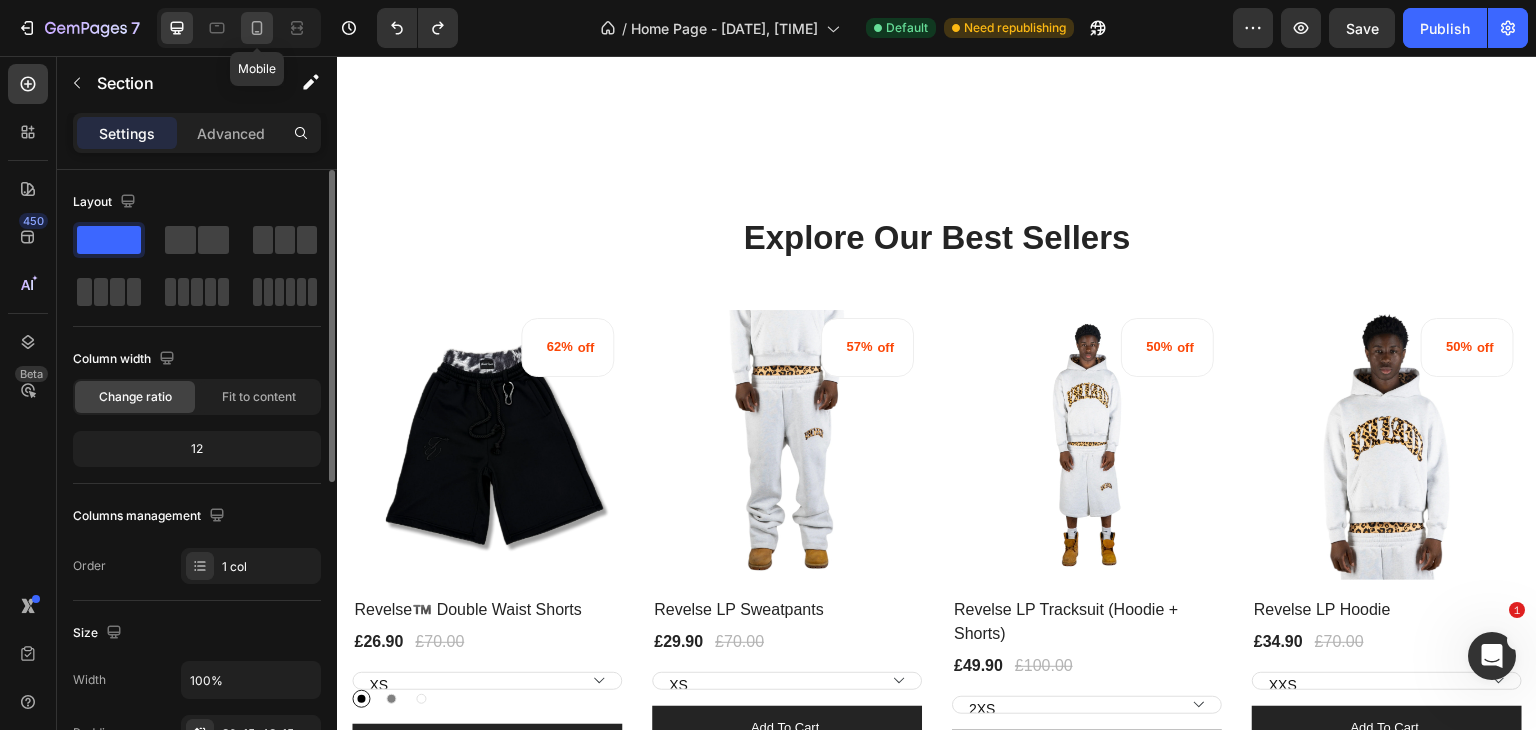 click 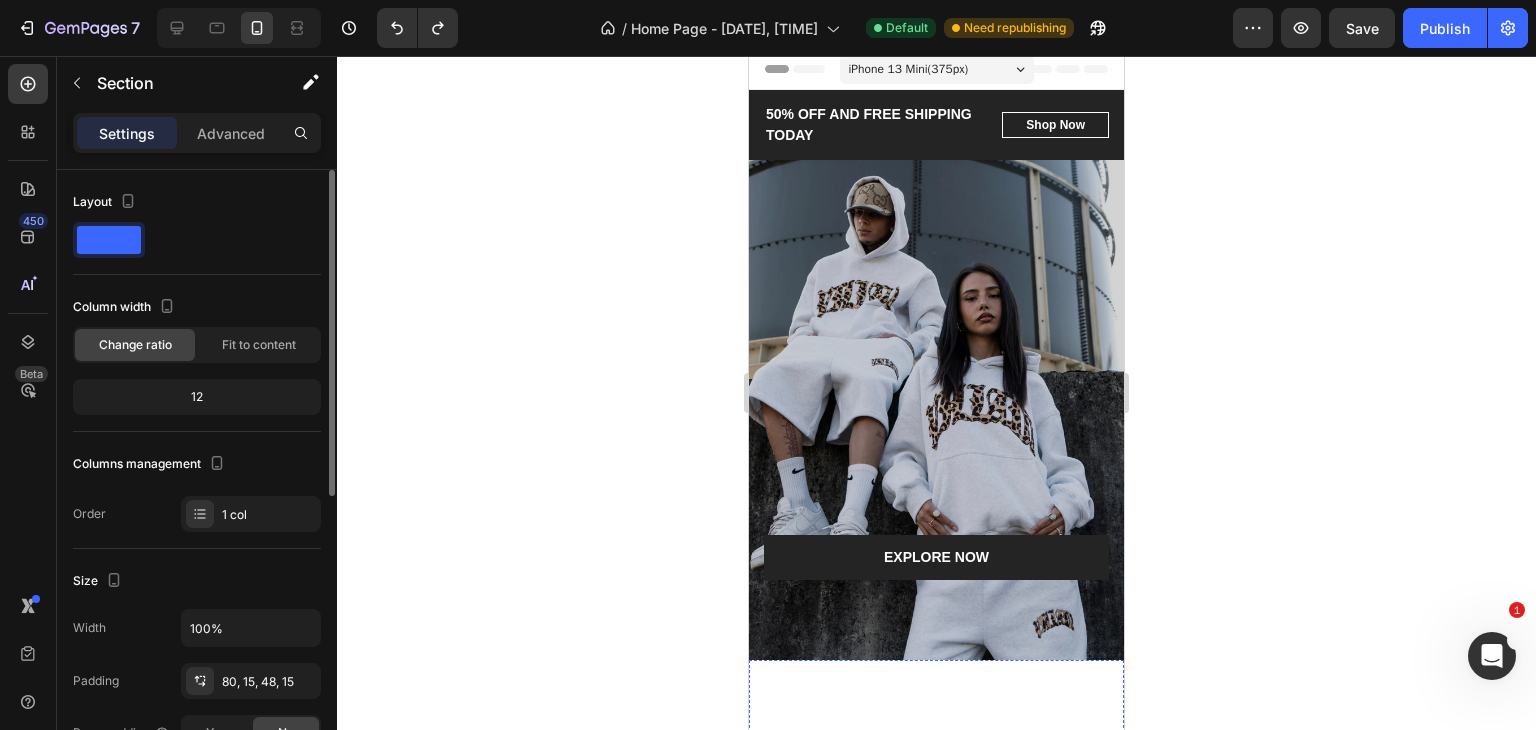 scroll, scrollTop: 0, scrollLeft: 0, axis: both 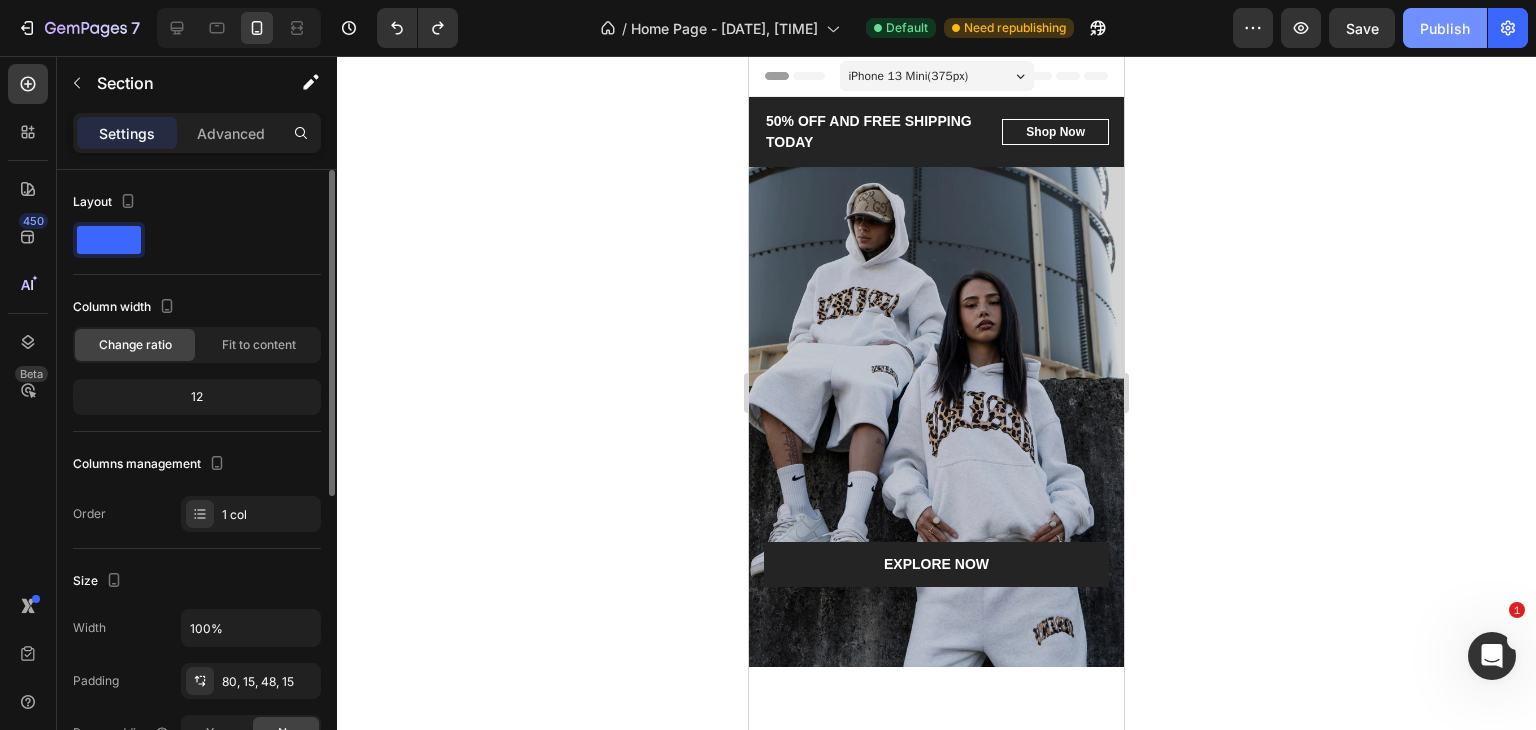 click on "Publish" at bounding box center [1445, 28] 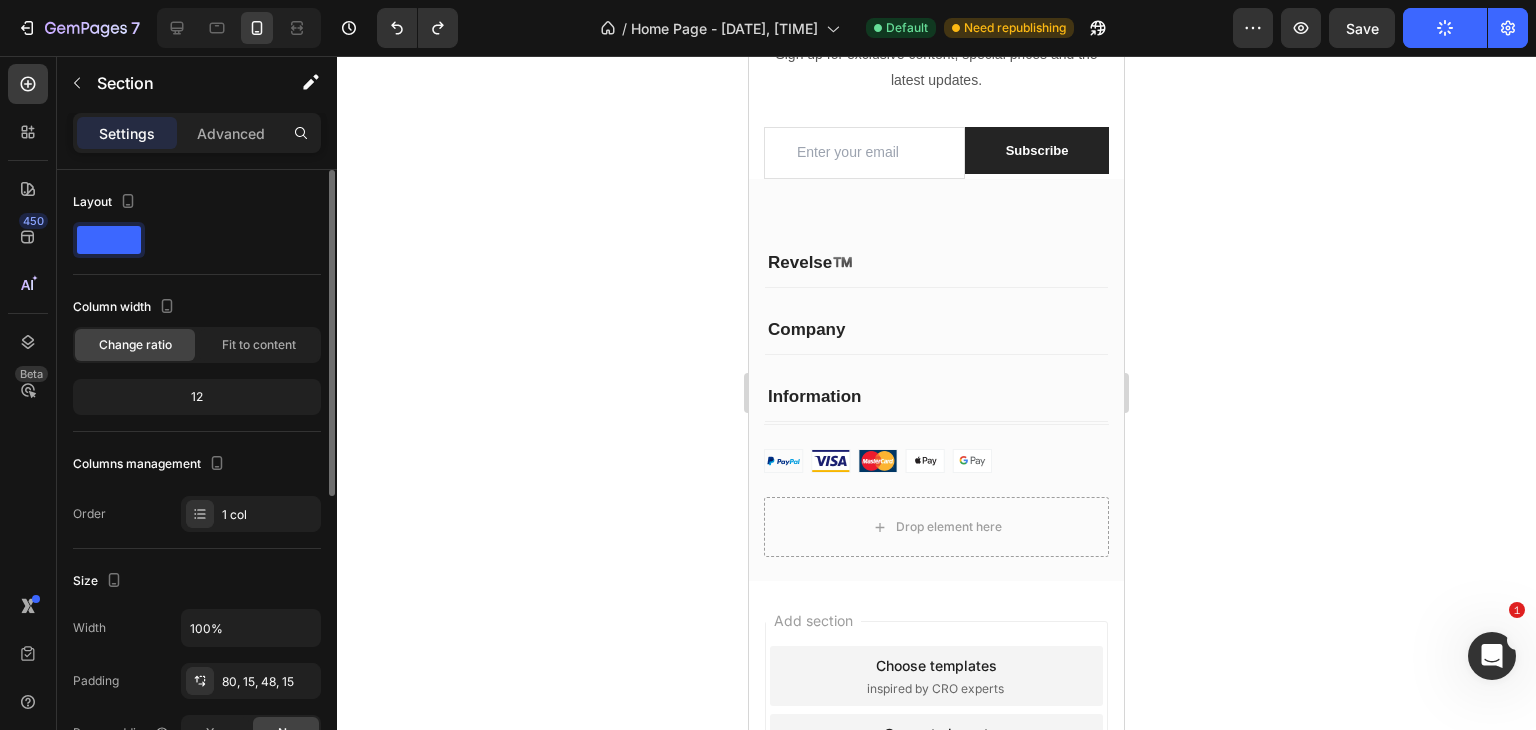 scroll, scrollTop: 4076, scrollLeft: 0, axis: vertical 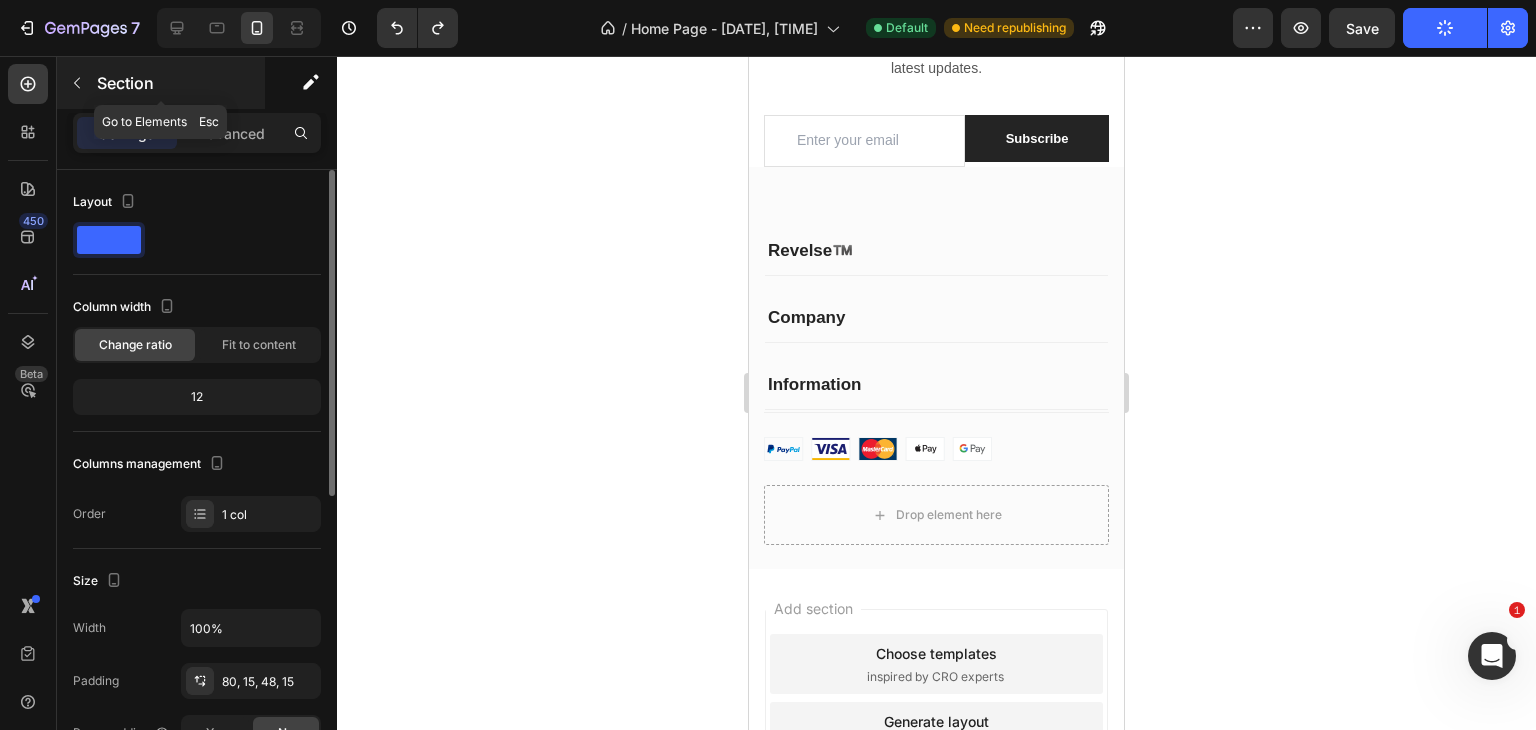 click 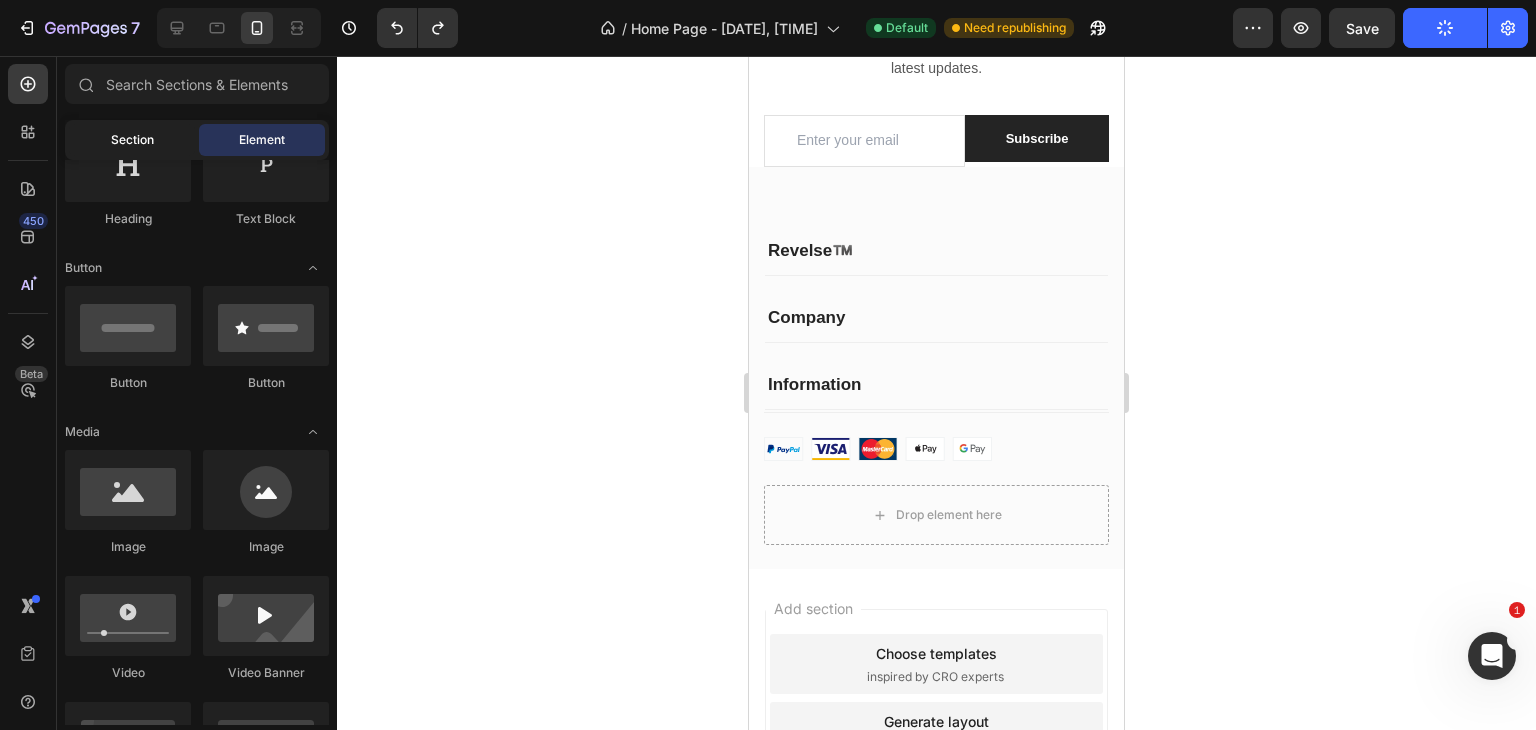 scroll, scrollTop: 380, scrollLeft: 0, axis: vertical 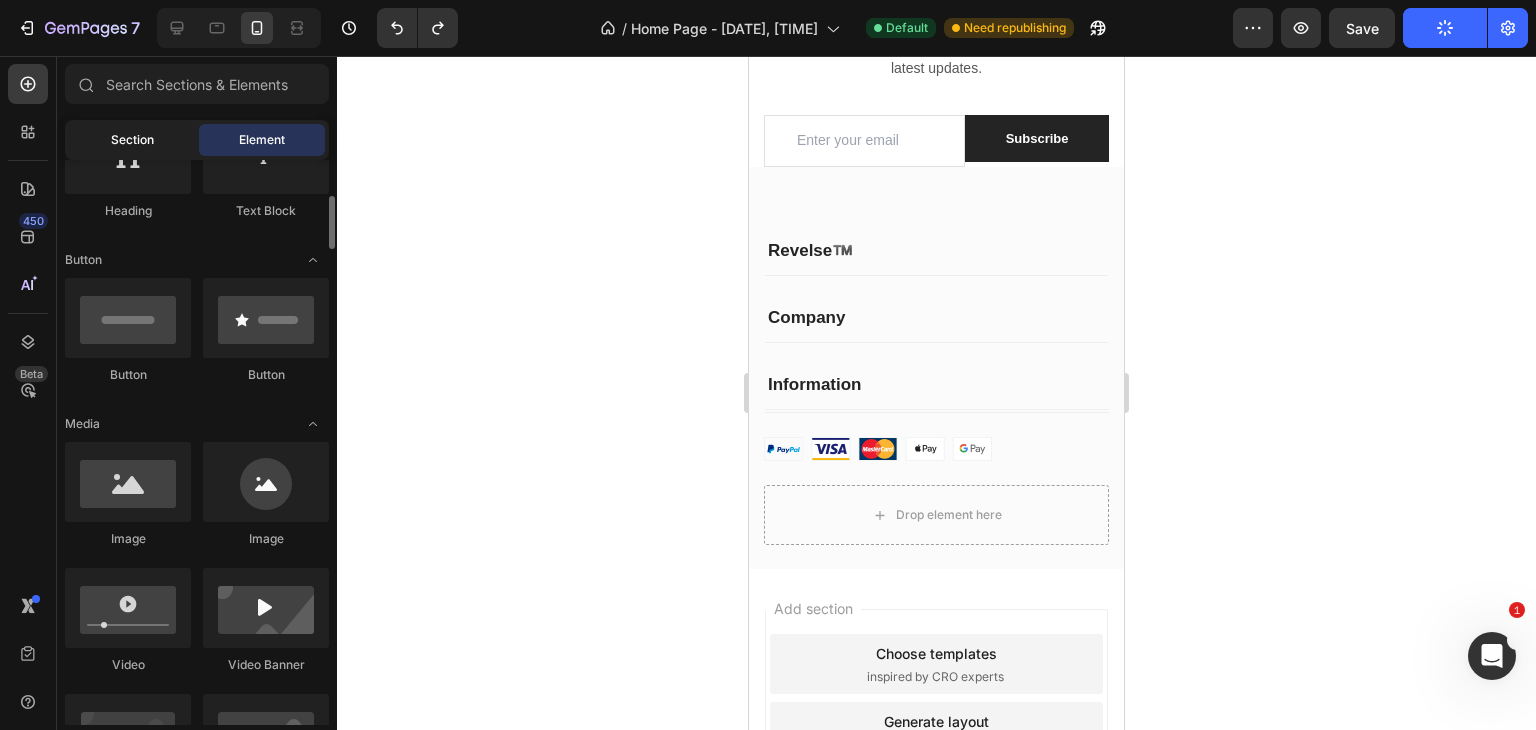 click on "Section" 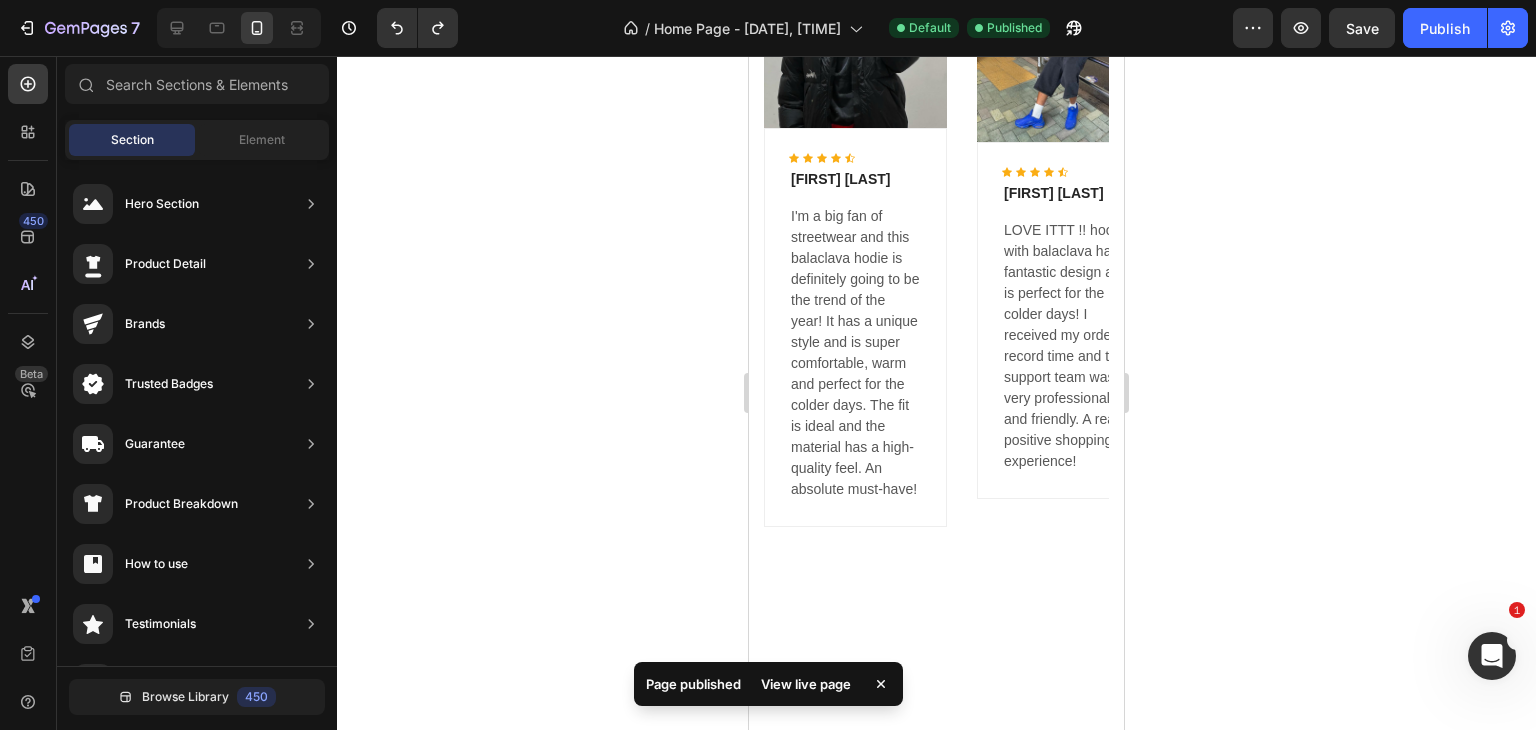 scroll, scrollTop: 2968, scrollLeft: 0, axis: vertical 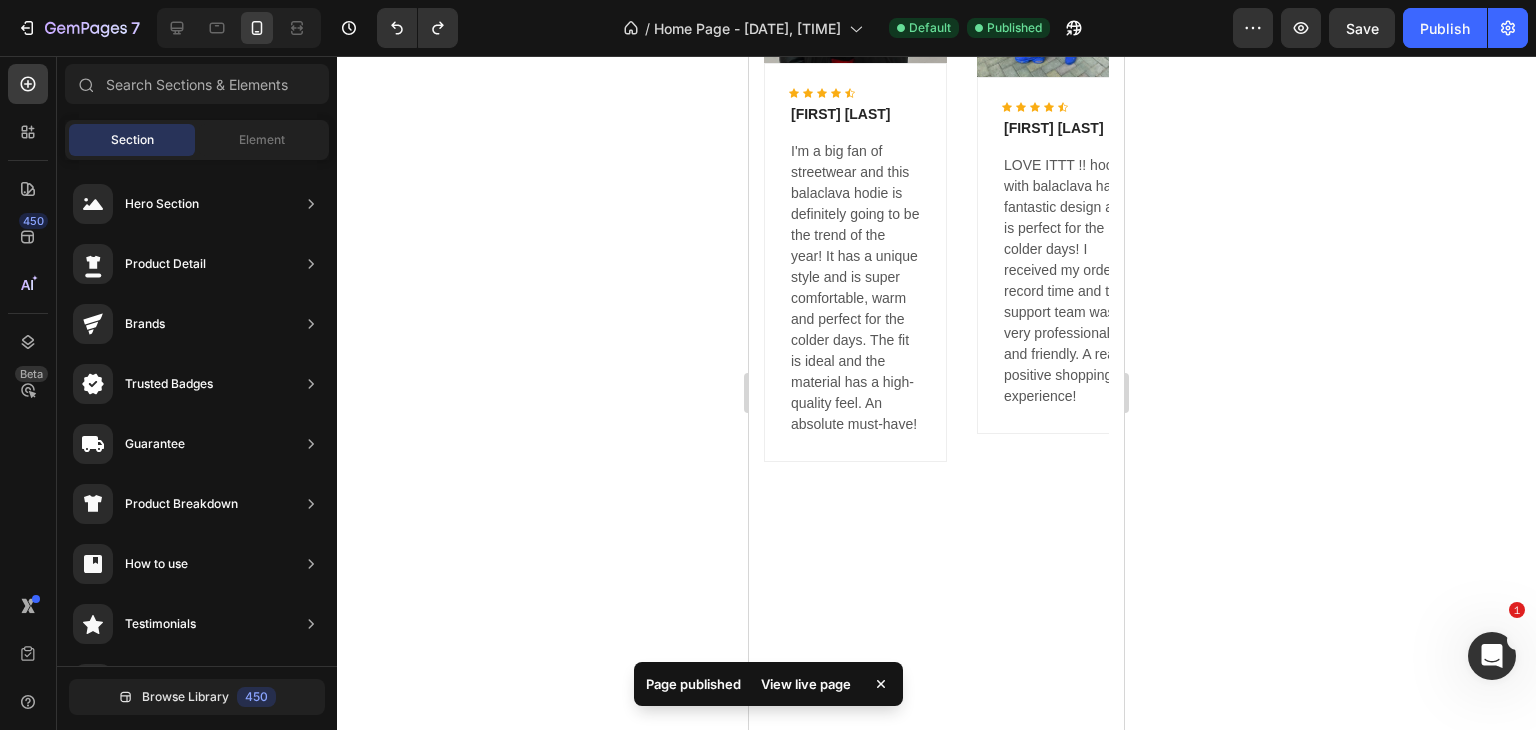 click at bounding box center (936, -233) 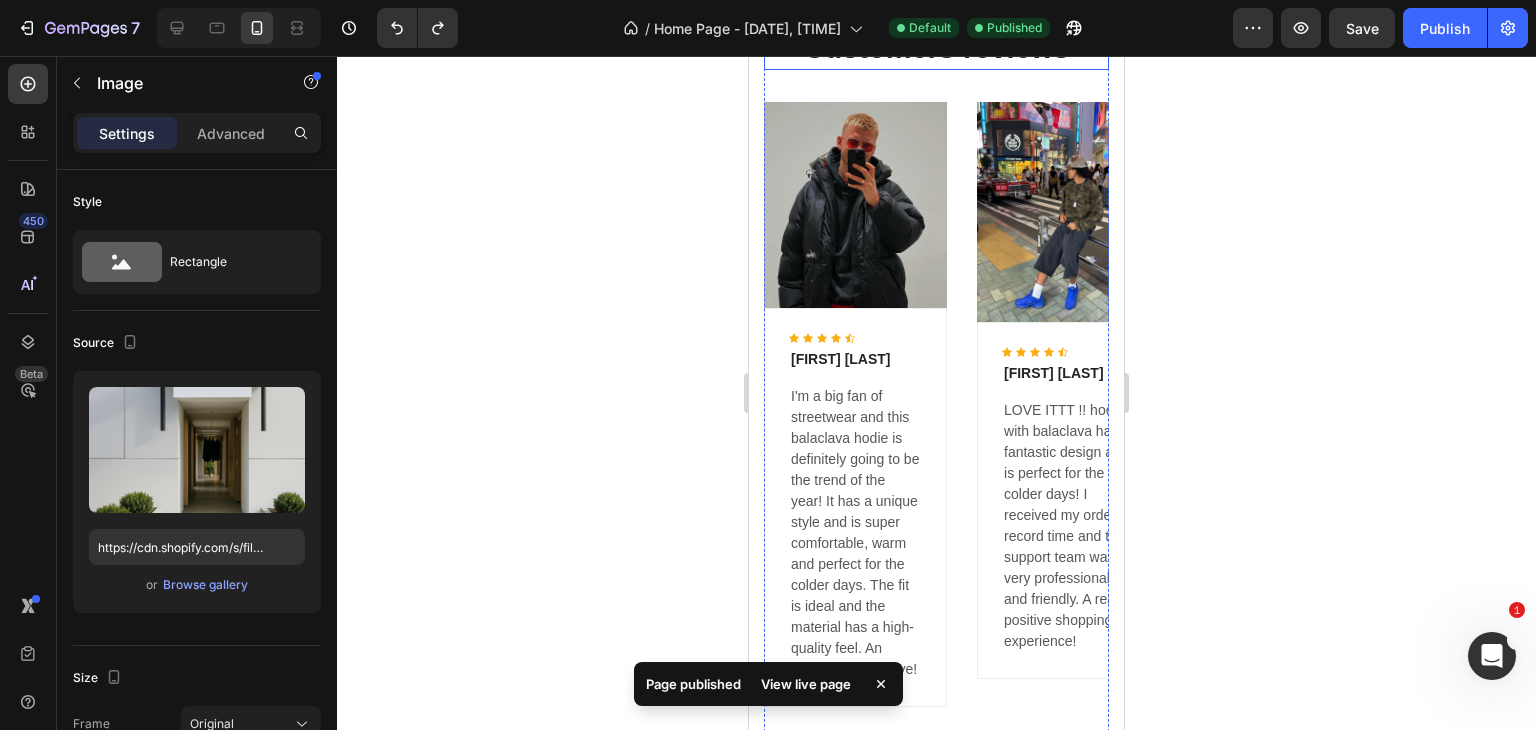 scroll, scrollTop: 2712, scrollLeft: 0, axis: vertical 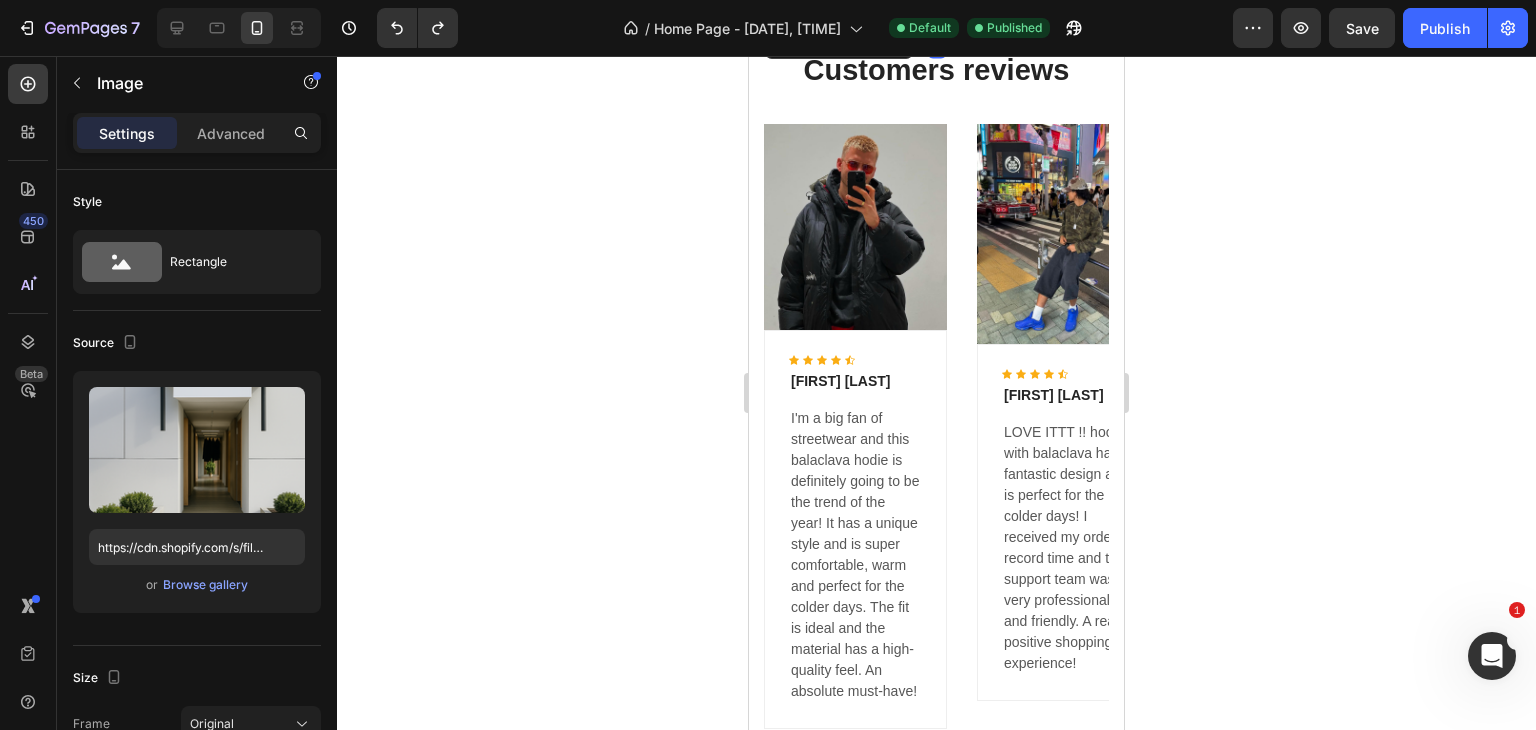drag, startPoint x: 928, startPoint y: 369, endPoint x: 932, endPoint y: 382, distance: 13.601471 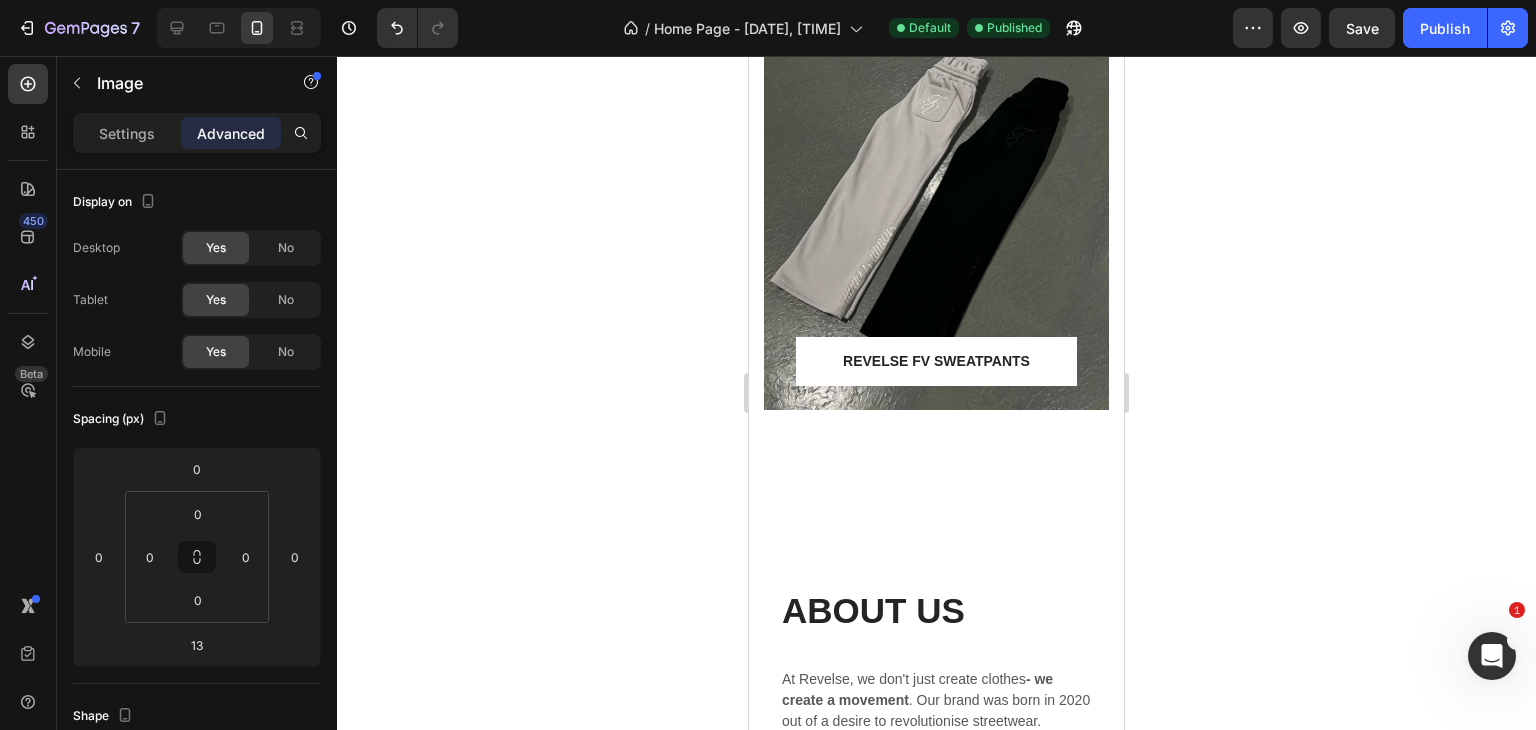 scroll, scrollTop: 1742, scrollLeft: 0, axis: vertical 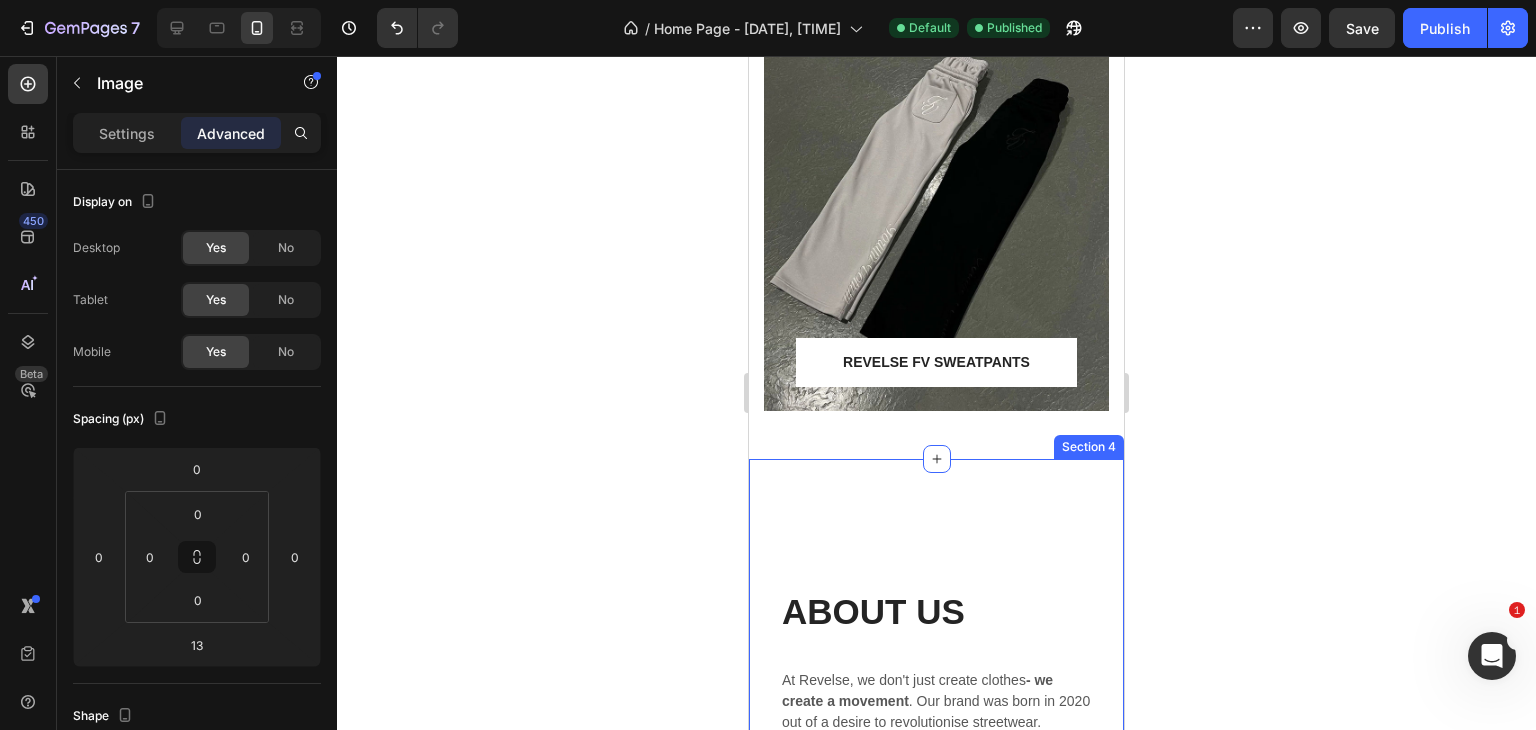 click on "ABOUT US Heading At Revelse, we don't just create clothes  - we create a movement . Our brand was born in [YEAR] out of a desire to revolutionise streetwear. Combining innovative designs with unrivalled comfort, we offer you more than just clothes, we offer you an experience.   Crafted with the utmost precision and attention to detail,  every piece we make is designed with one goal in mind: To empower you to move freely, express yourself with confidence and add style to your everyday life.  Revelse is more than just a brand - it's a statement of innovation. Text block Row Image   26 Row Customers reviews Heading Image                Icon                Icon                Icon                Icon                Icon                Icon
Icon Icon List Hoz [FIRST] [LAST]. Text block I'm a big fan of streetwear and this balaclava hodie is definitely going to be the trend of the year! It has a unique style and is super comfortable, warm and perfect for the colder days. The fit is ideal and the material has a high-quality feel. An absolute must-have!" at bounding box center (936, 1306) 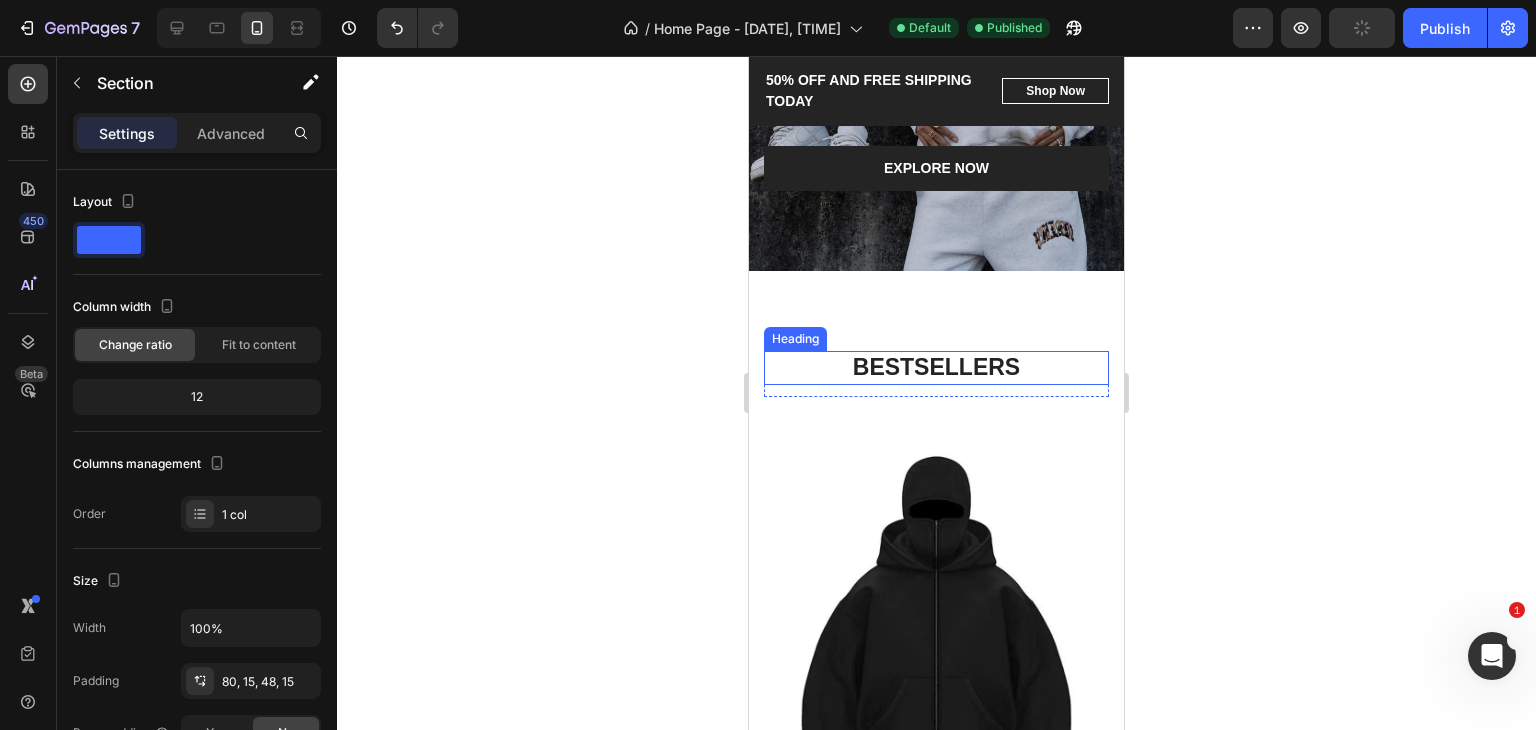 scroll, scrollTop: 603, scrollLeft: 0, axis: vertical 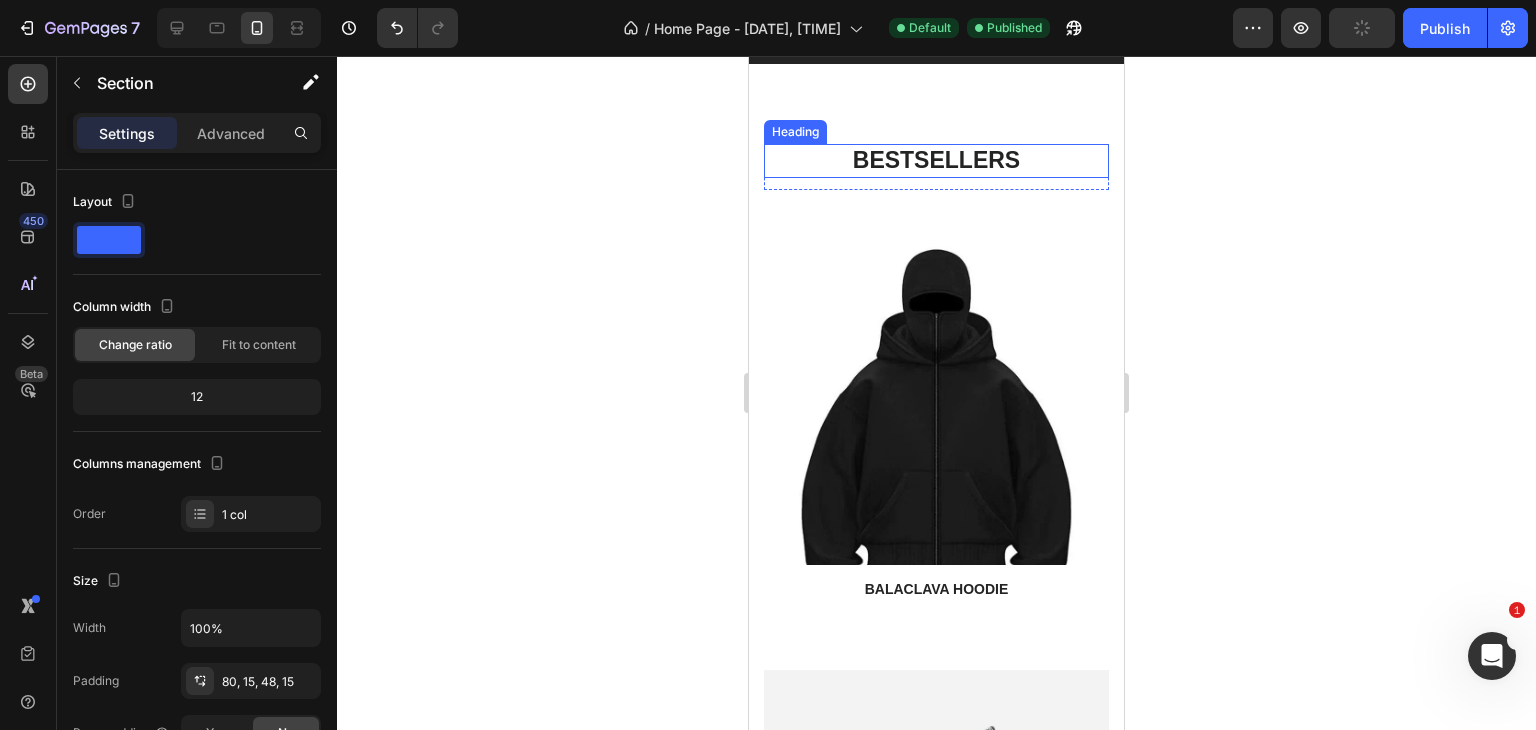 click at bounding box center [936, 422] 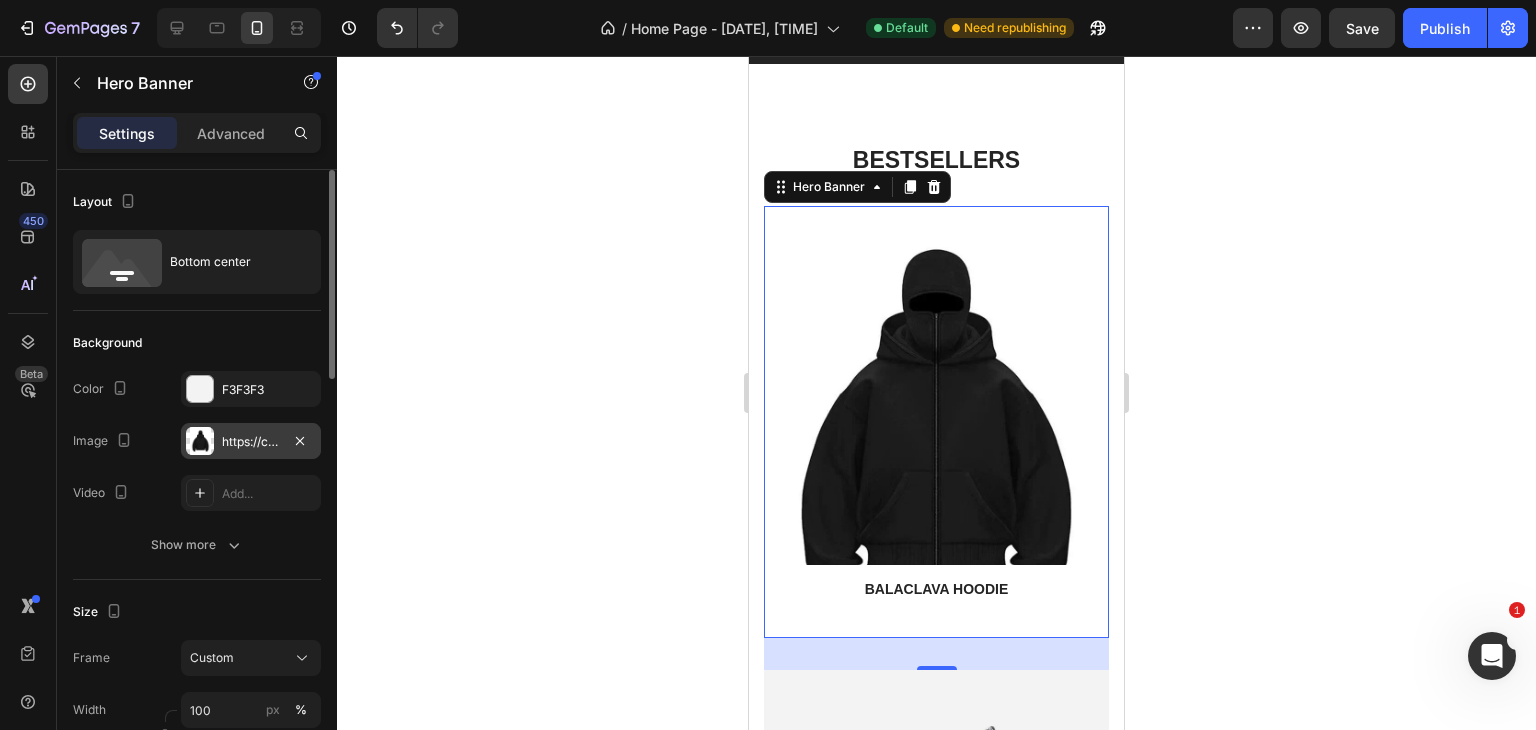 click on "https://cdn.shopify.com/s/files/1/0902/5005/1963/files/gempages_554388261577950458-c1b3bf1a-31c7-4fb6-967e-c23ec036b2b1.jpg" at bounding box center [251, 442] 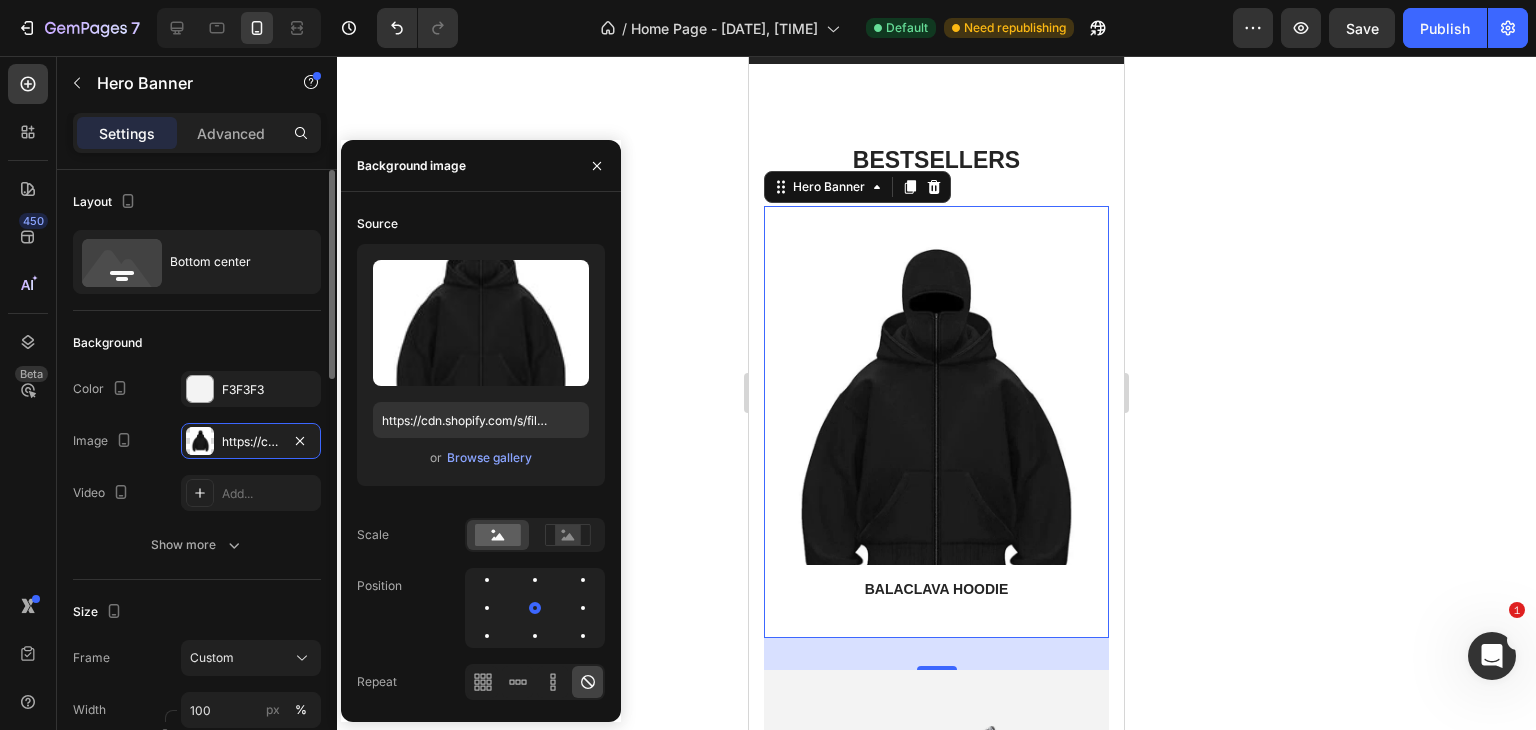 scroll, scrollTop: 0, scrollLeft: 0, axis: both 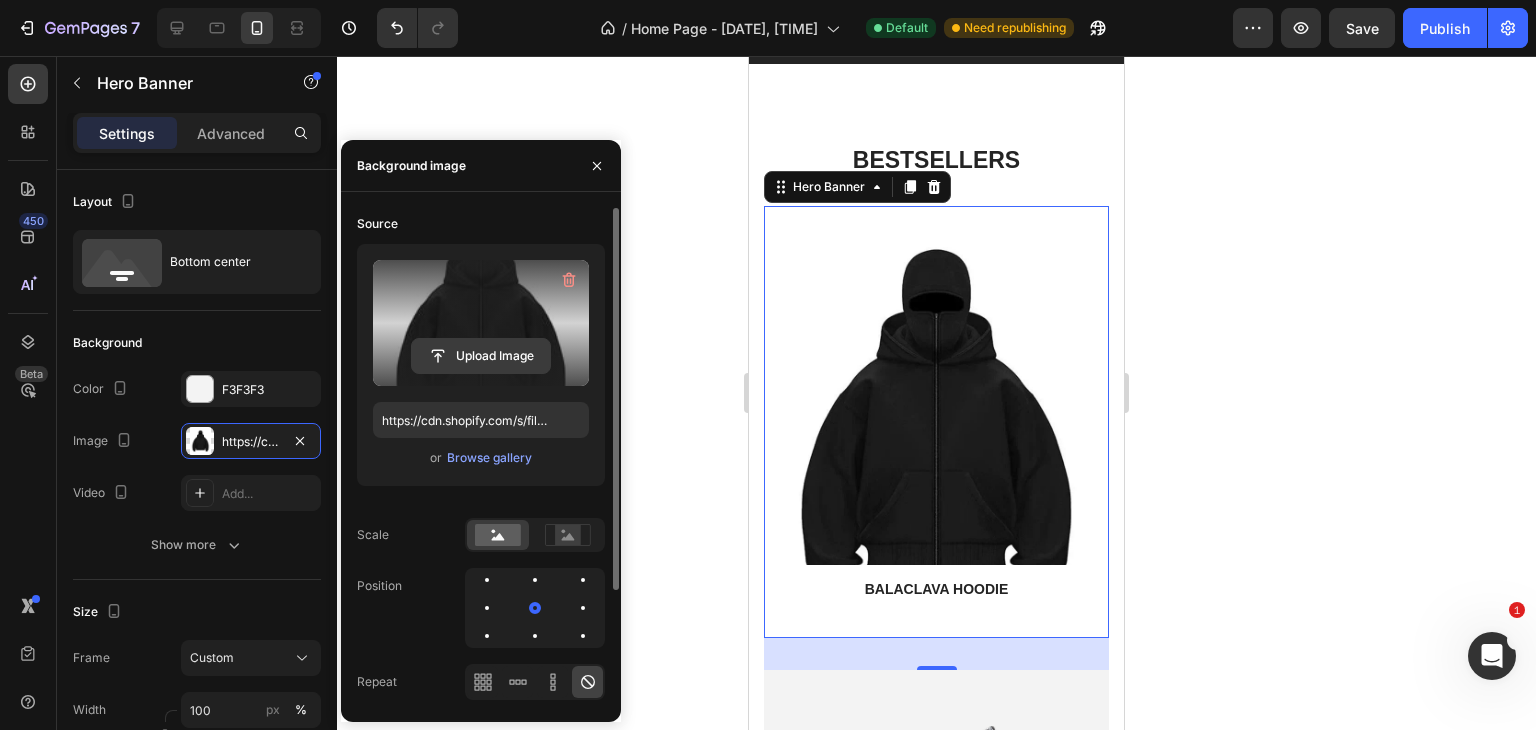 click 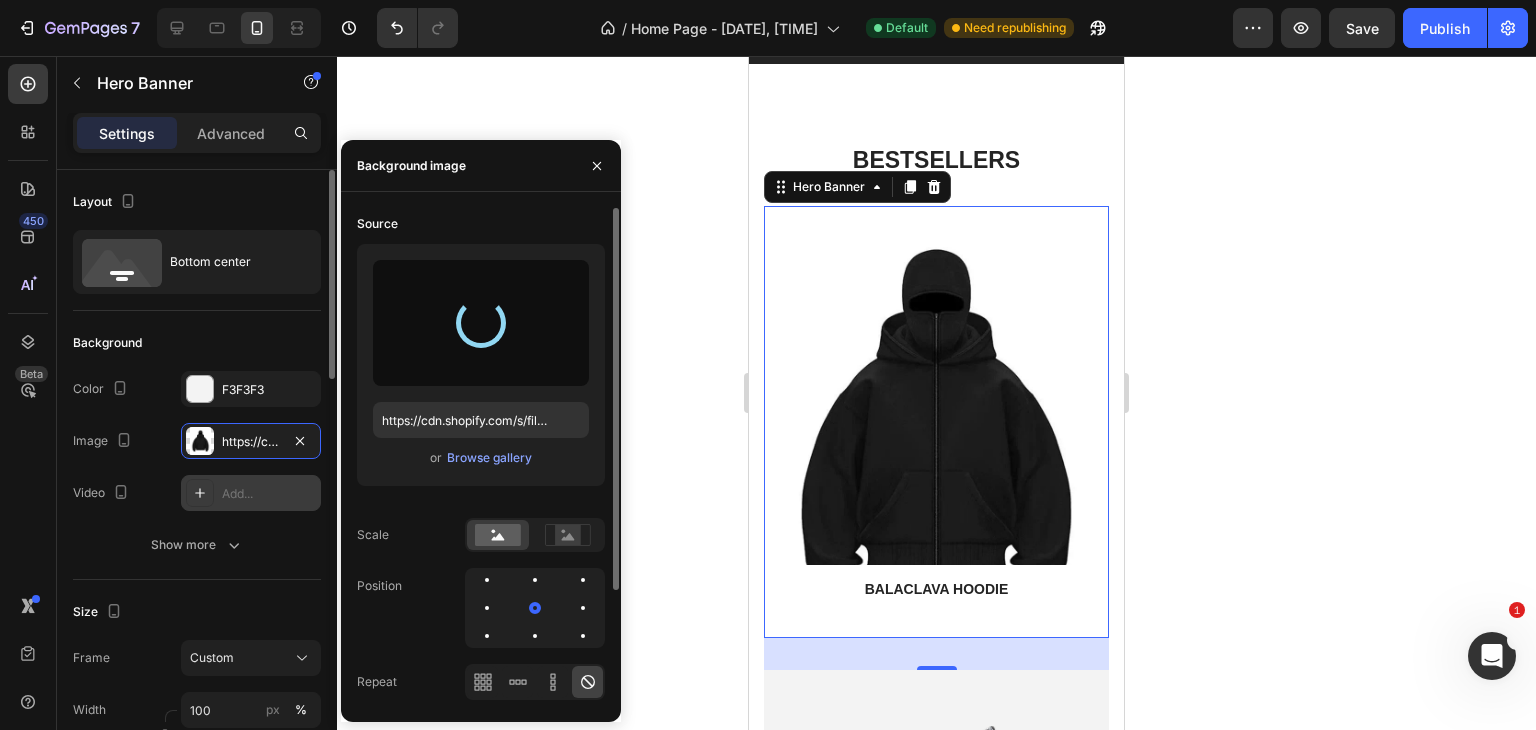 type on "https://cdn.shopify.com/s/files/1/0902/5005/1963/files/gempages_554388261577950458-f5322afb-9134-4e3c-8778-918442853ce8.jpg" 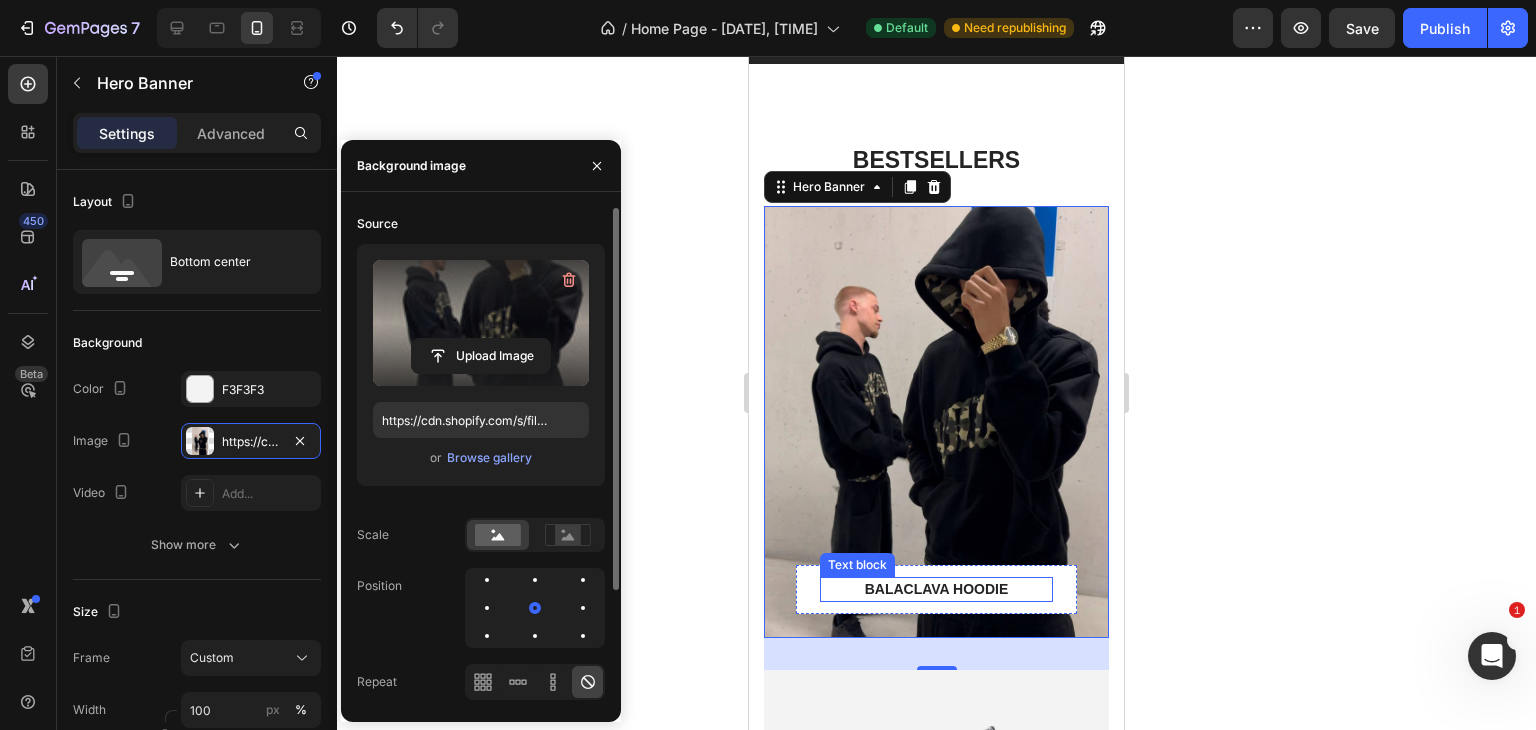 click on "BALACLAVA HOODIE" at bounding box center (936, 589) 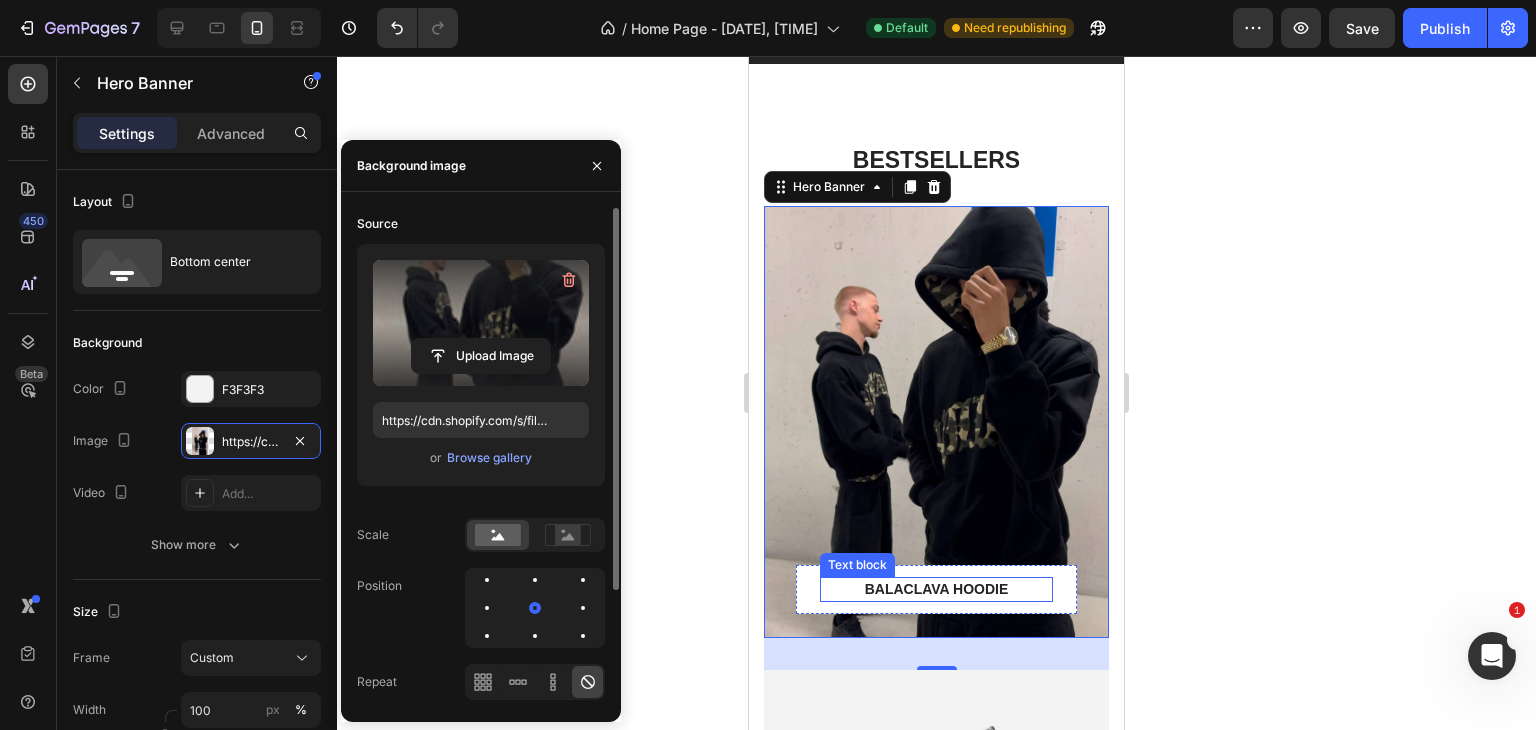 click on "BALACLAVA HOODIE" at bounding box center [936, 589] 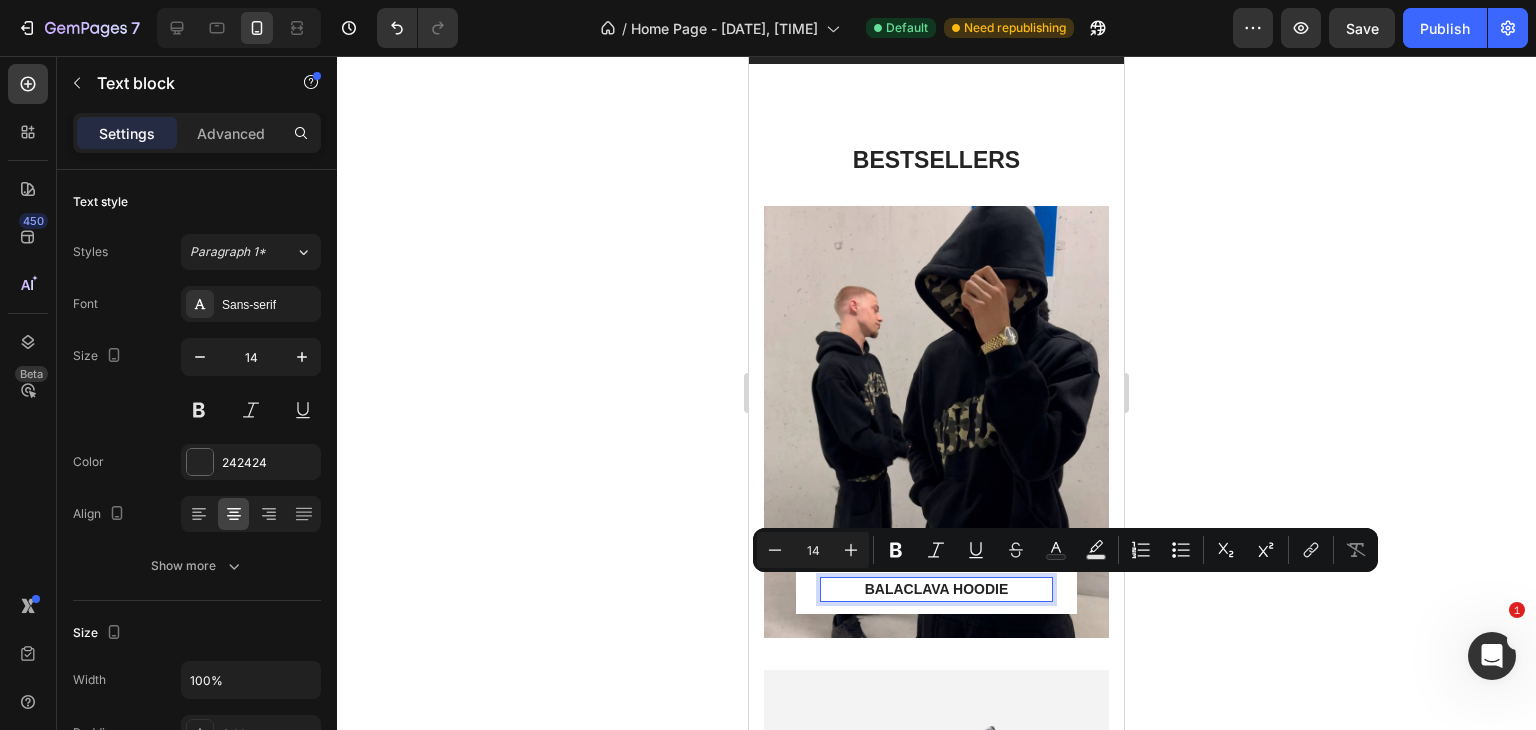 click on "BALACLAVA HOODIE" at bounding box center (936, 589) 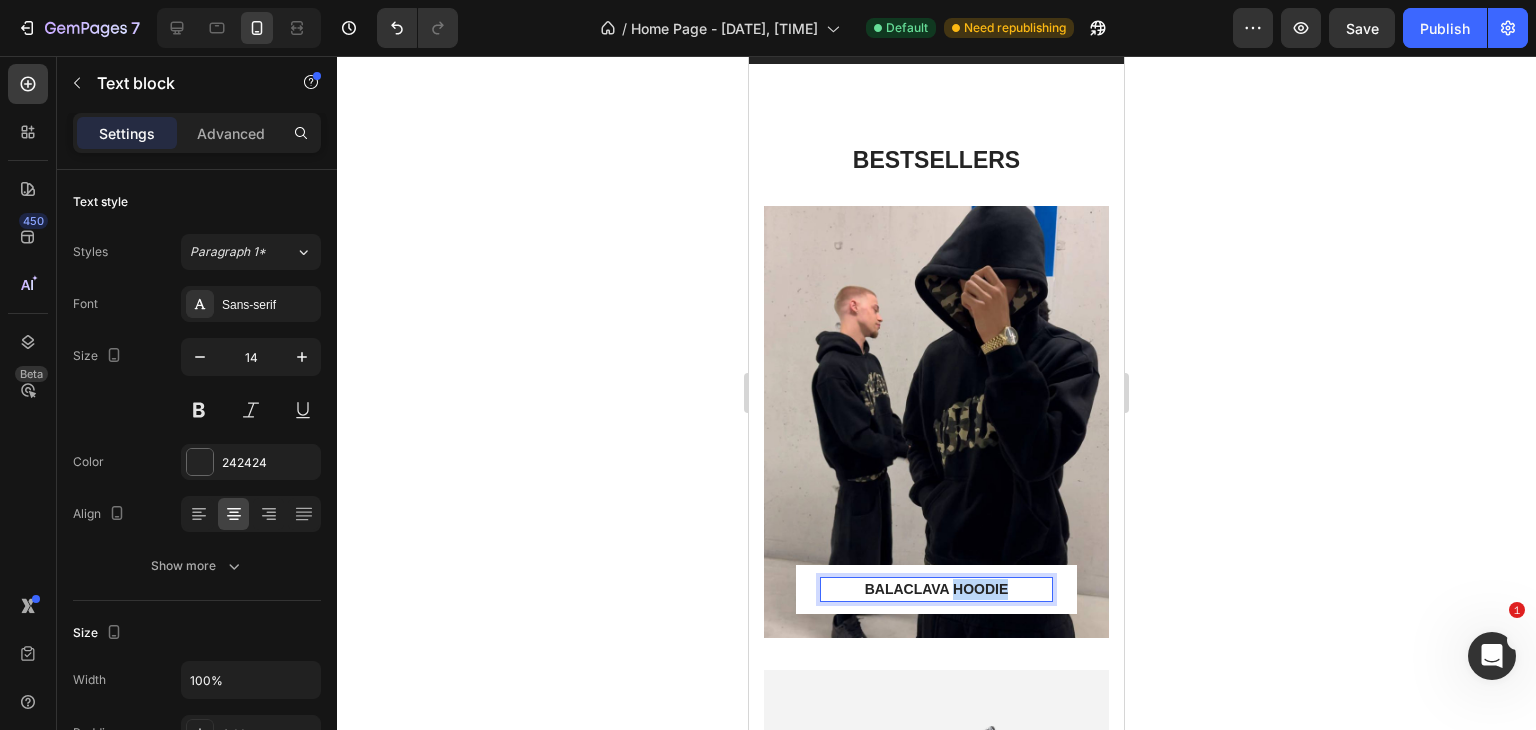 click on "BALACLAVA HOODIE" at bounding box center [936, 589] 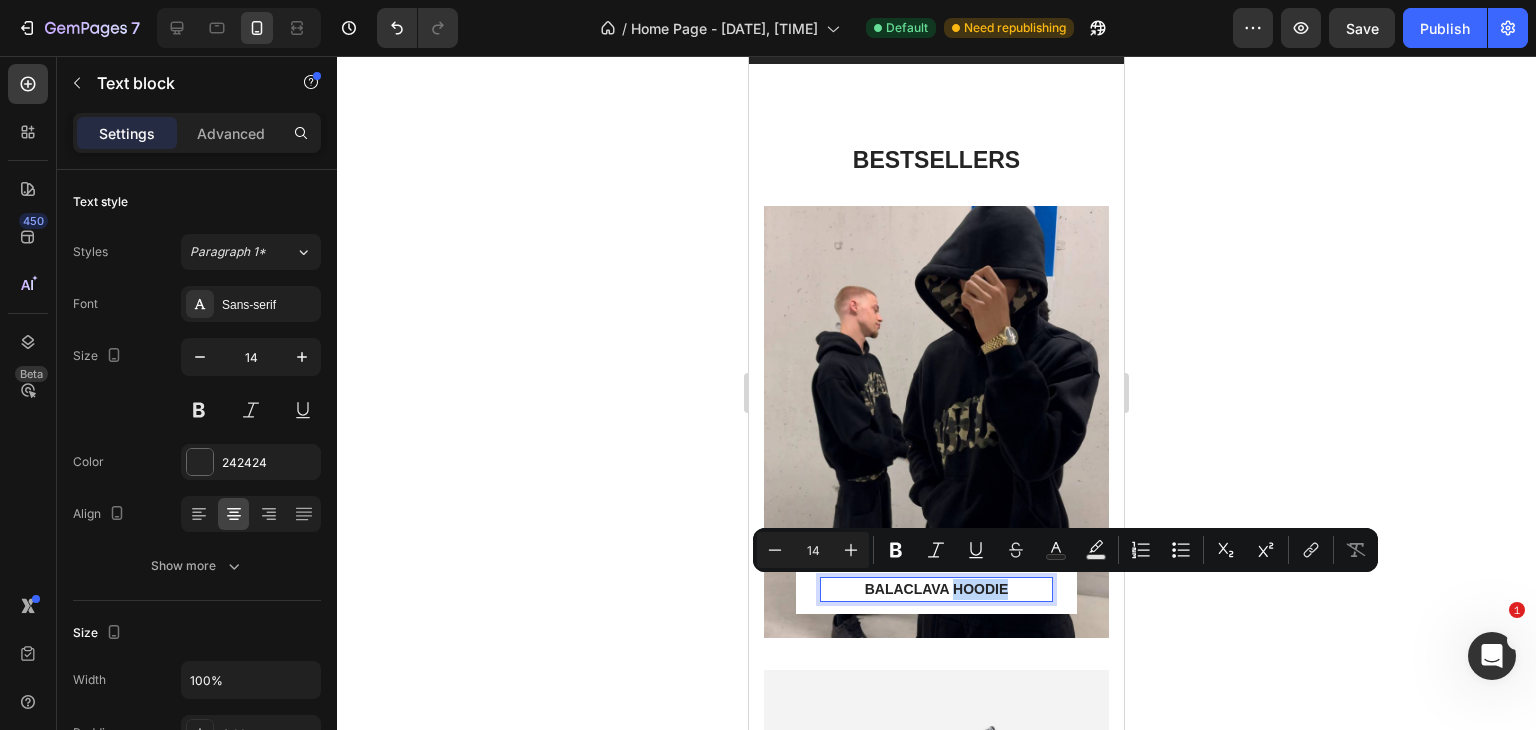 click on "BALACLAVA HOODIE" at bounding box center [936, 589] 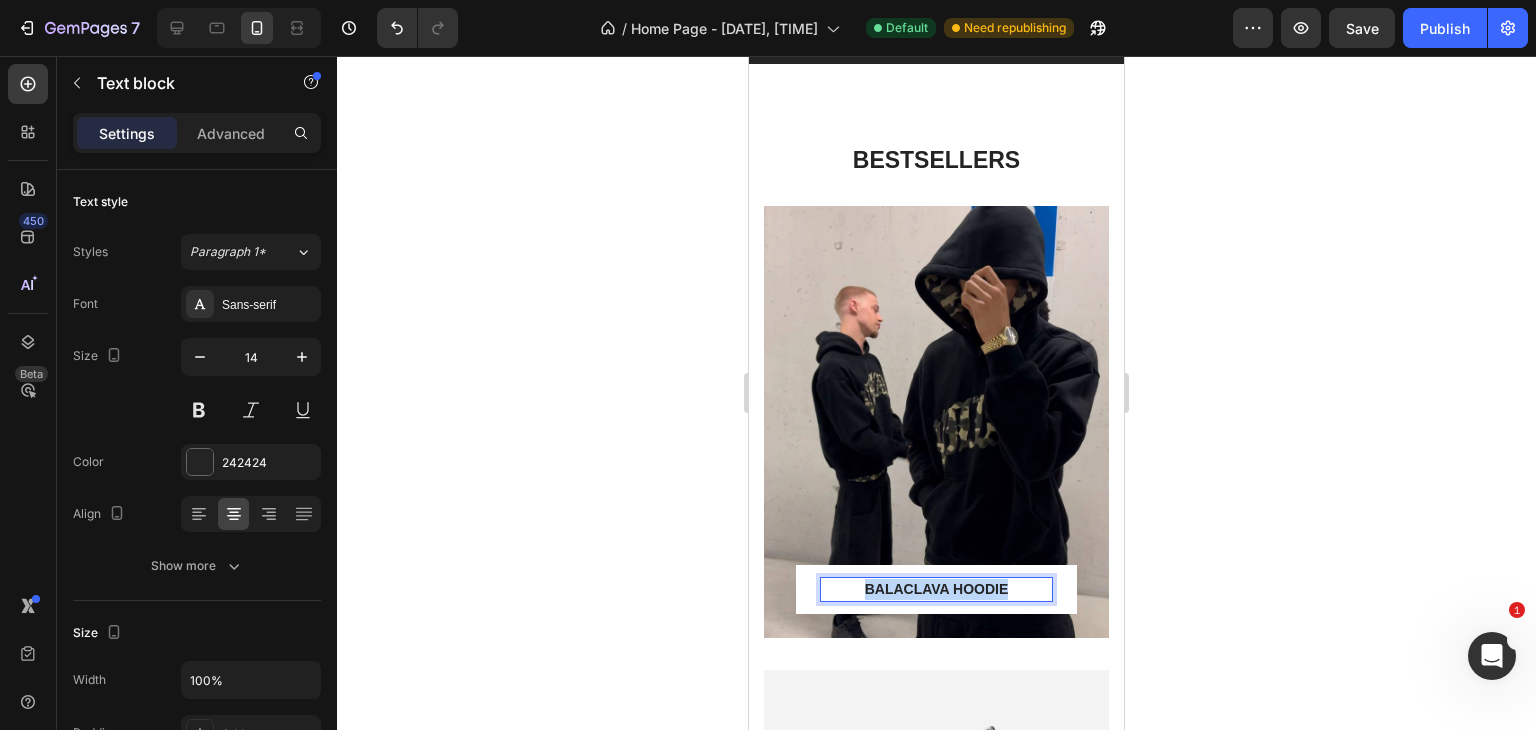 drag, startPoint x: 1010, startPoint y: 590, endPoint x: 835, endPoint y: 589, distance: 175.00285 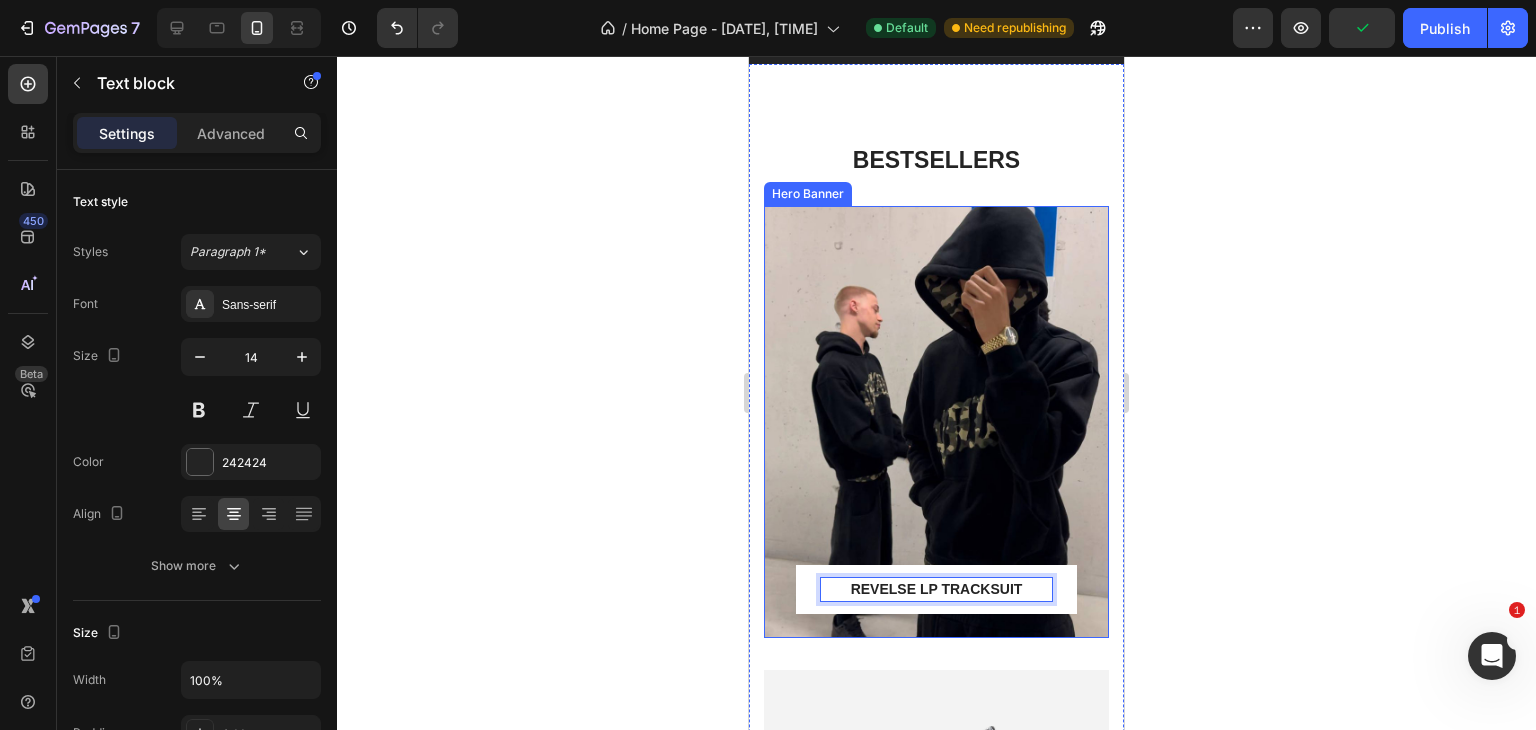 click at bounding box center (936, 422) 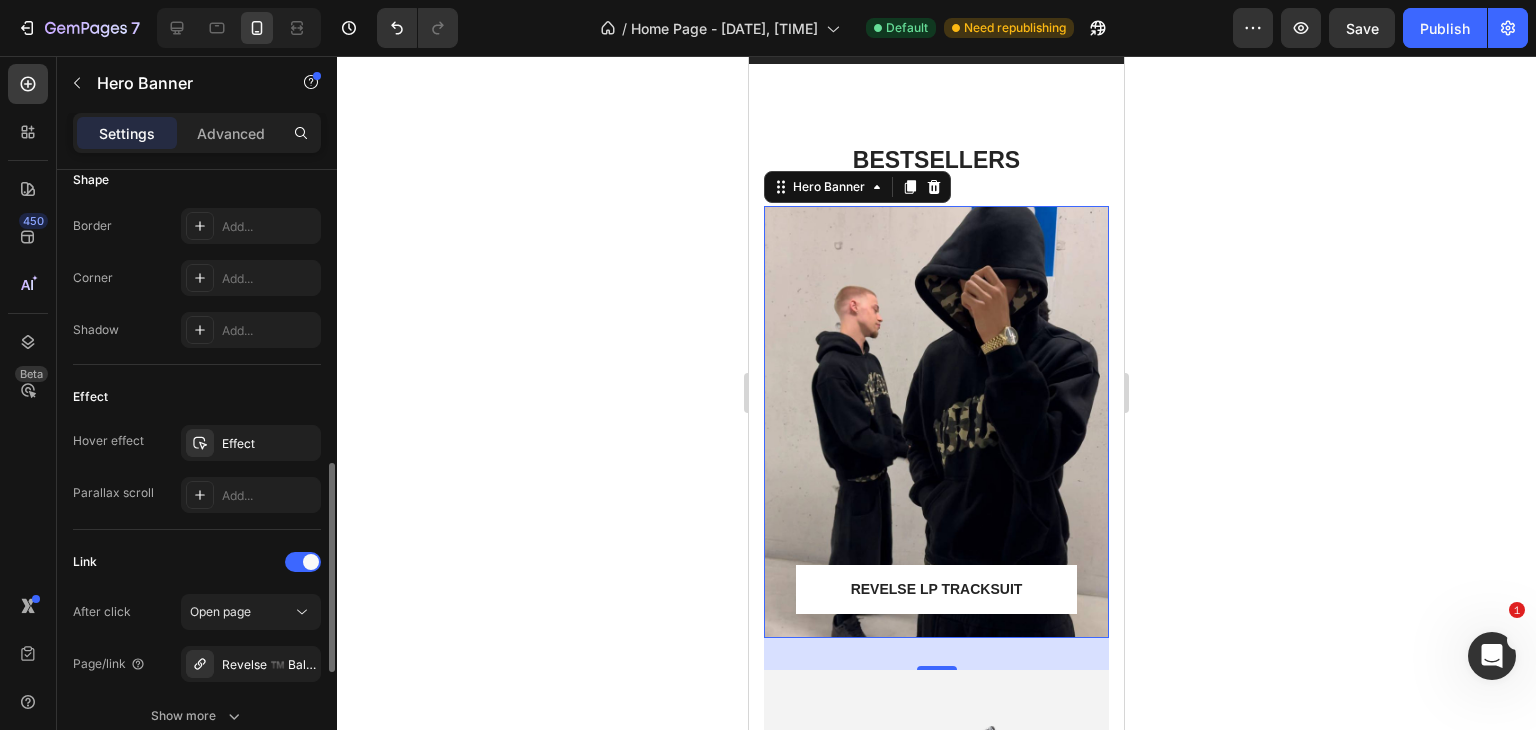 scroll, scrollTop: 997, scrollLeft: 0, axis: vertical 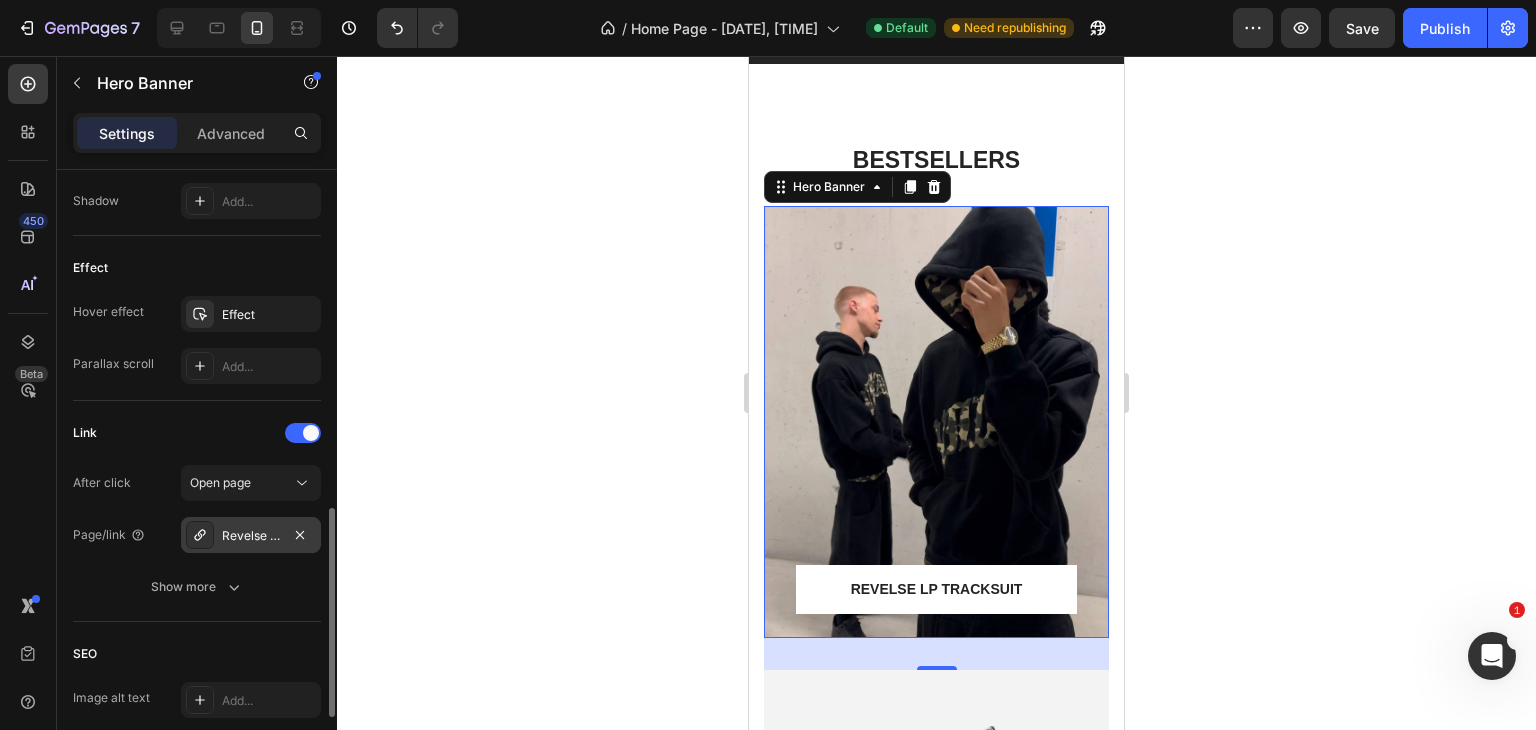 click on "Revelse ™️ Balaclava Hoodie" at bounding box center [251, 536] 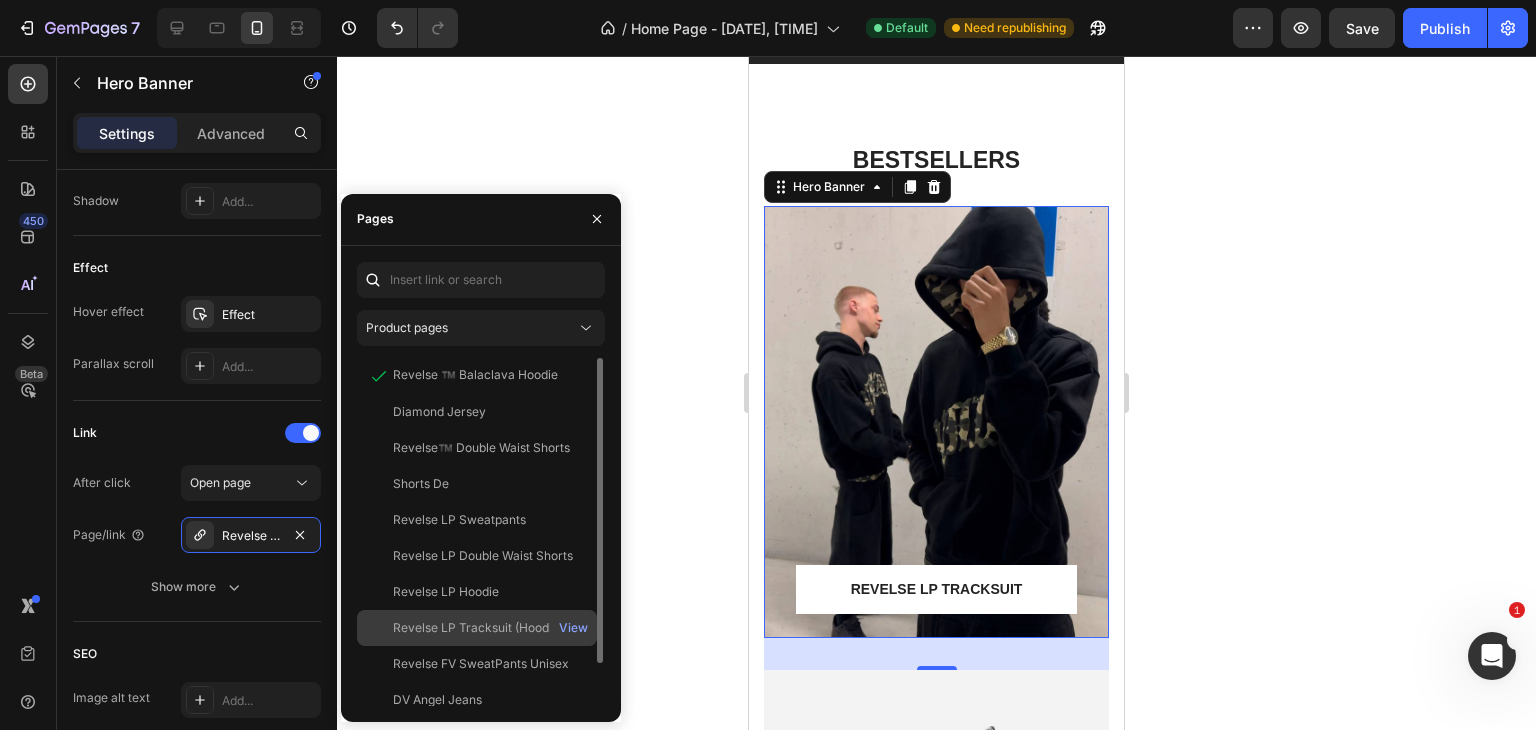 click on "Revelse LP Tracksuit (Hoodie + Shorts)" 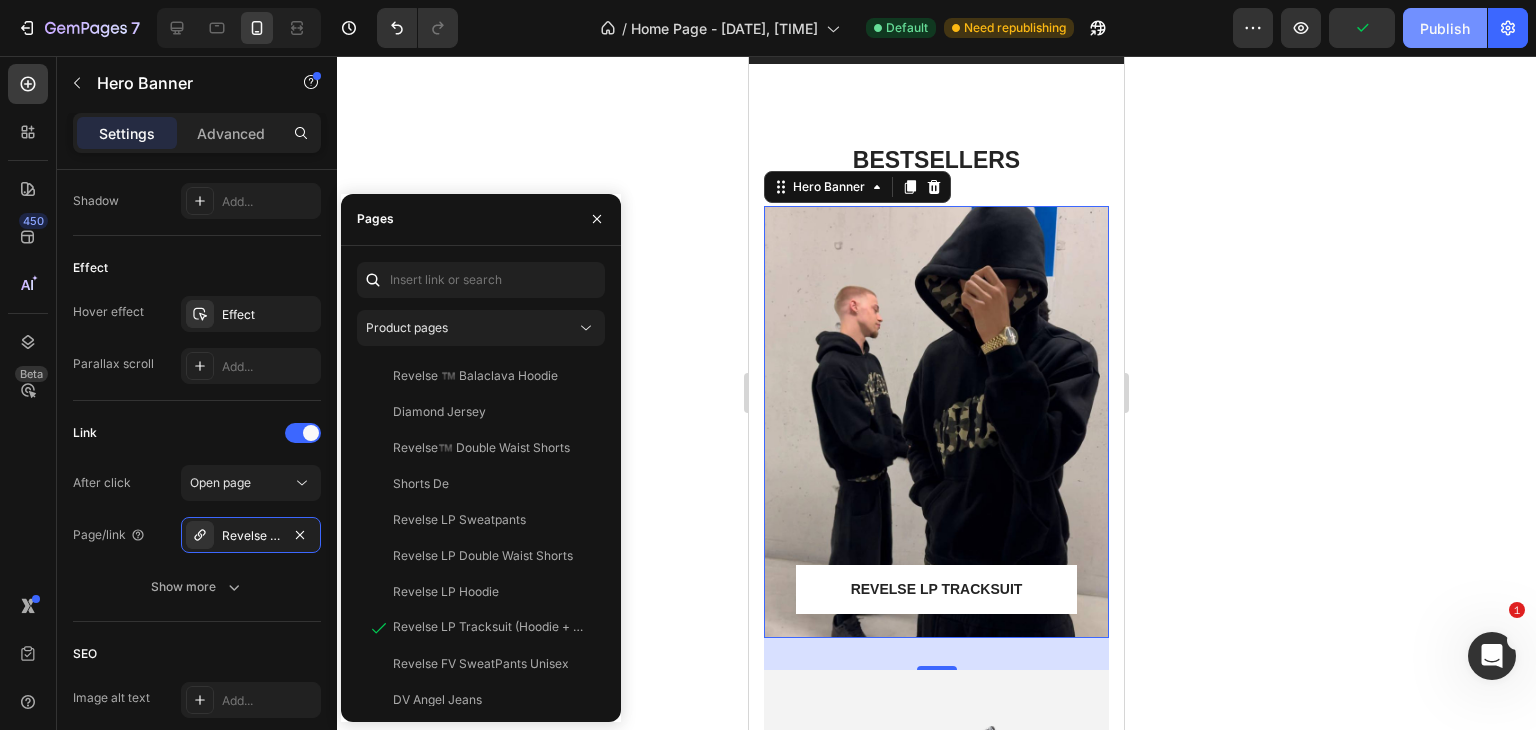click on "Publish" at bounding box center (1445, 28) 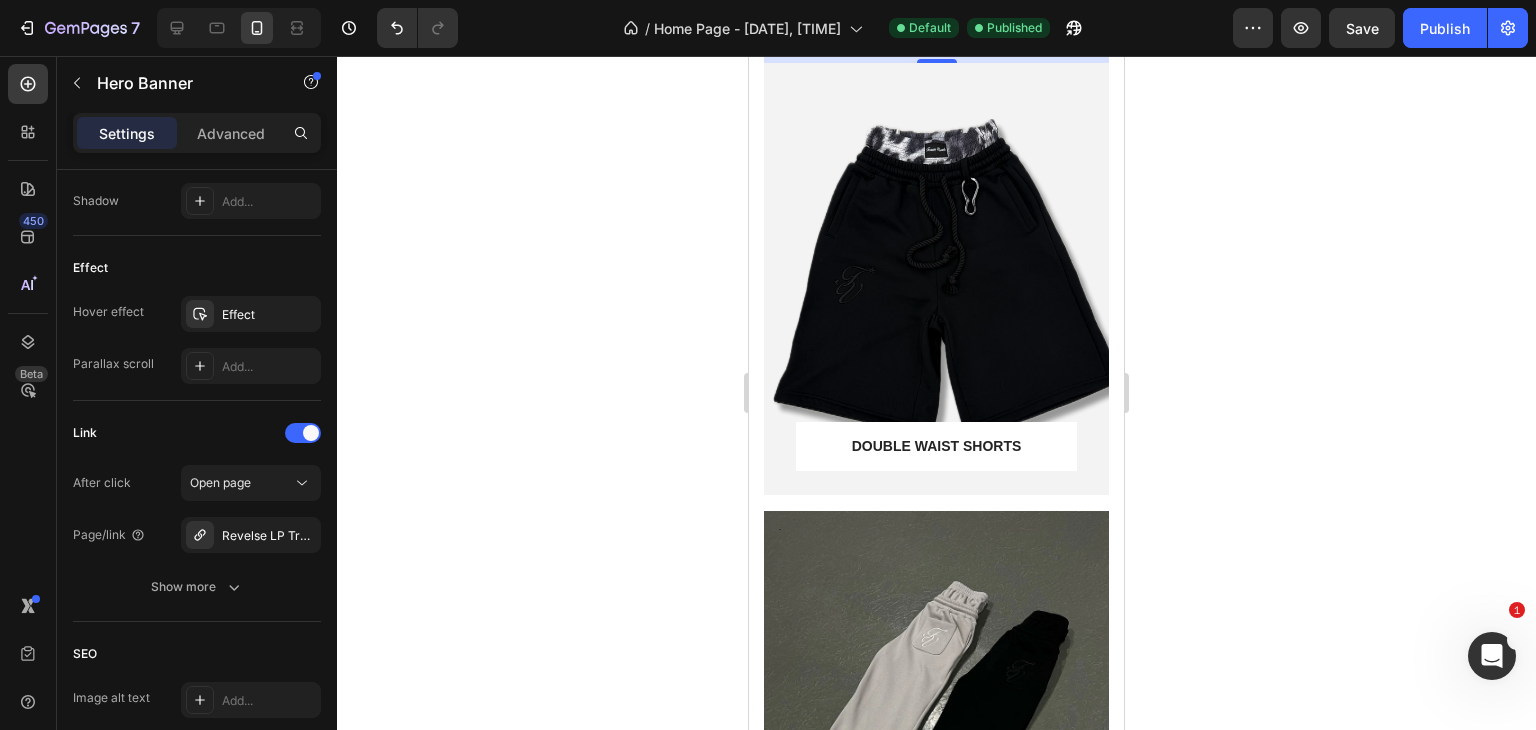 scroll, scrollTop: 1211, scrollLeft: 0, axis: vertical 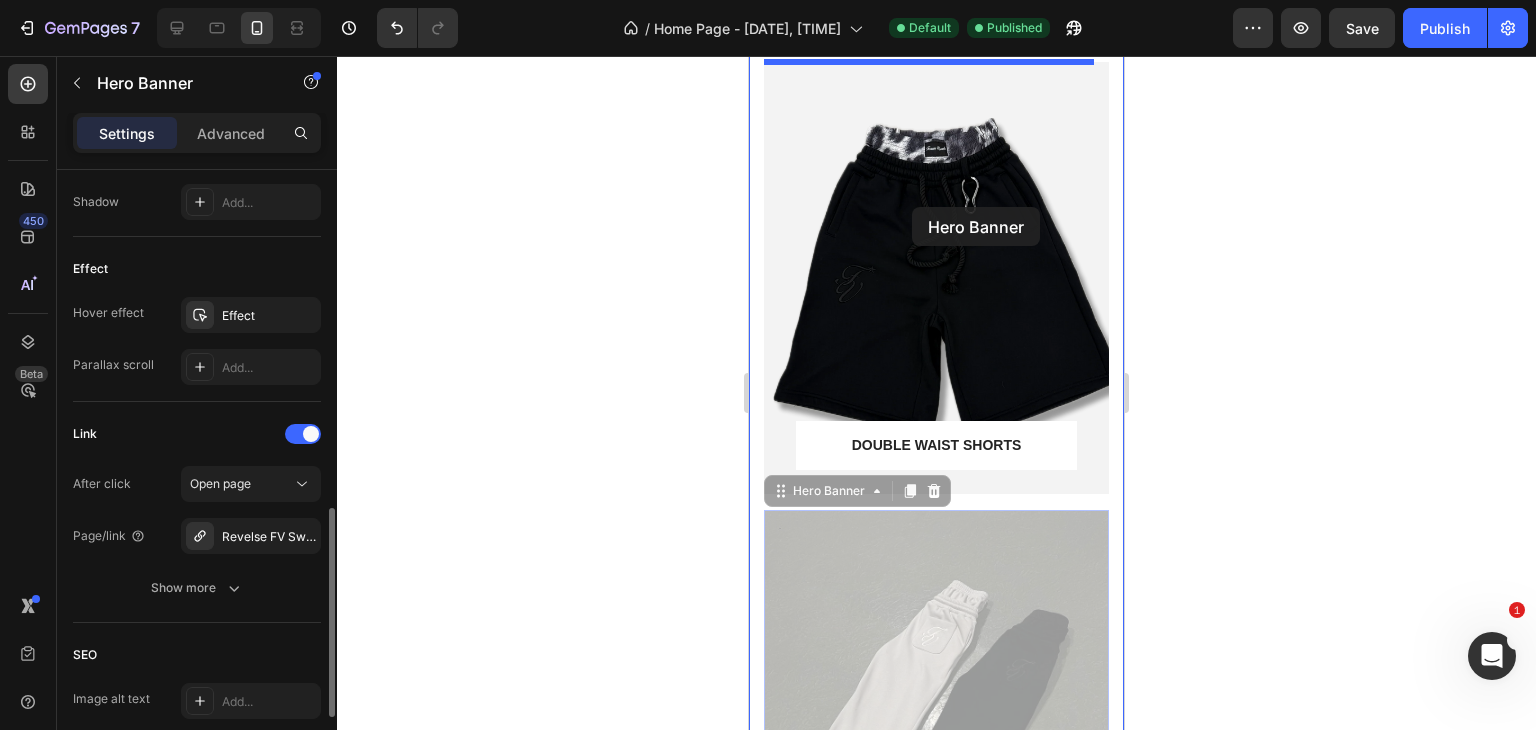drag, startPoint x: 920, startPoint y: 515, endPoint x: 999, endPoint y: 234, distance: 291.89383 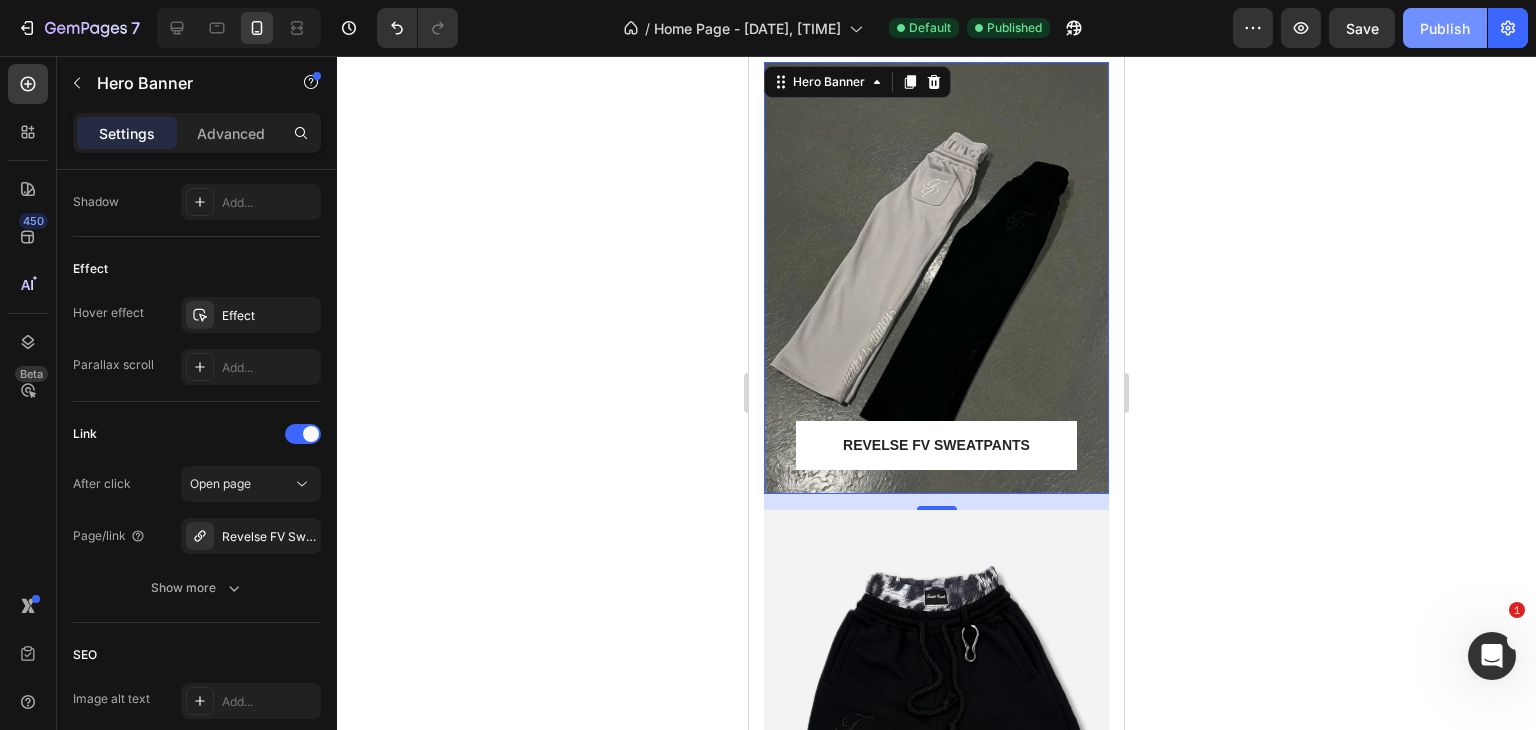 click on "Publish" at bounding box center (1445, 28) 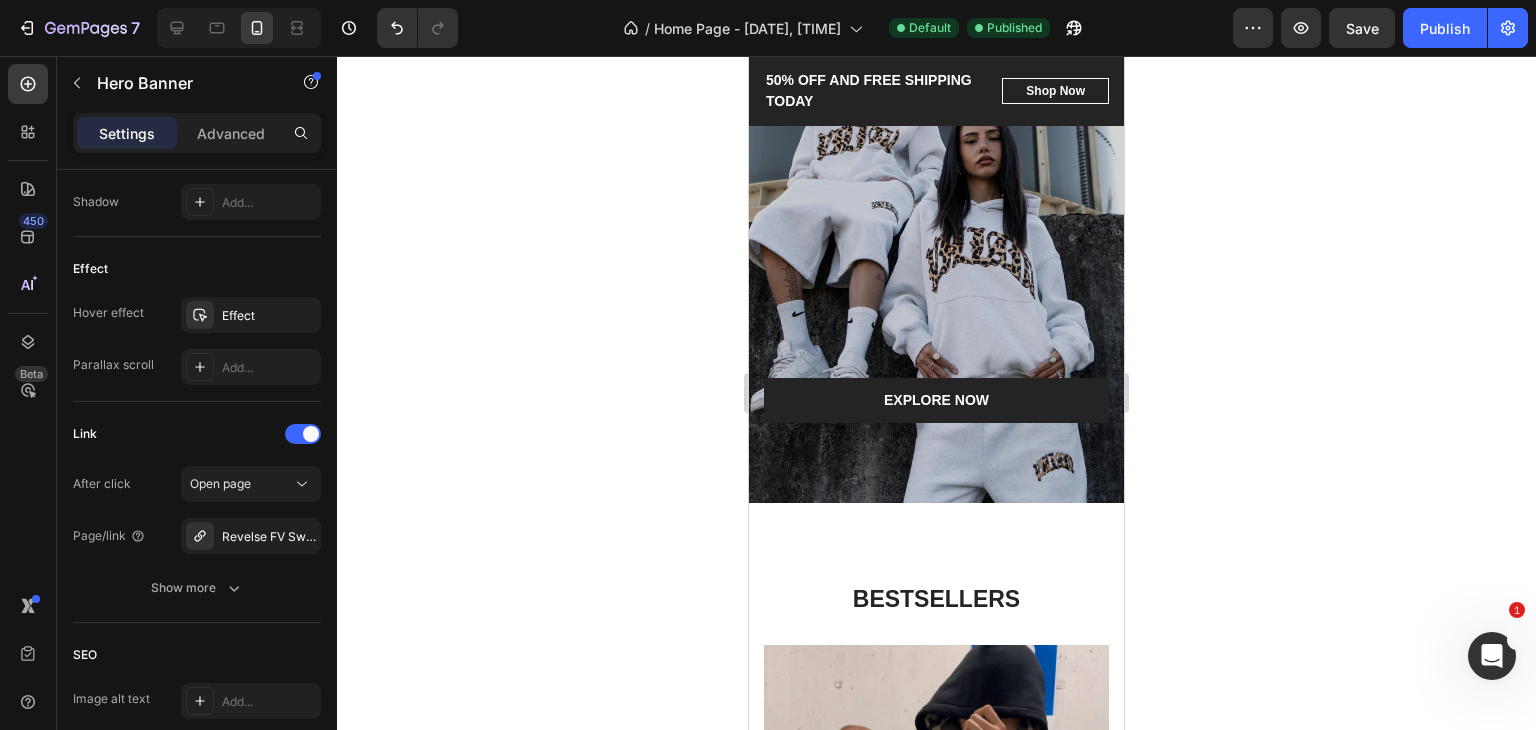 scroll, scrollTop: 29, scrollLeft: 0, axis: vertical 